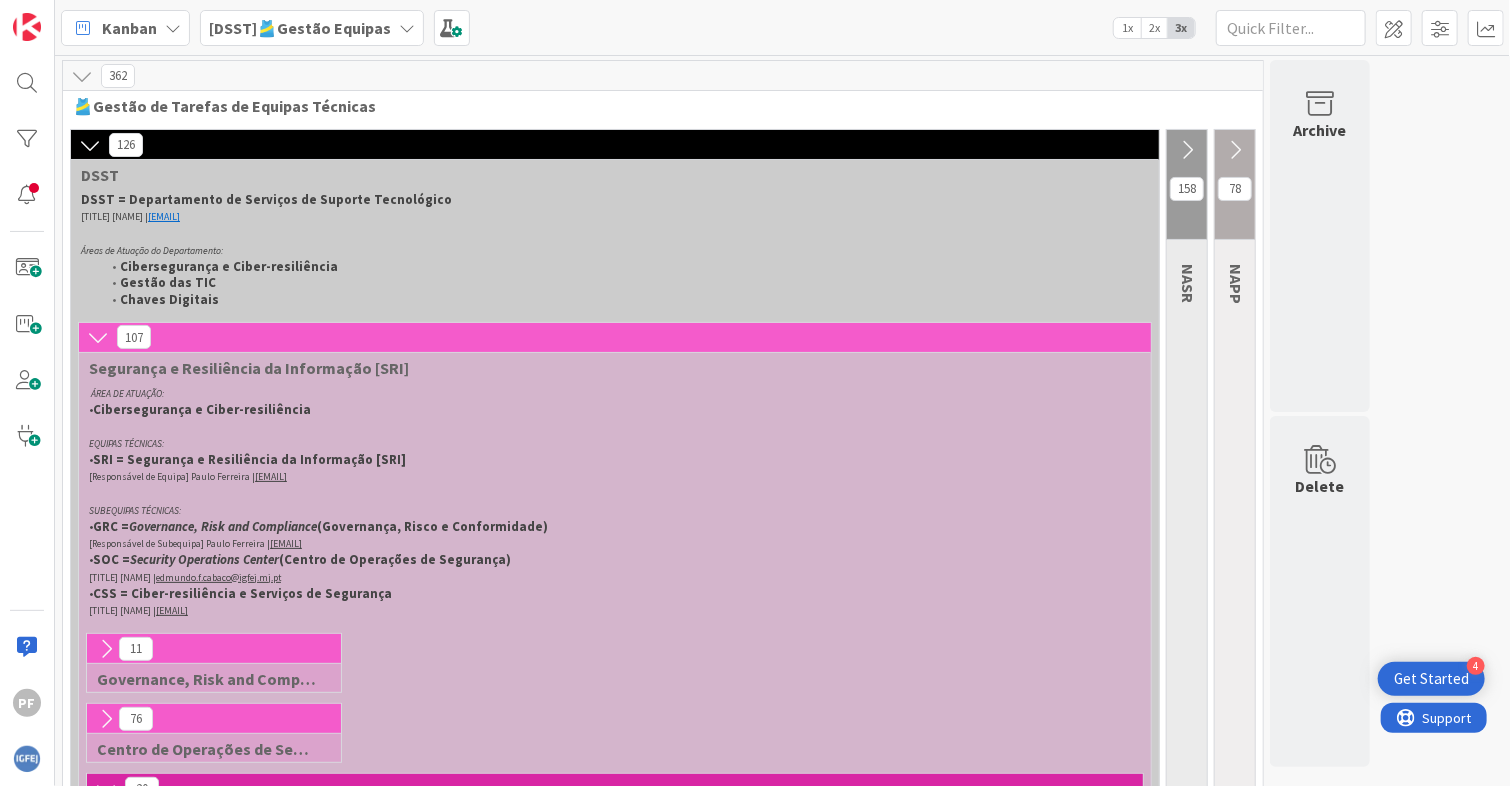 scroll, scrollTop: 0, scrollLeft: 0, axis: both 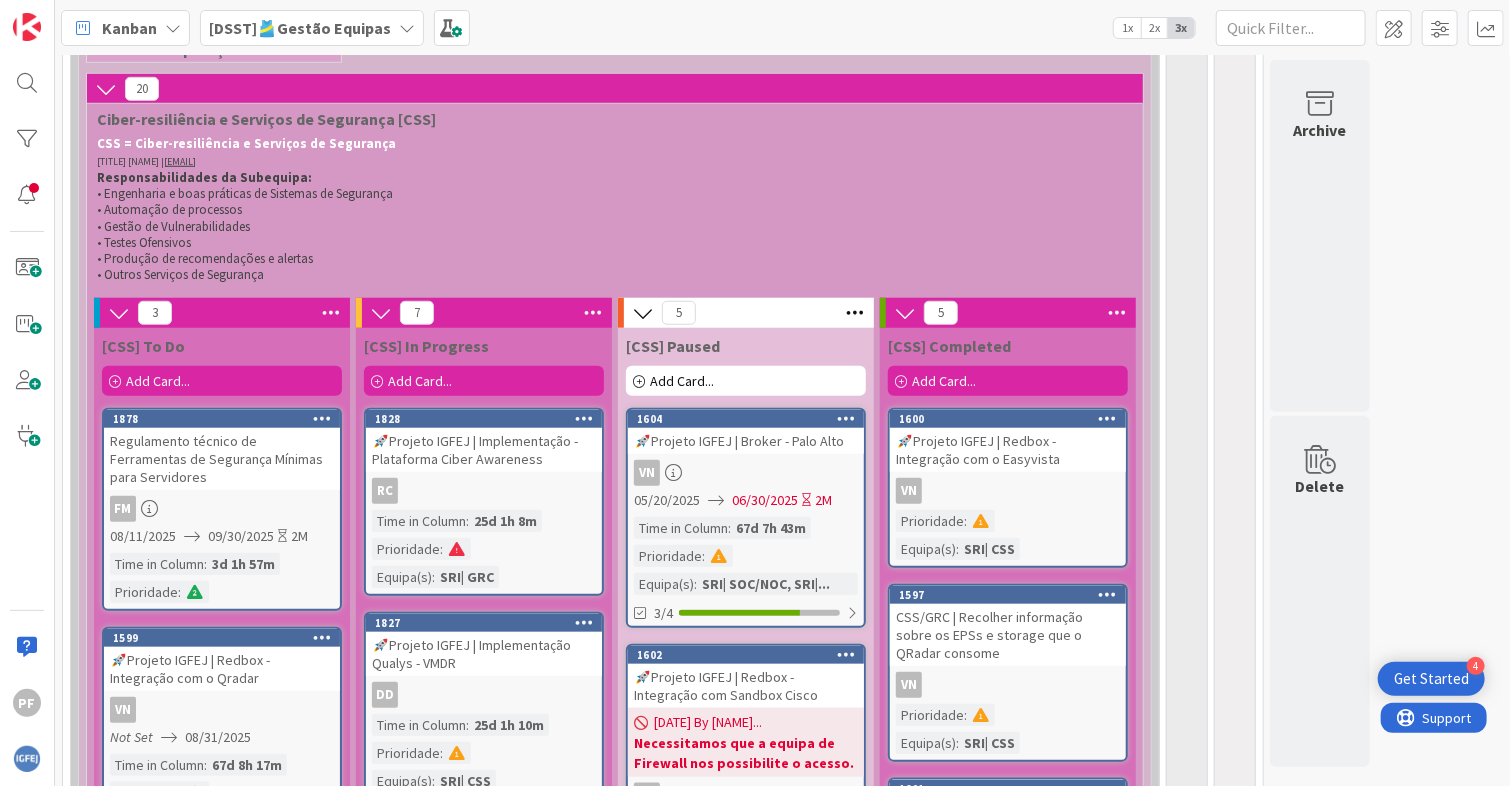 click on "Add Card..." at bounding box center [158, 381] 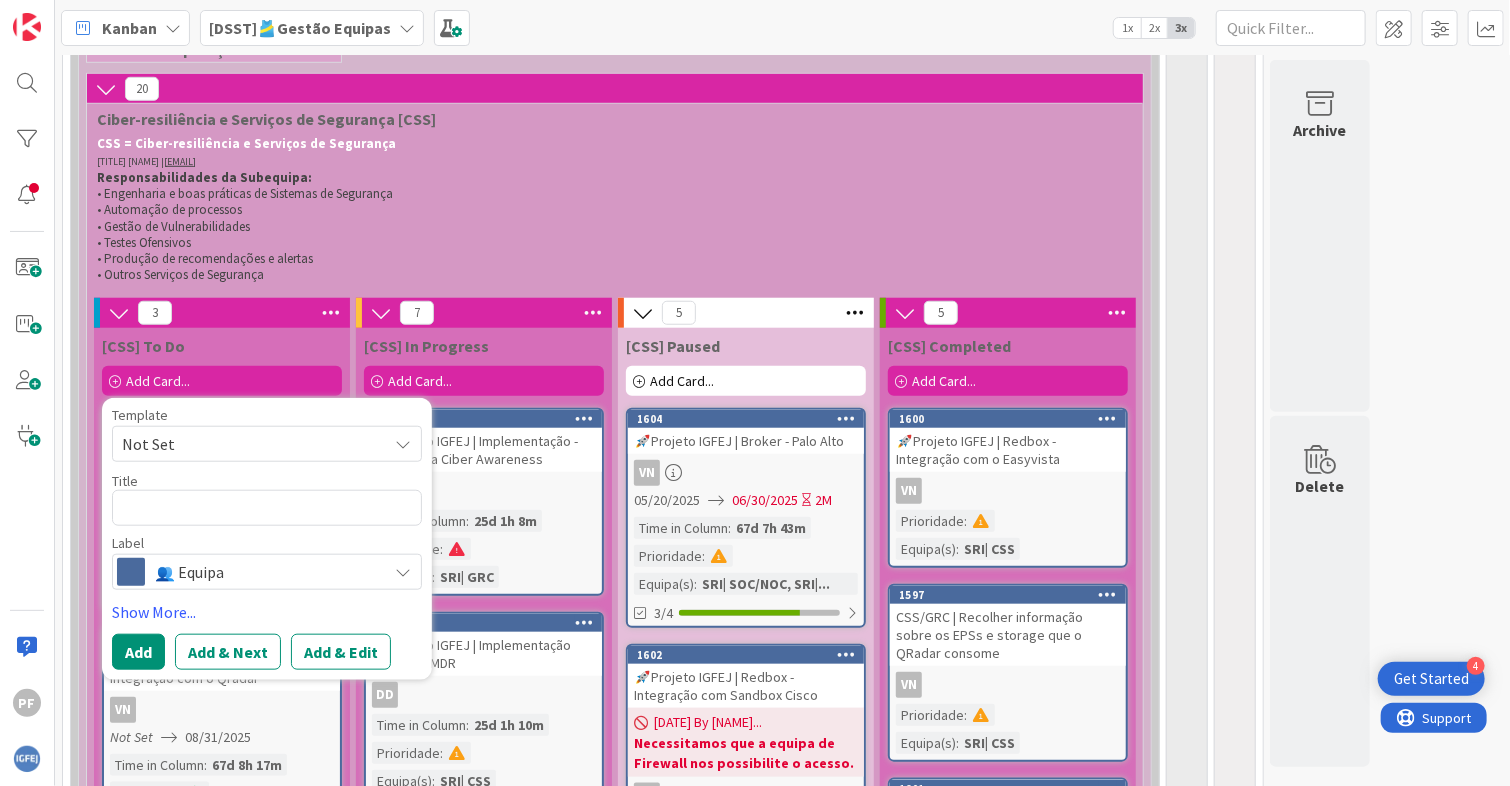 type on "x" 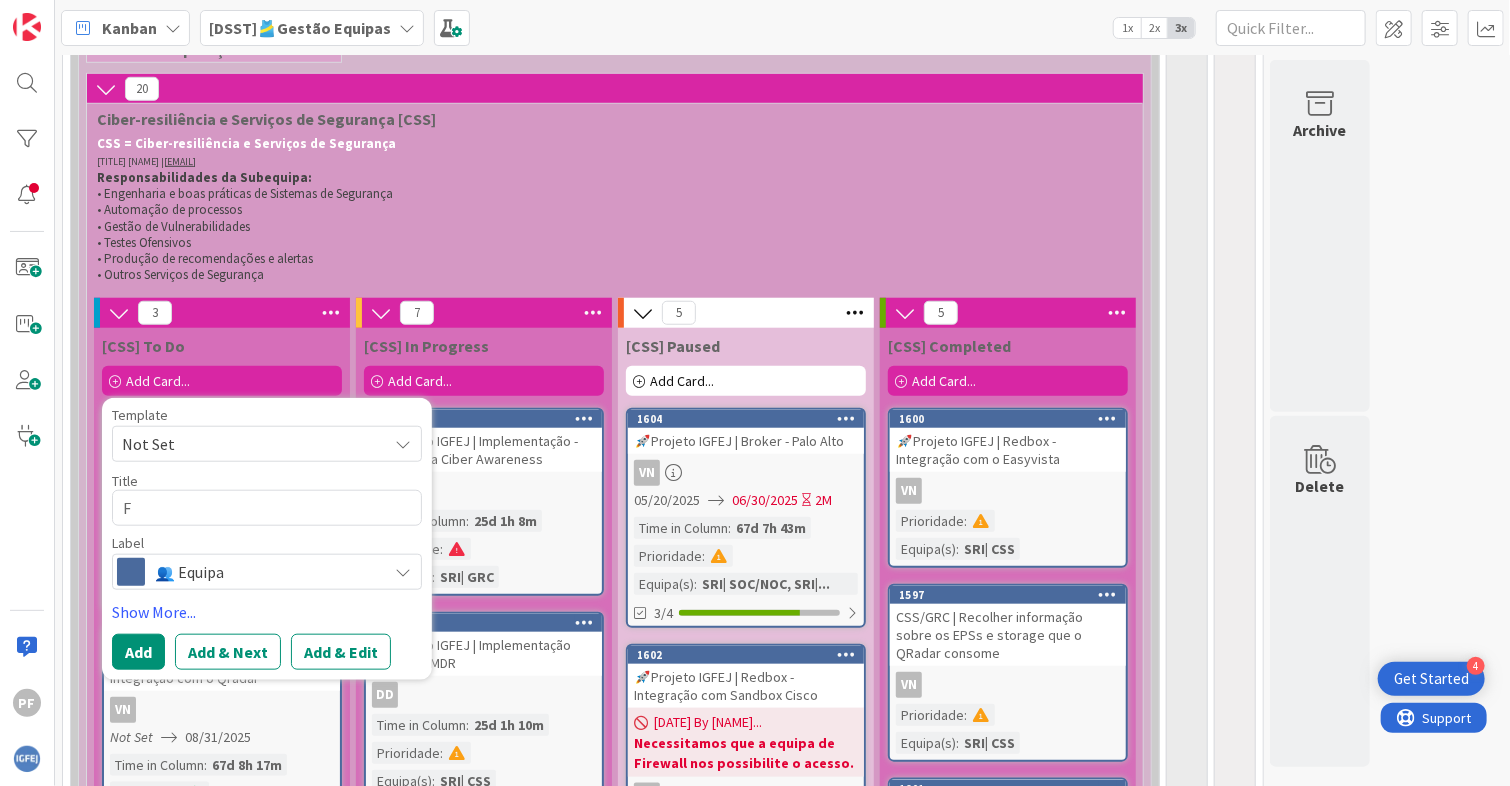 type on "x" 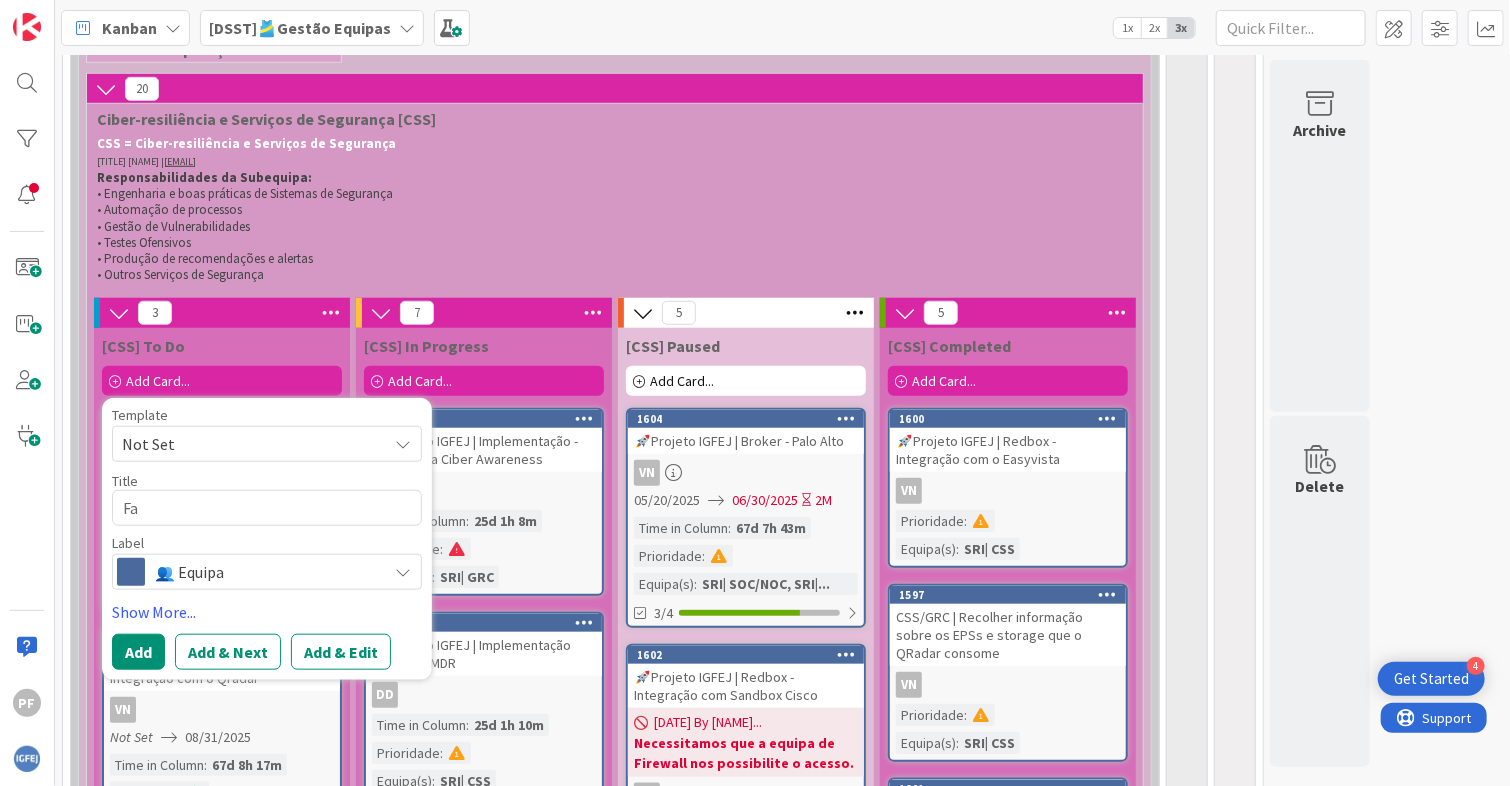 type on "x" 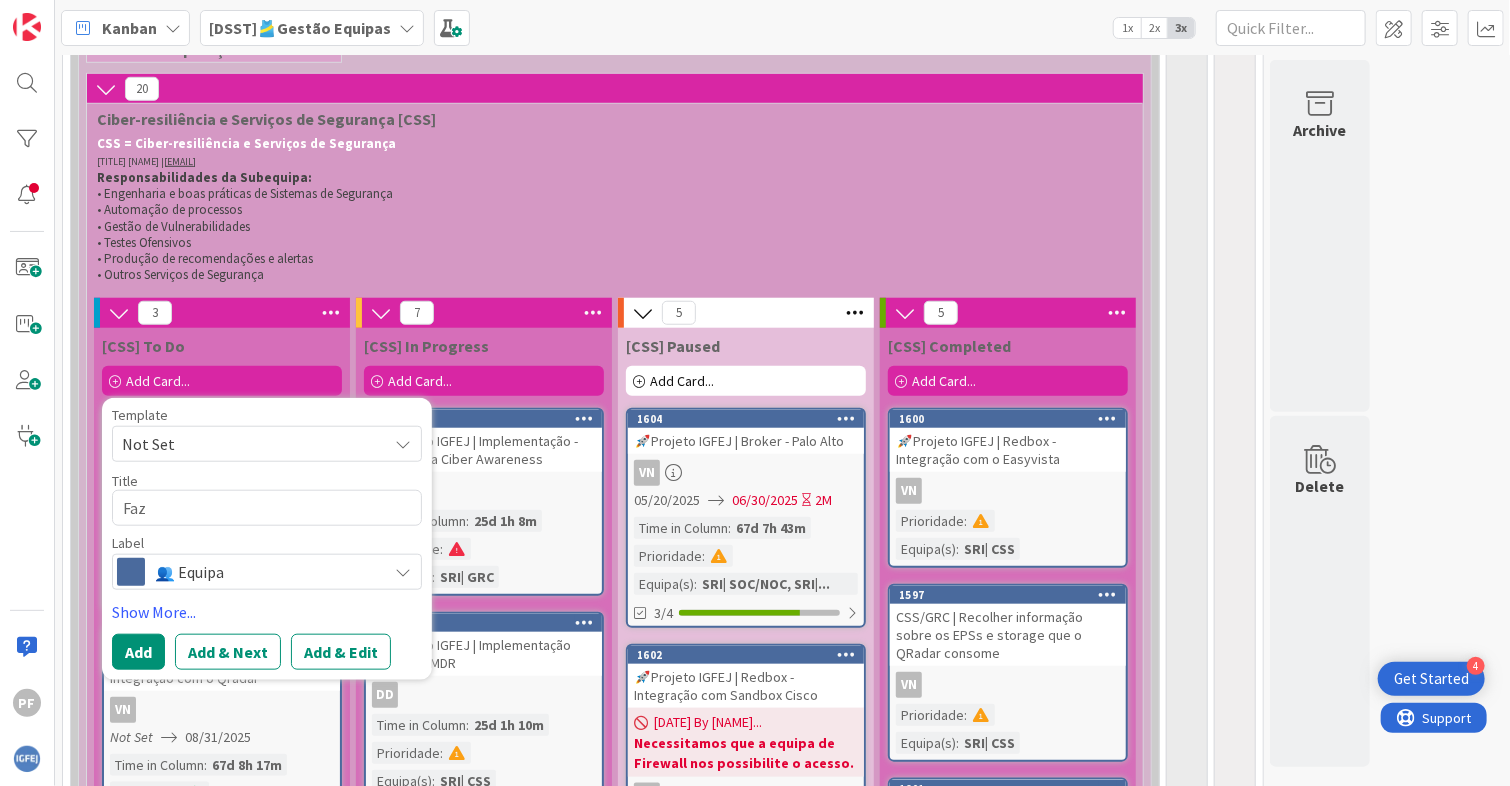 type on "x" 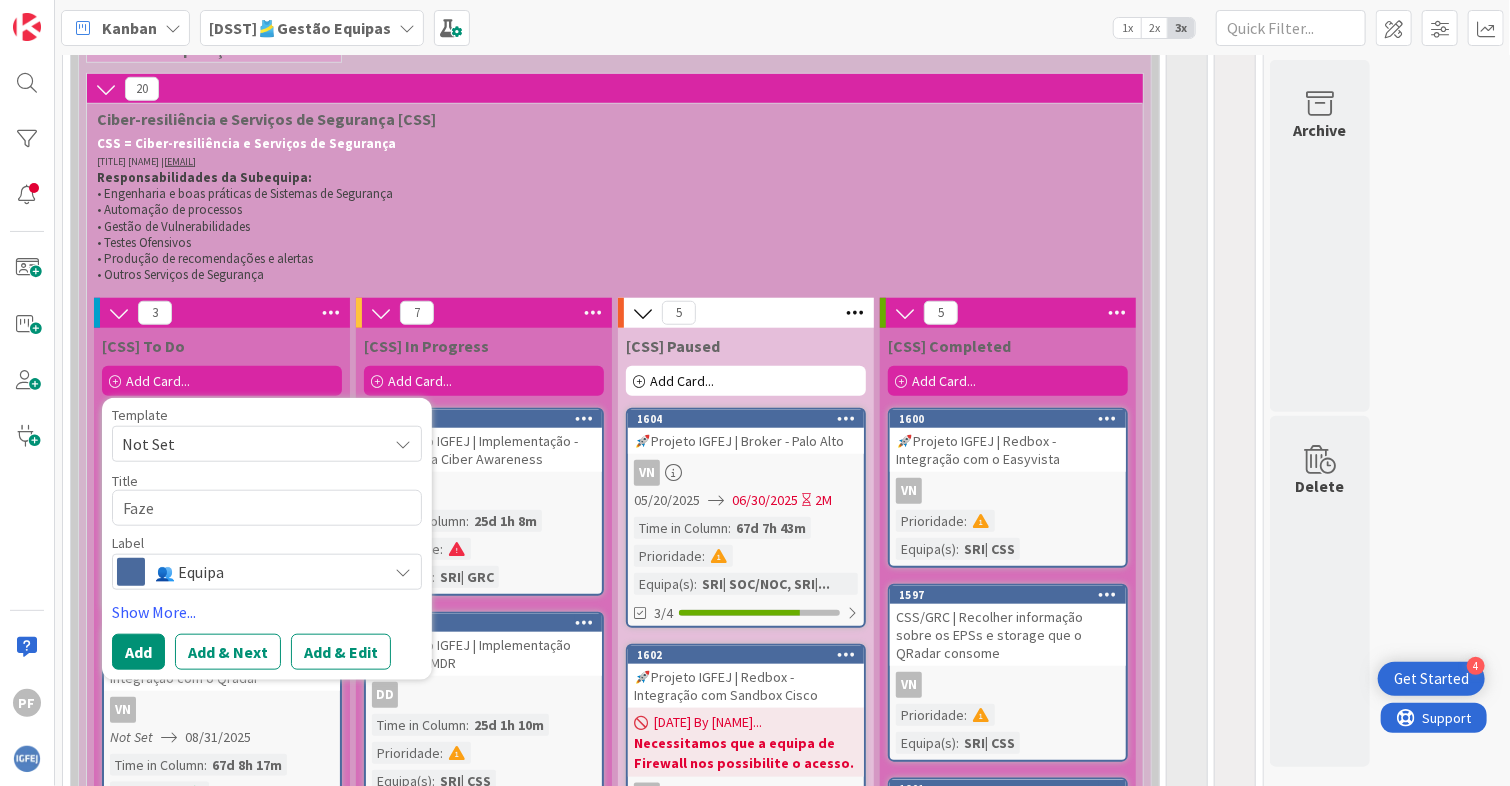 type on "x" 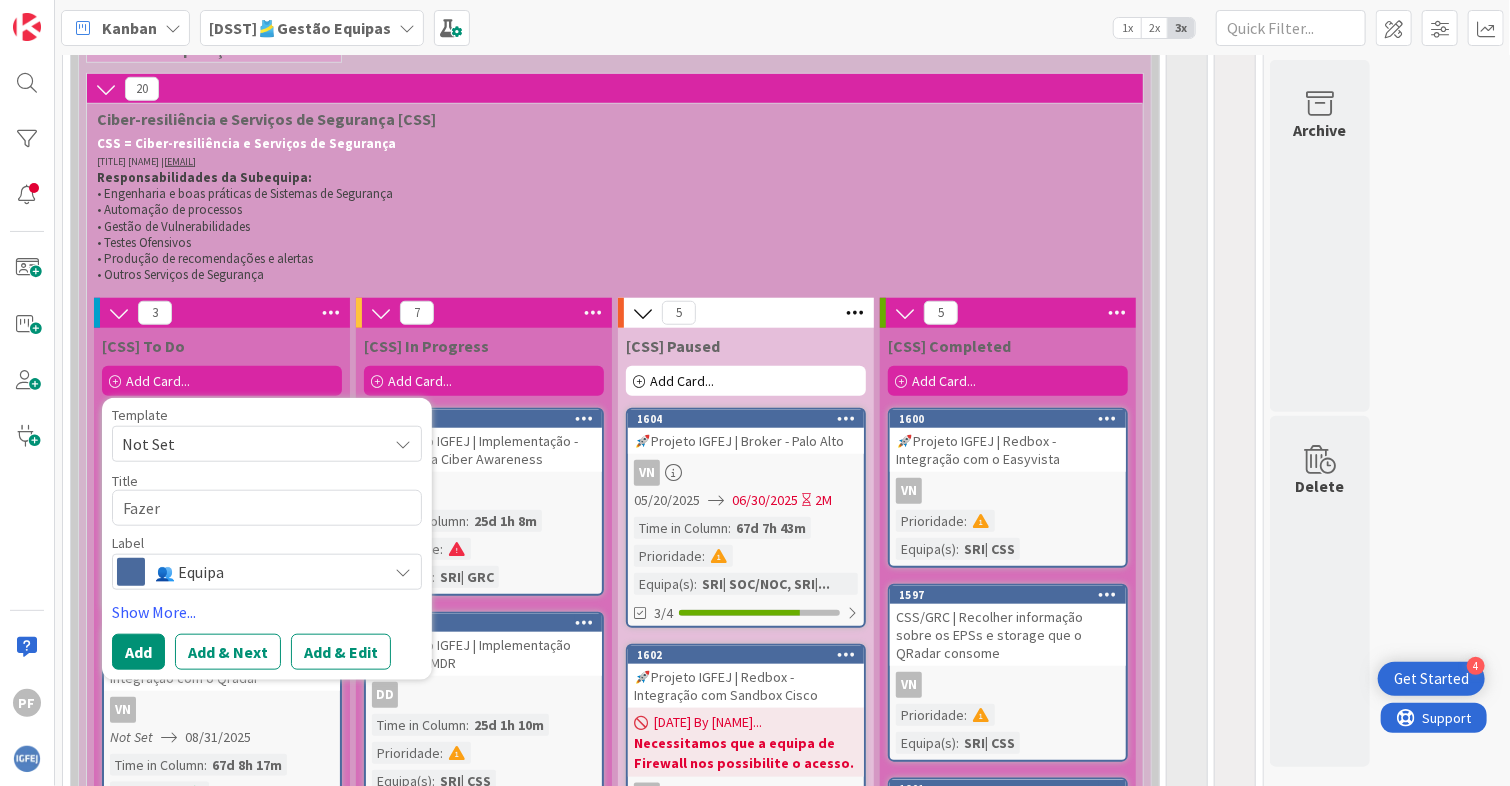 type on "x" 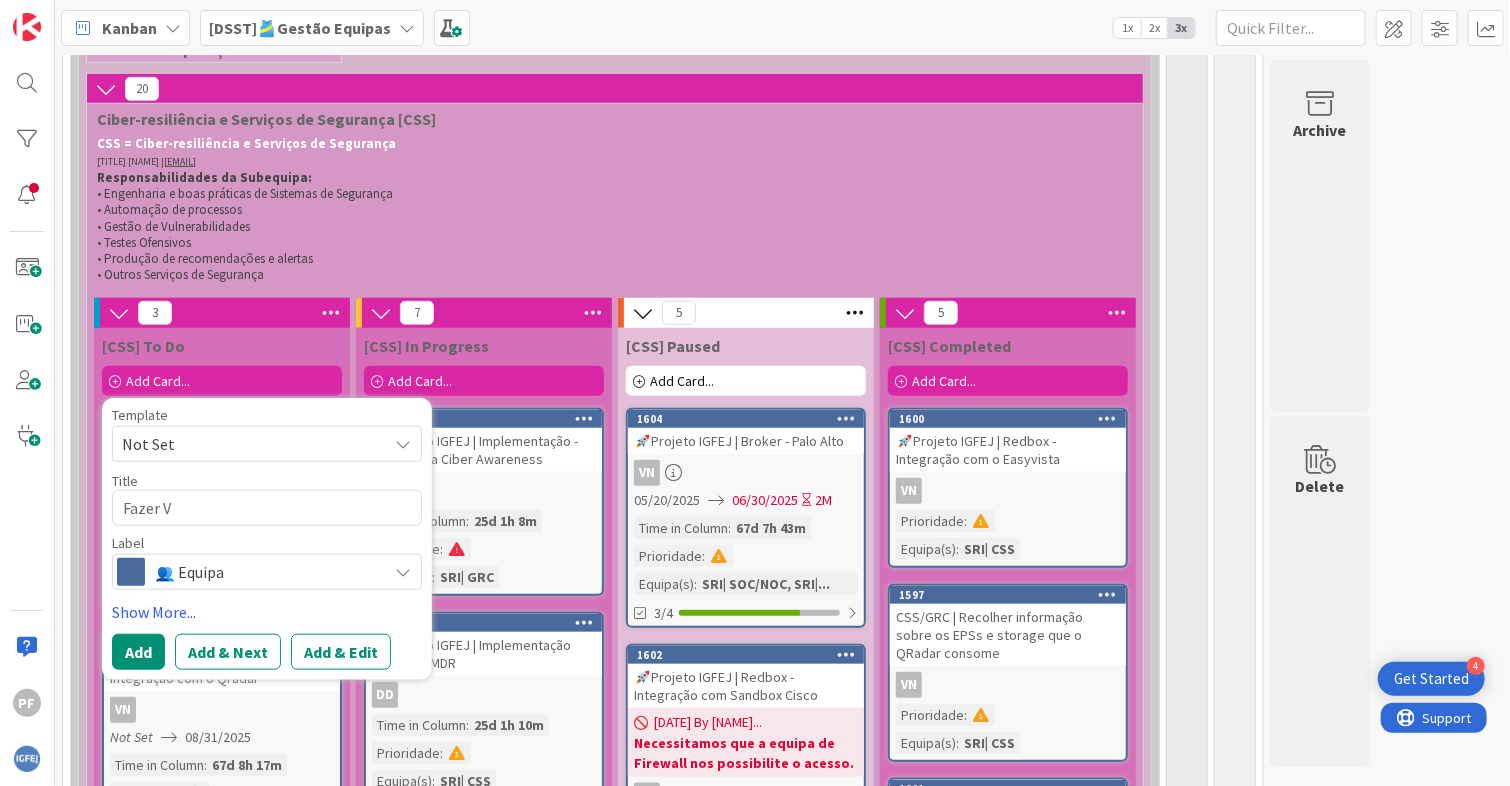 type on "x" 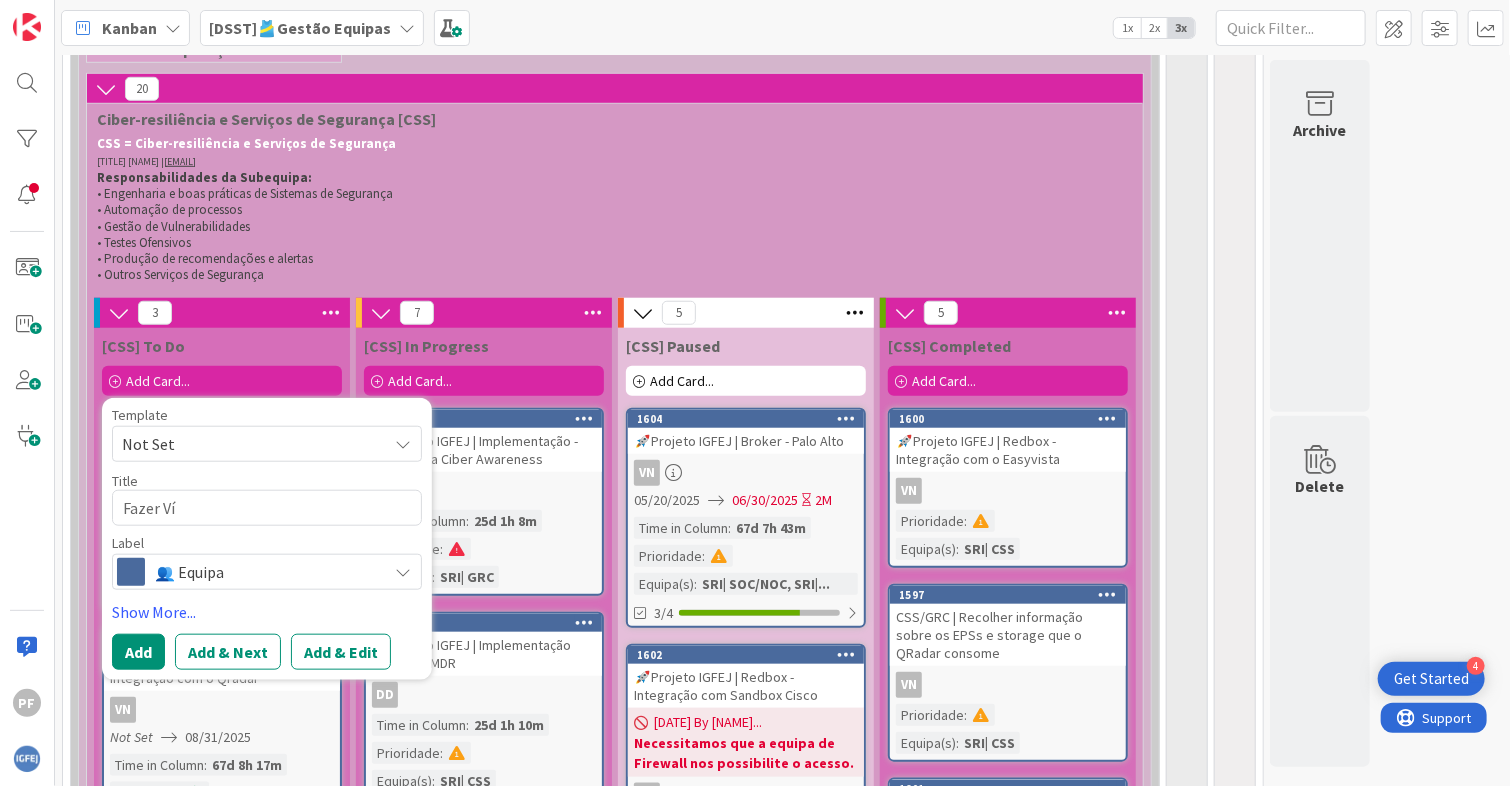 type on "x" 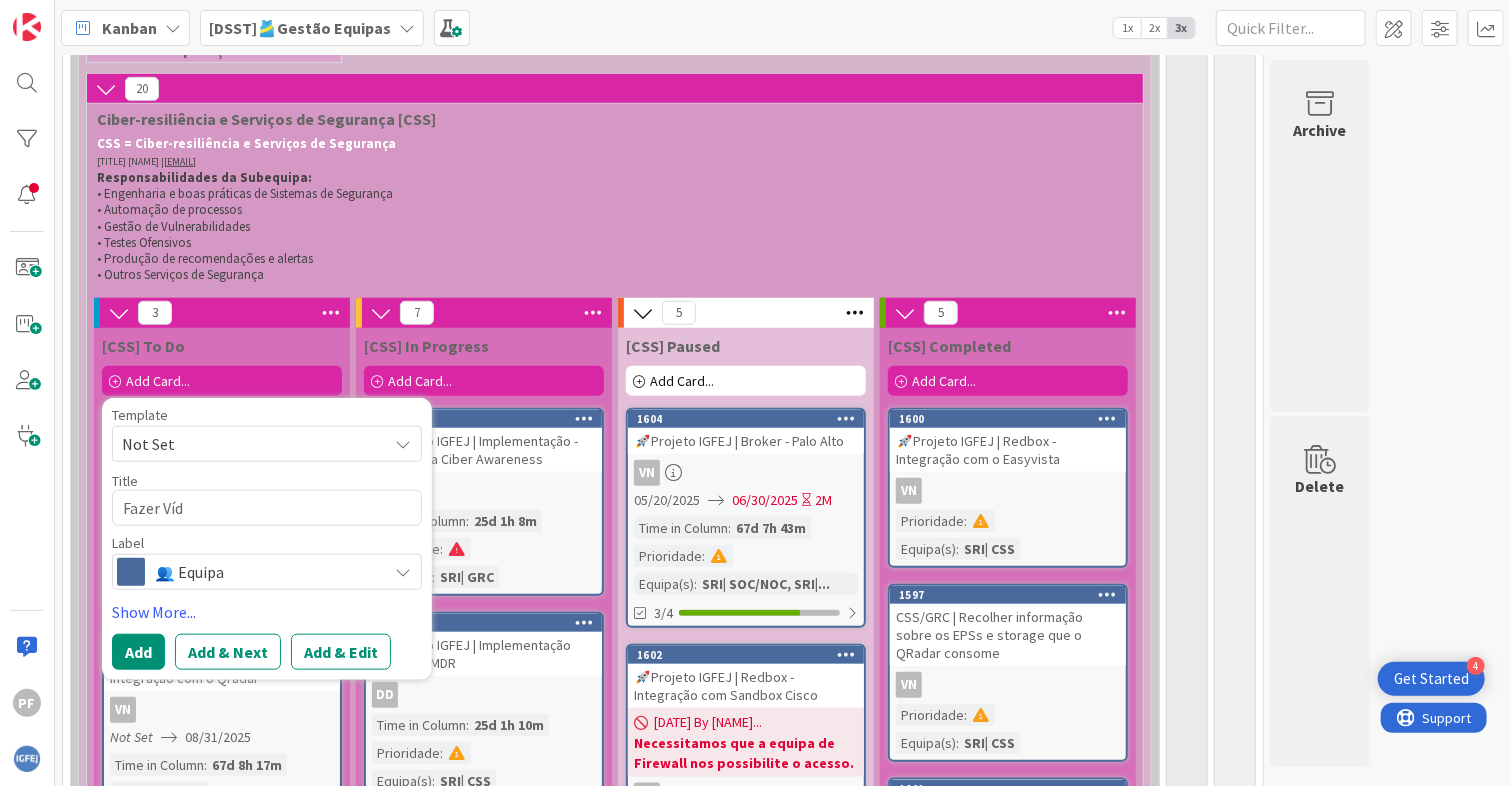 type on "x" 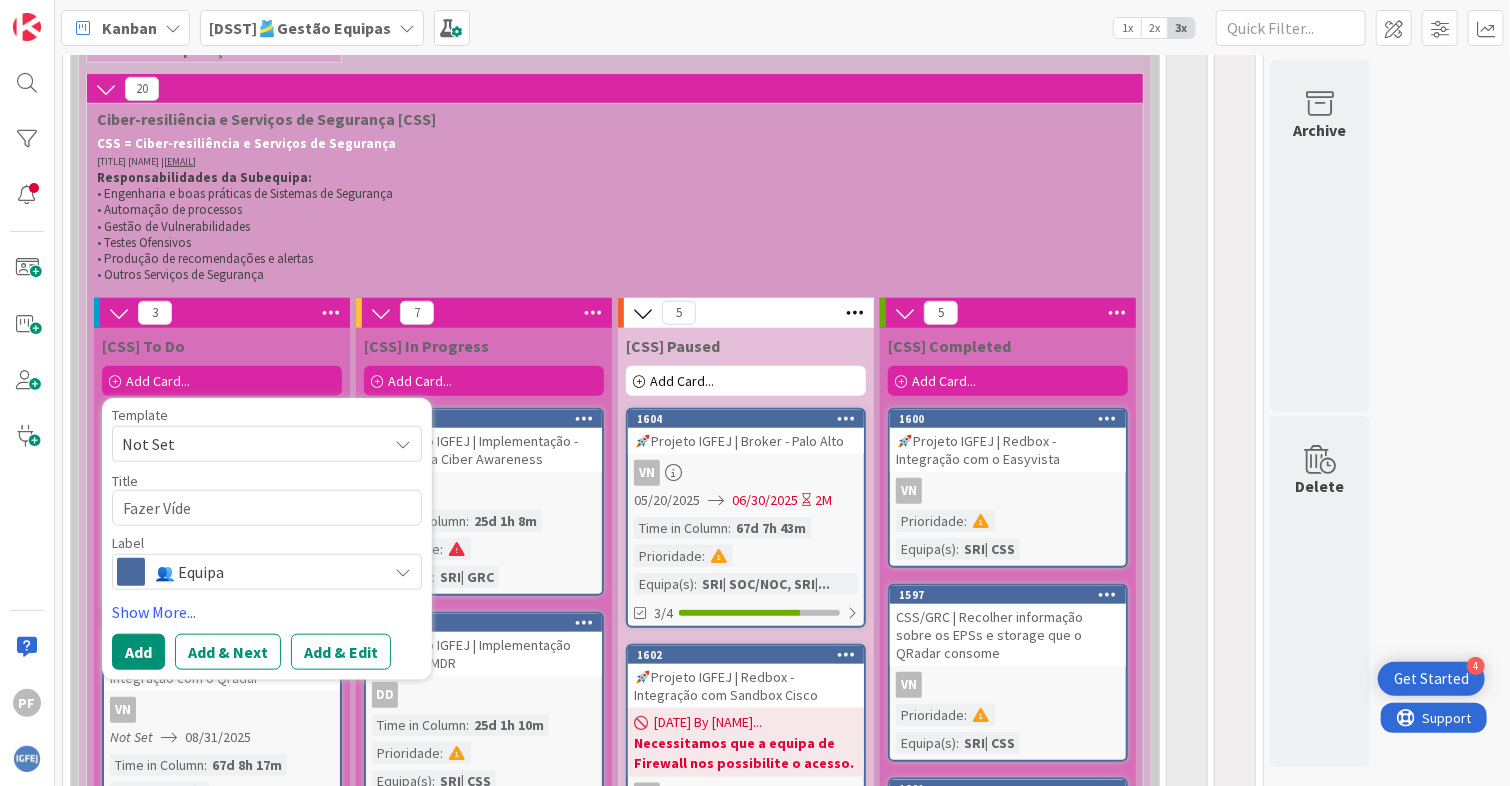 type on "x" 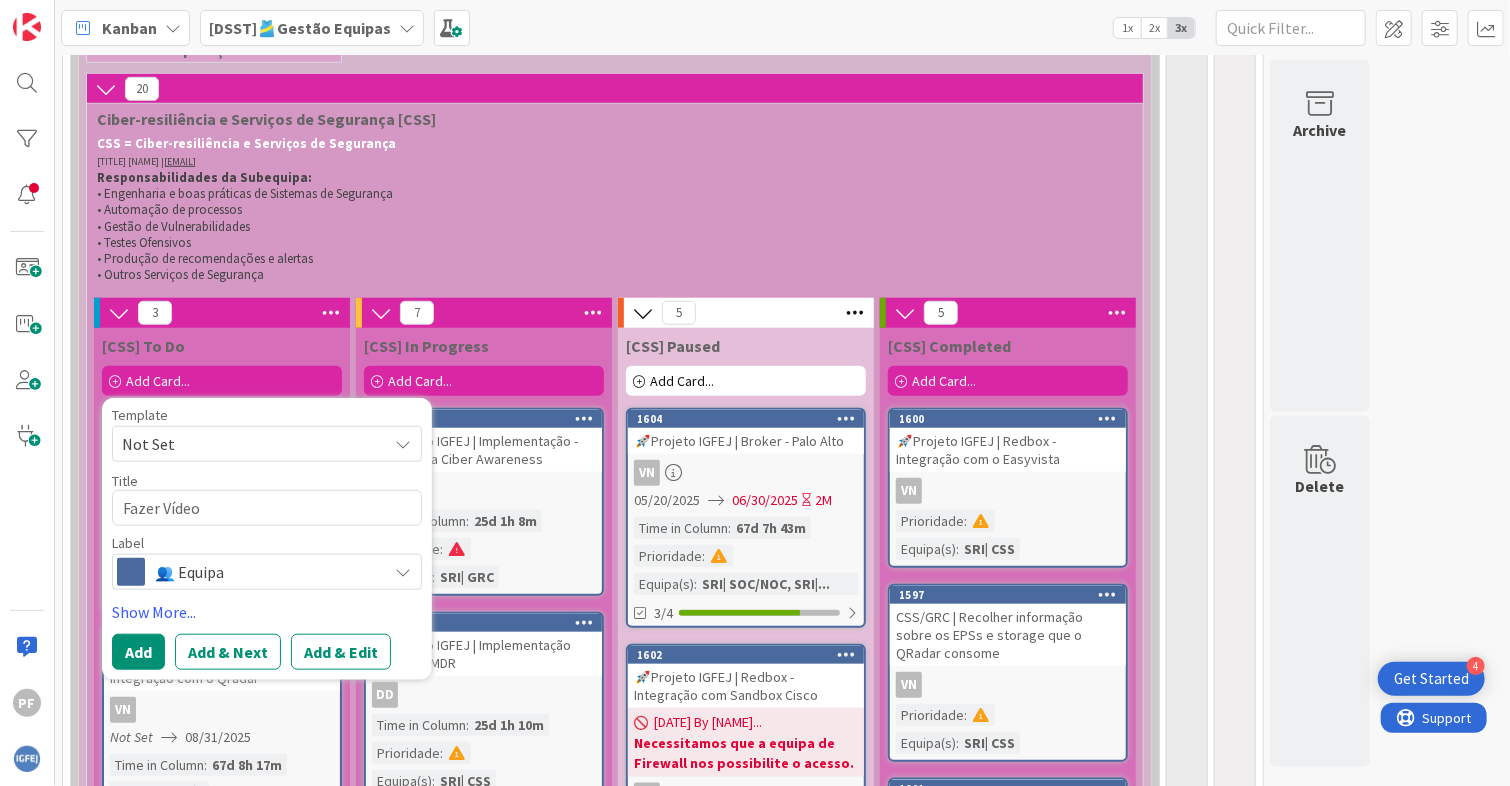 type on "x" 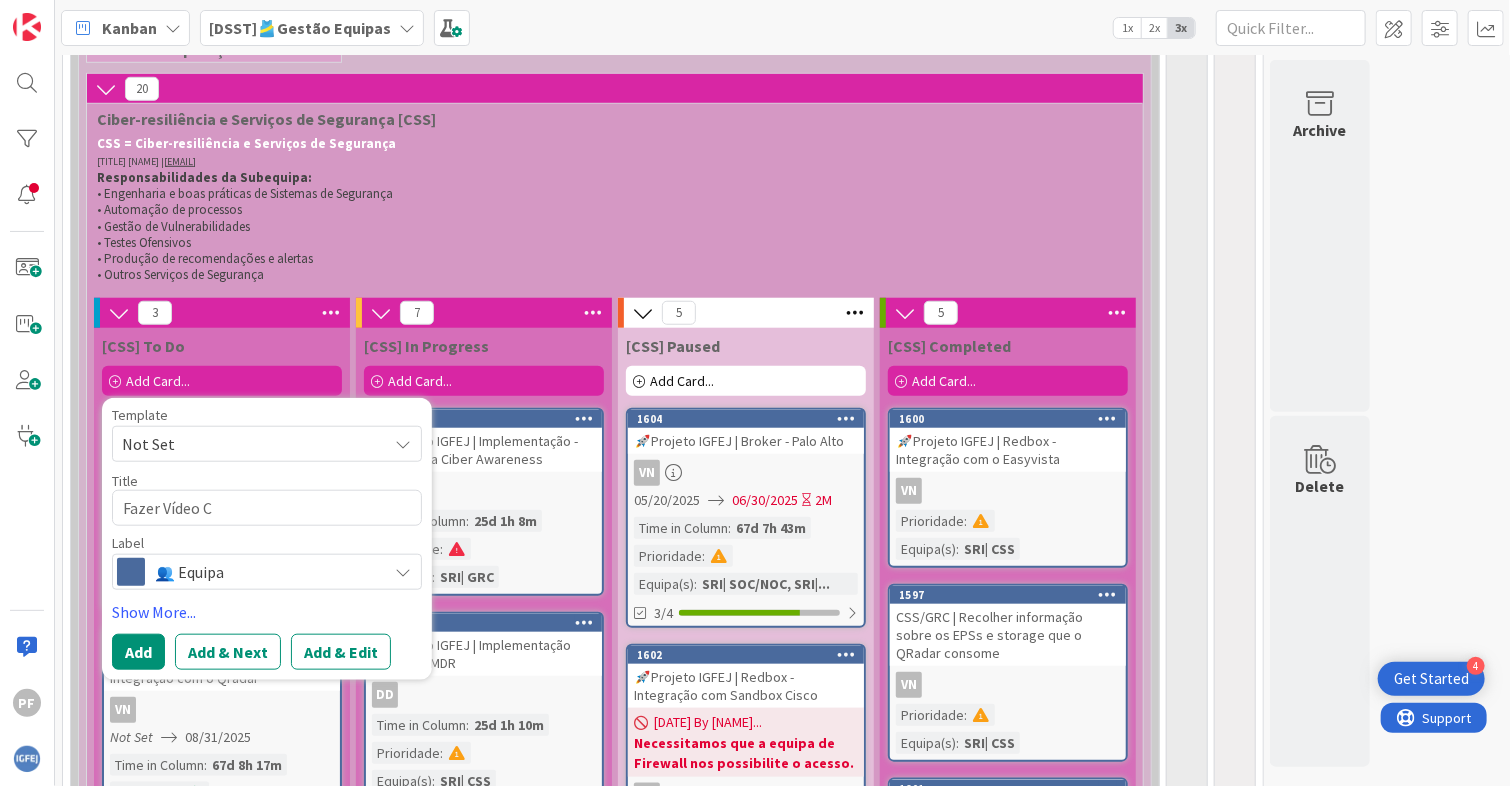 type on "x" 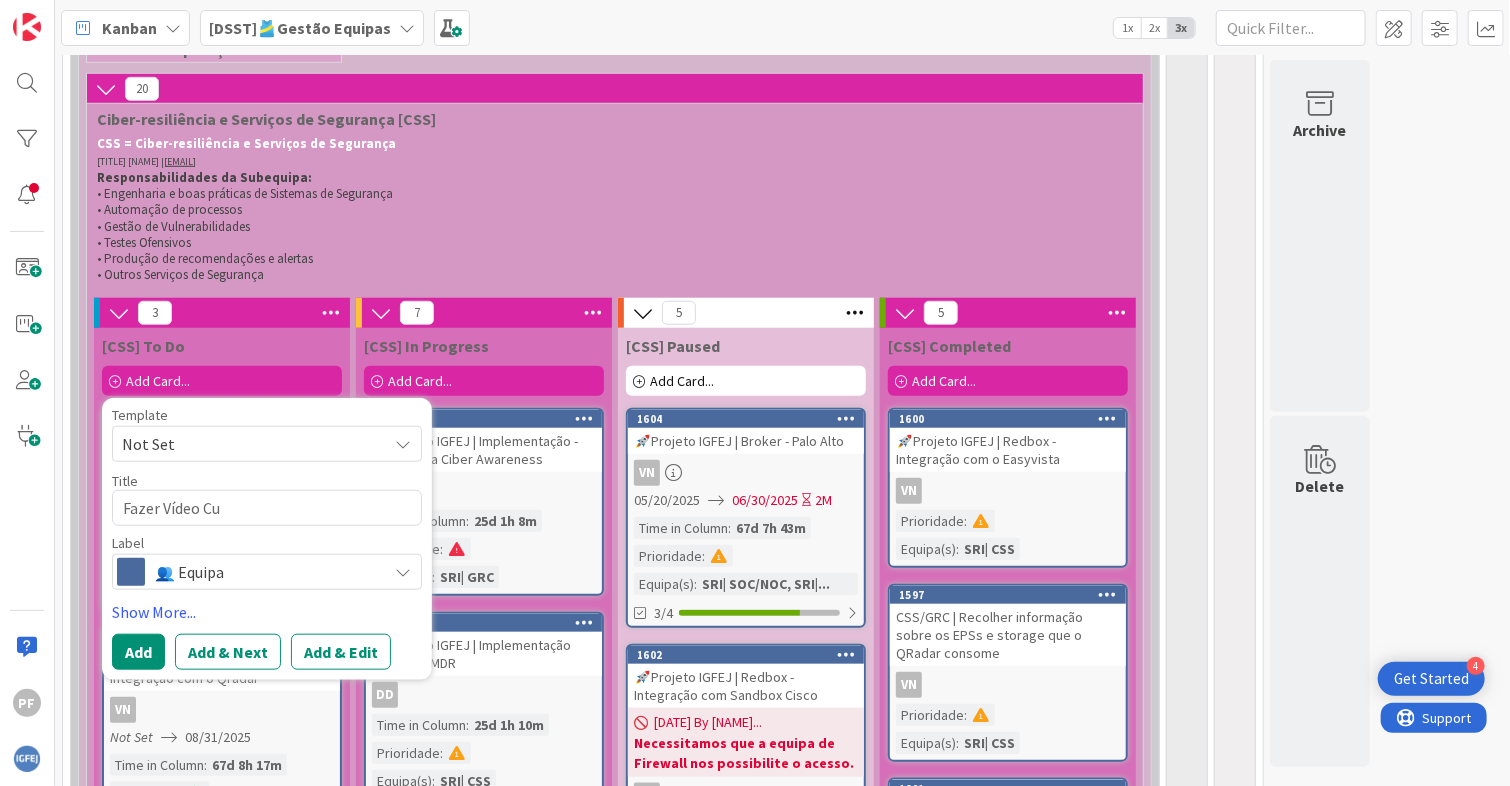 type on "x" 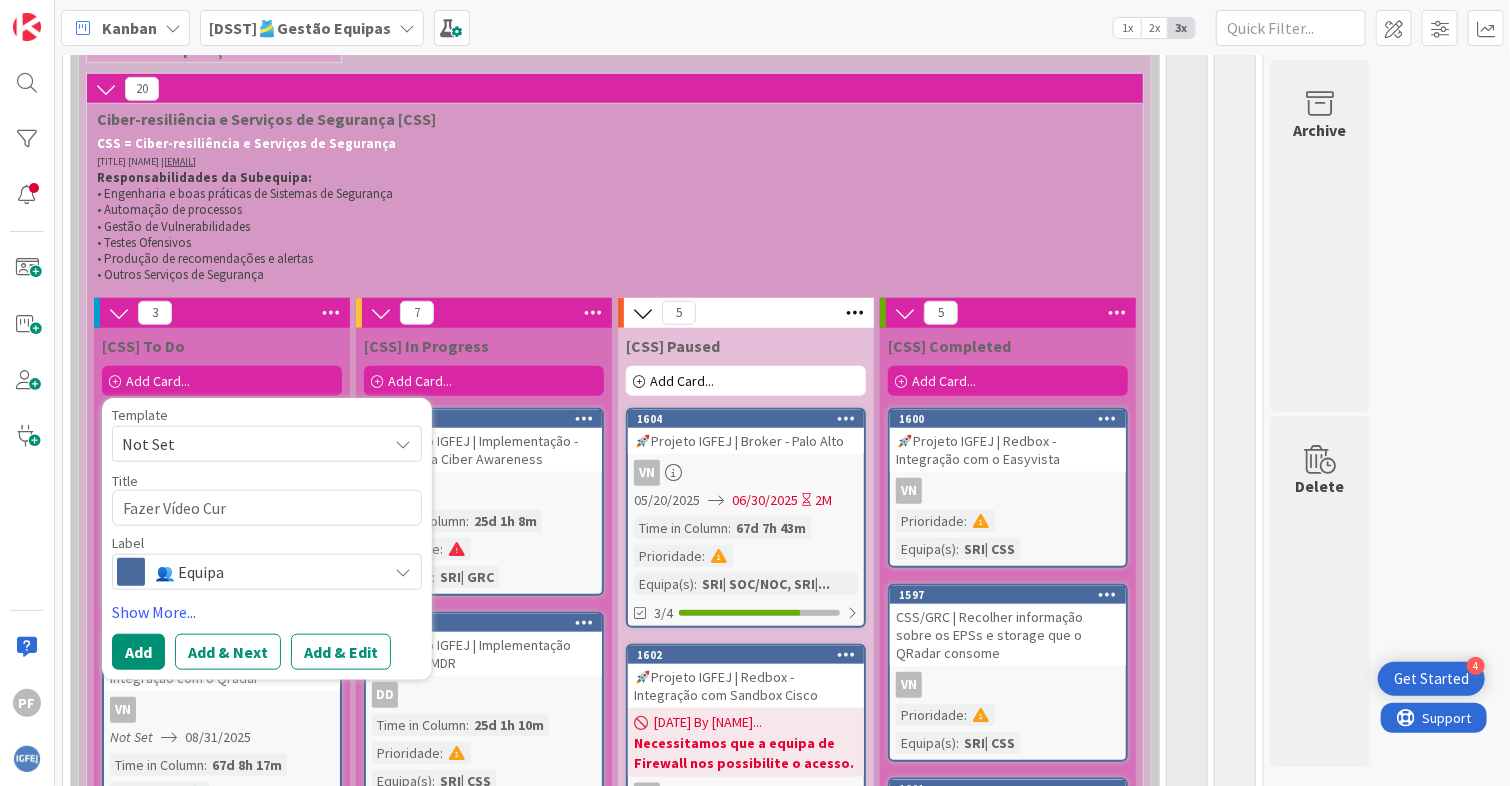 type on "x" 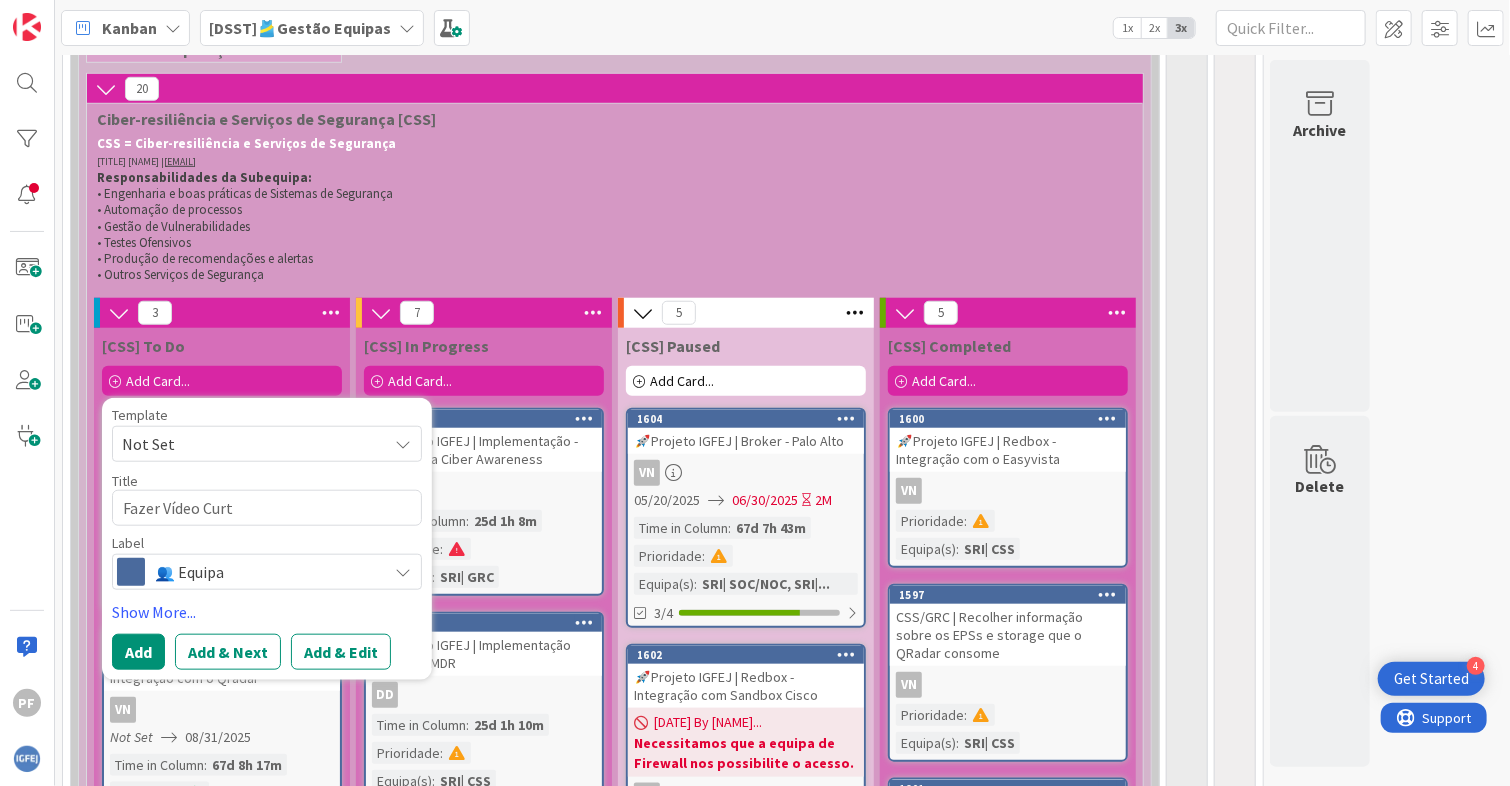 type on "x" 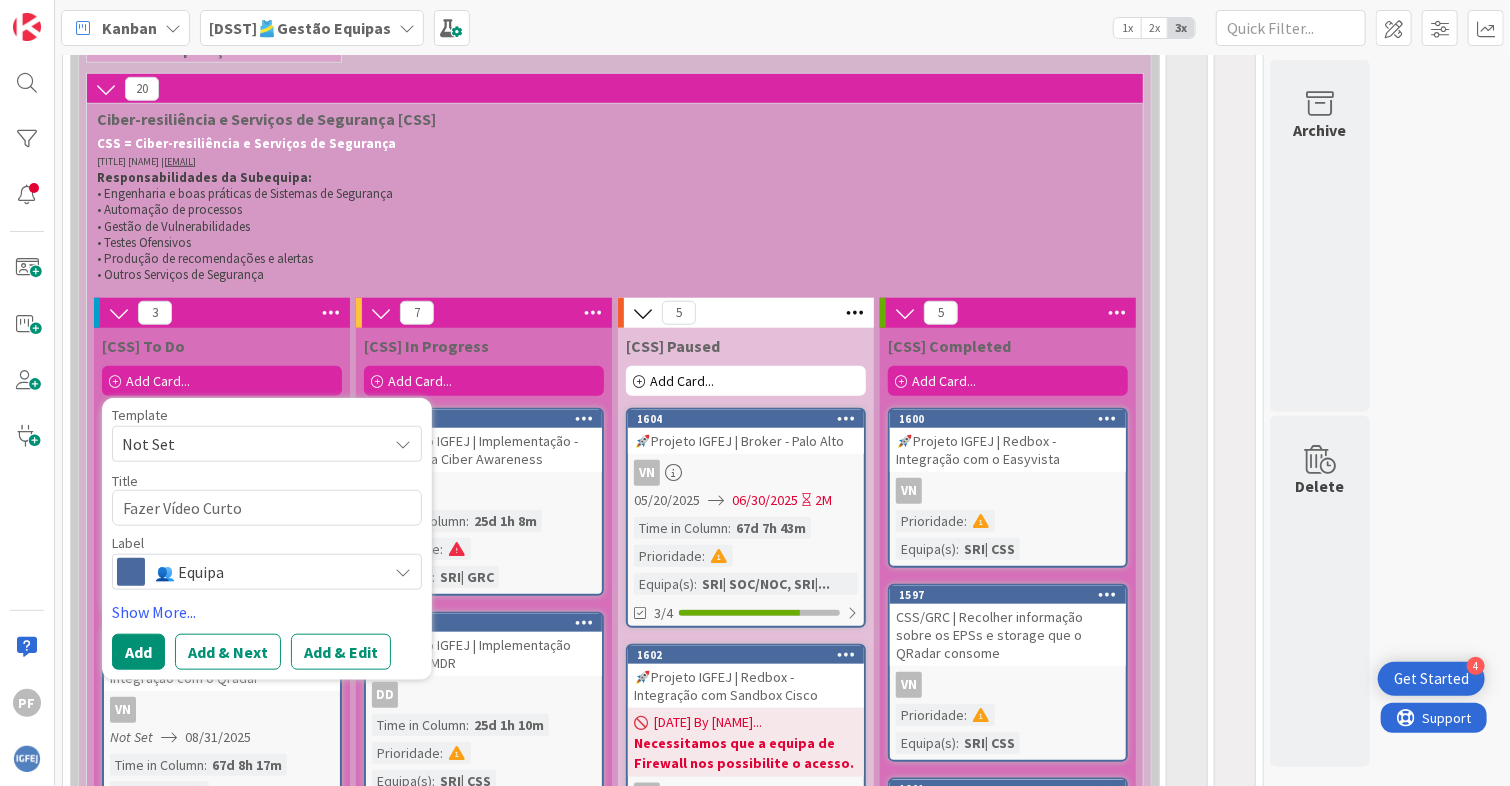 type on "x" 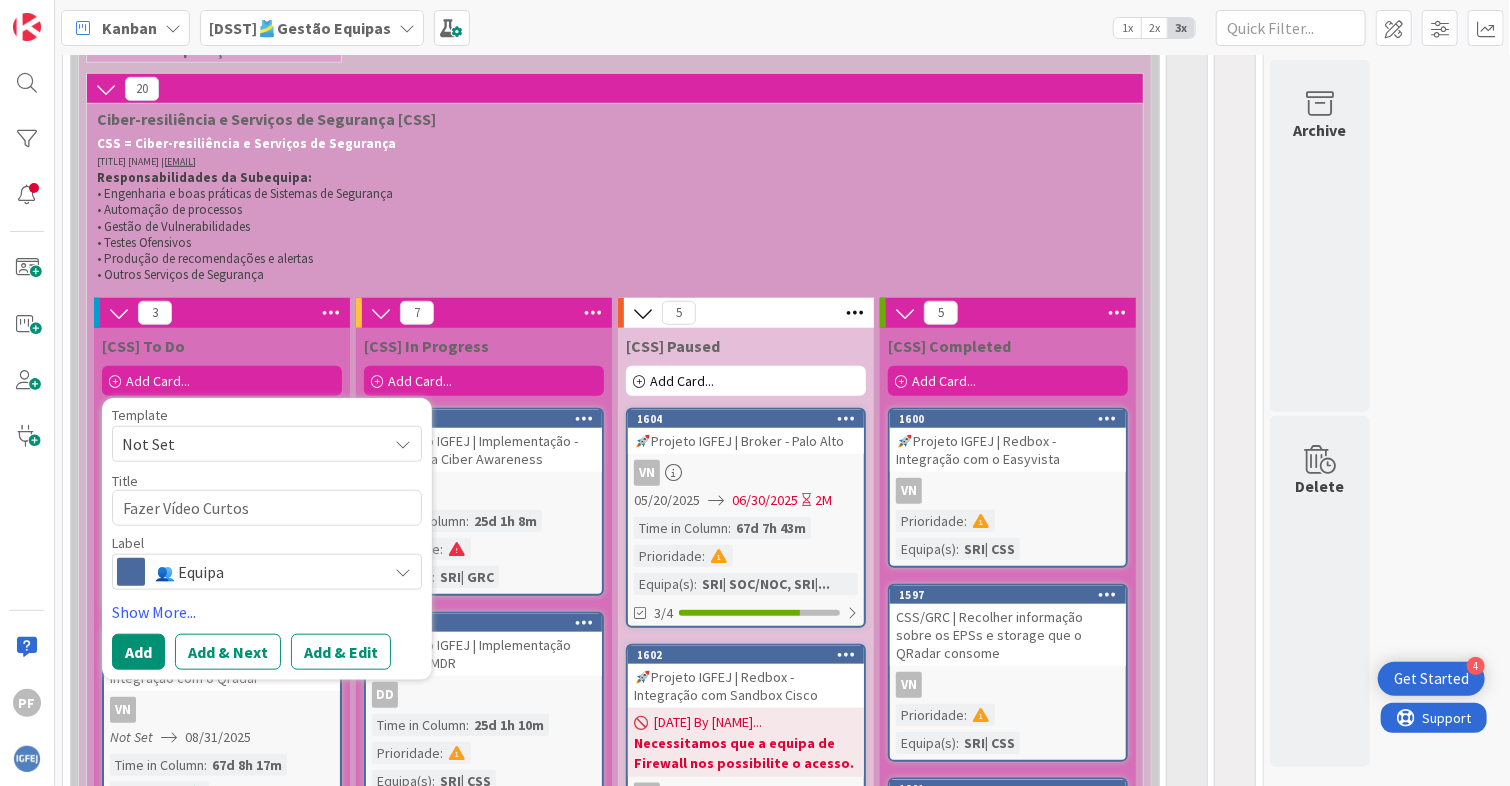 type on "x" 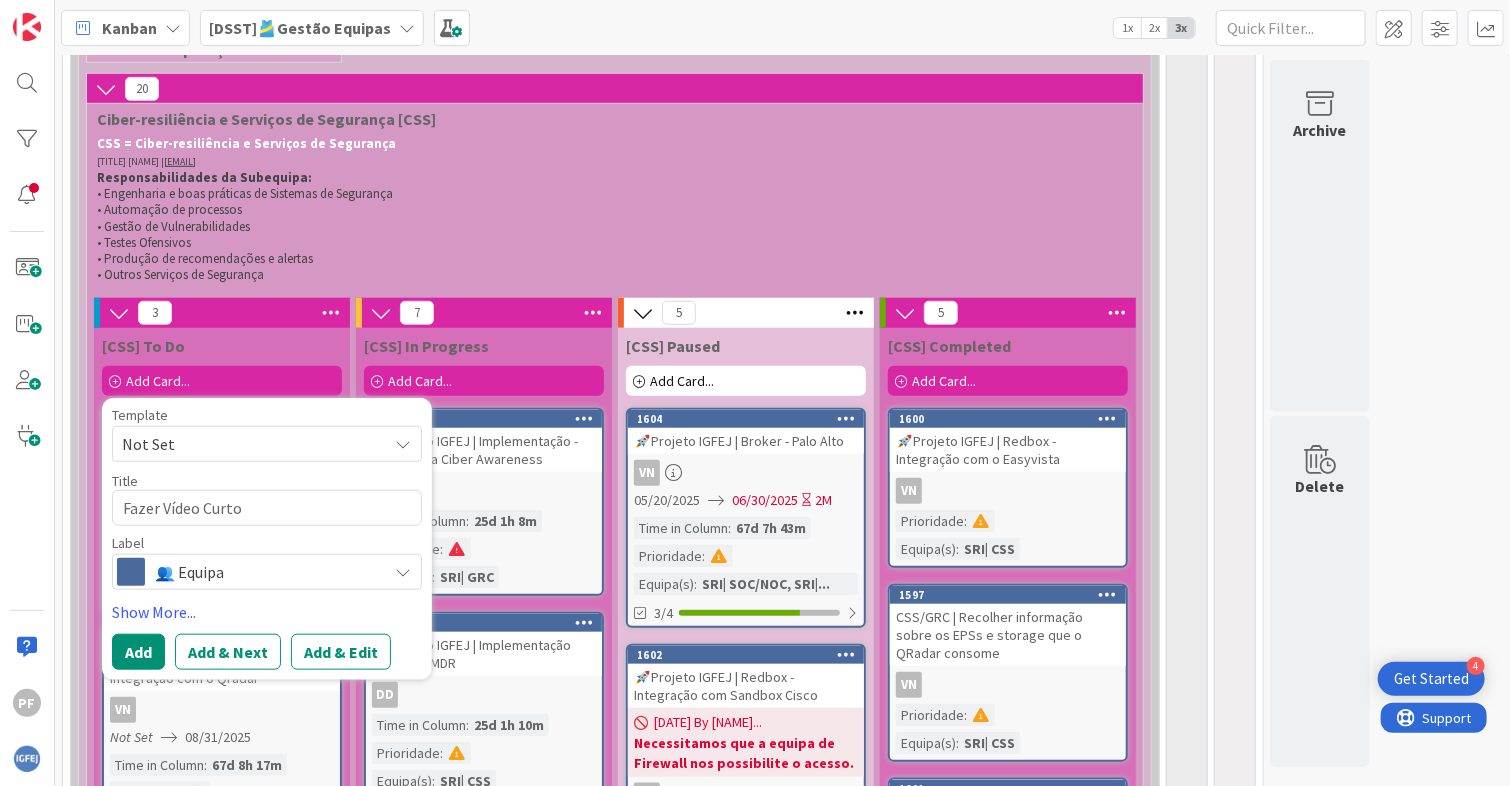 type on "x" 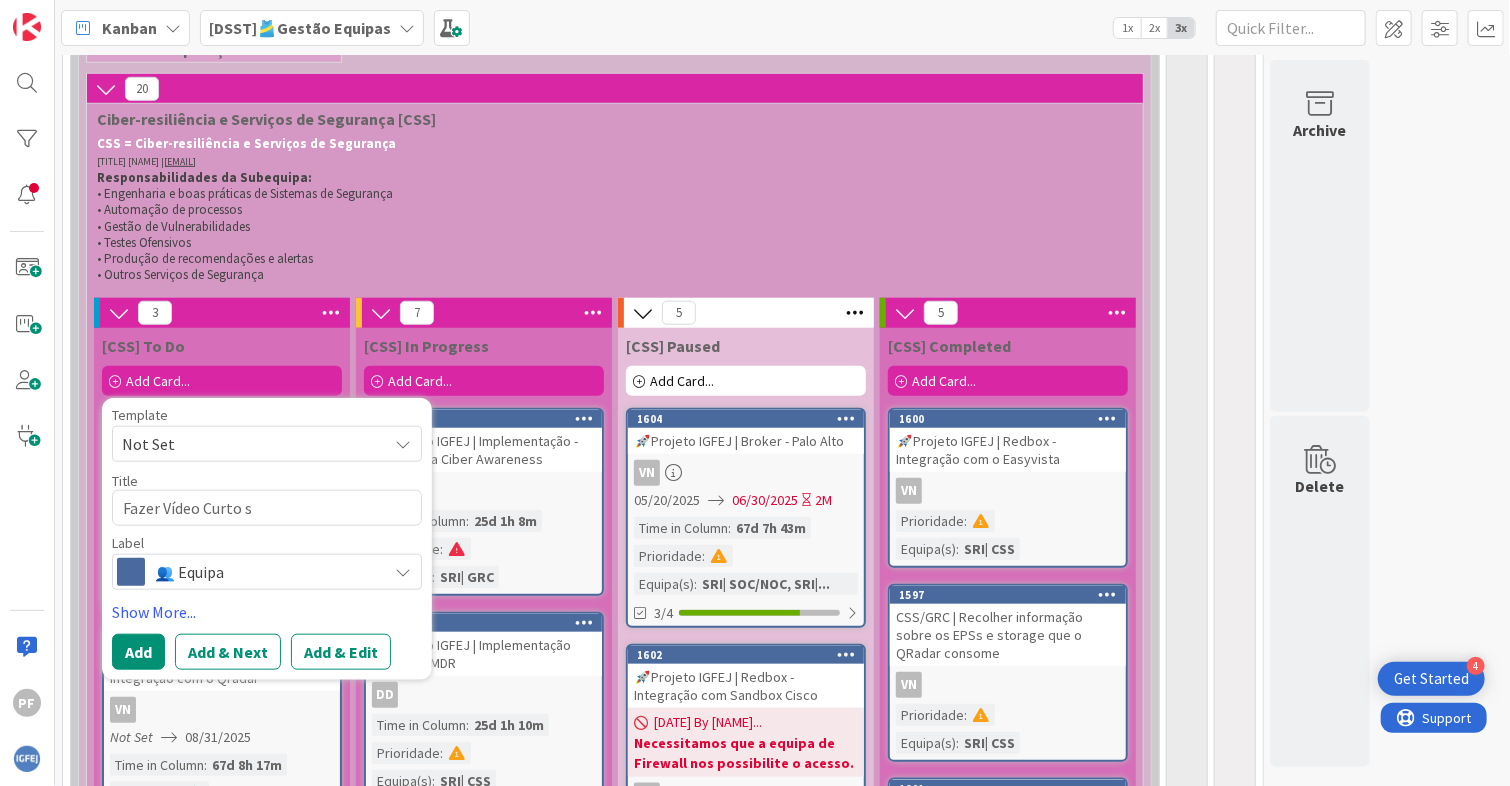 type on "x" 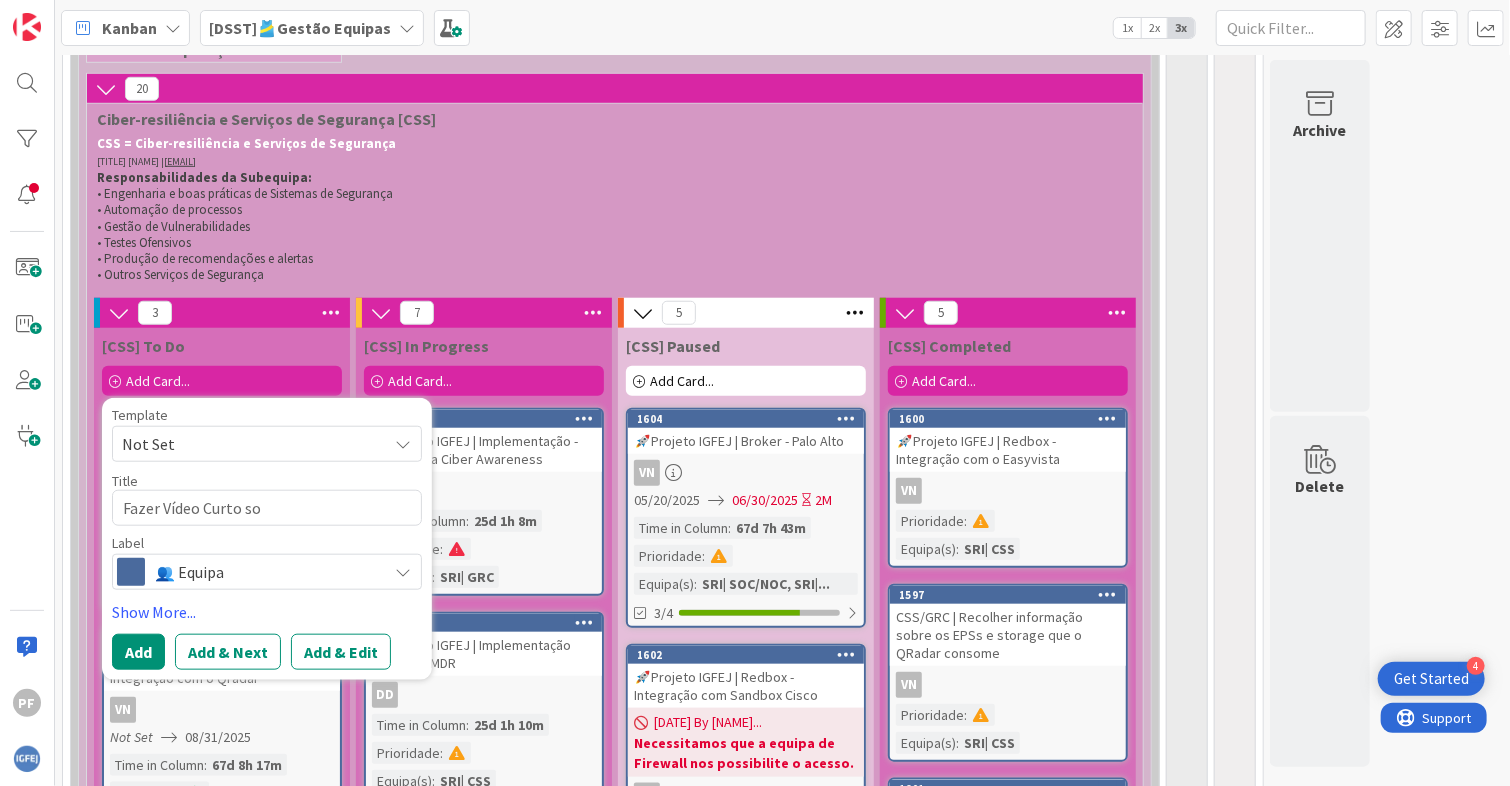 type on "x" 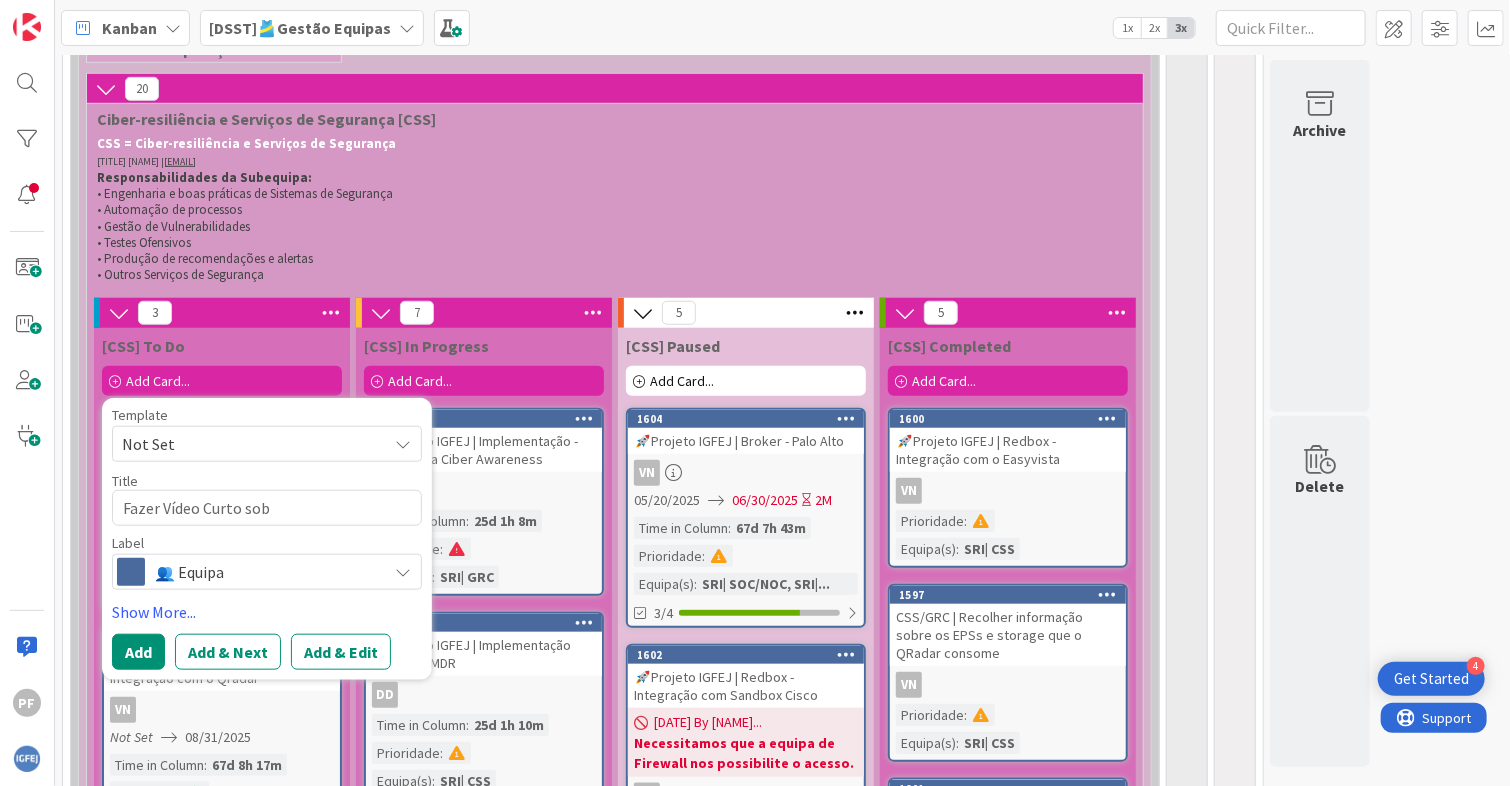 type on "x" 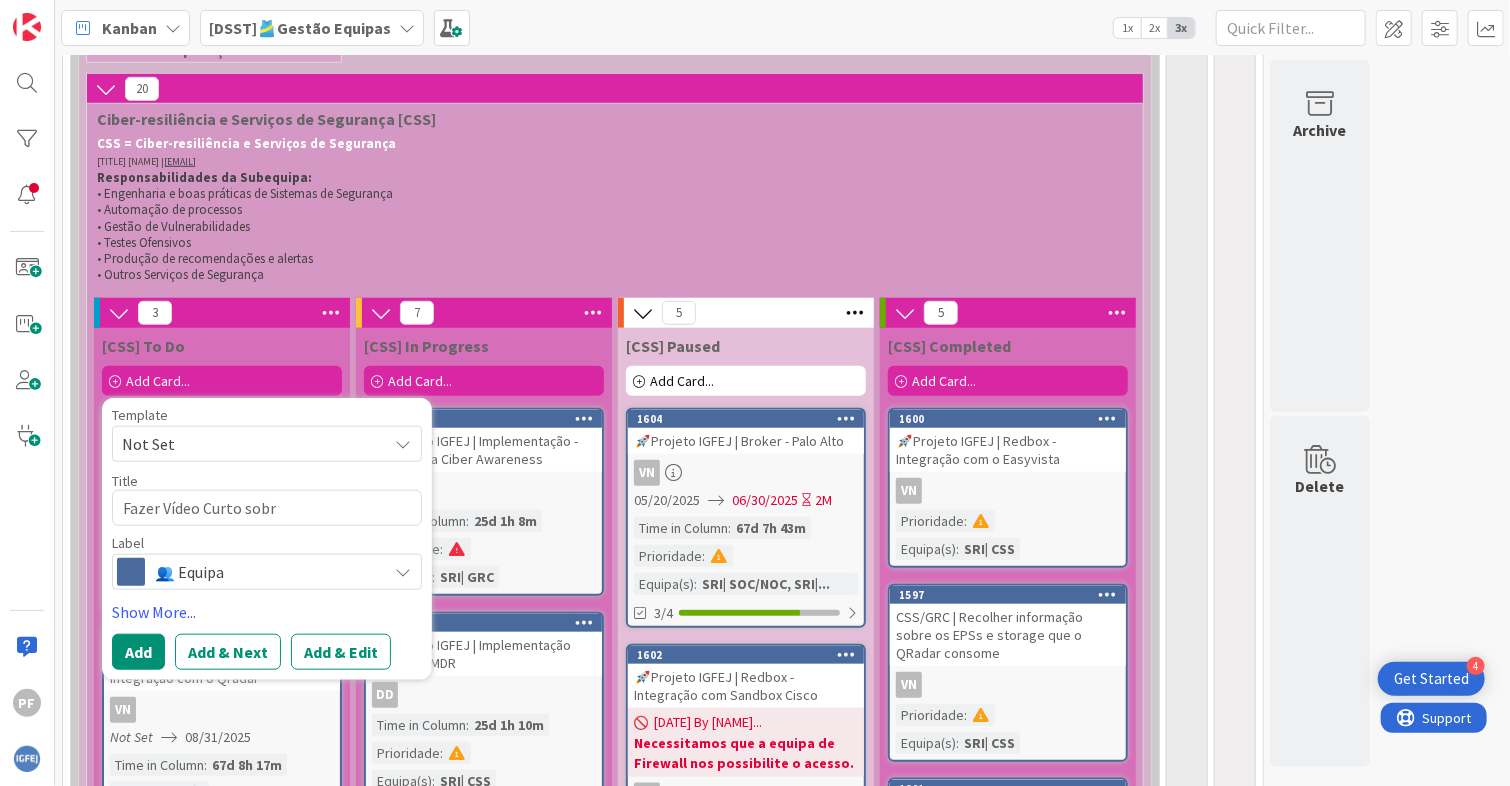type on "x" 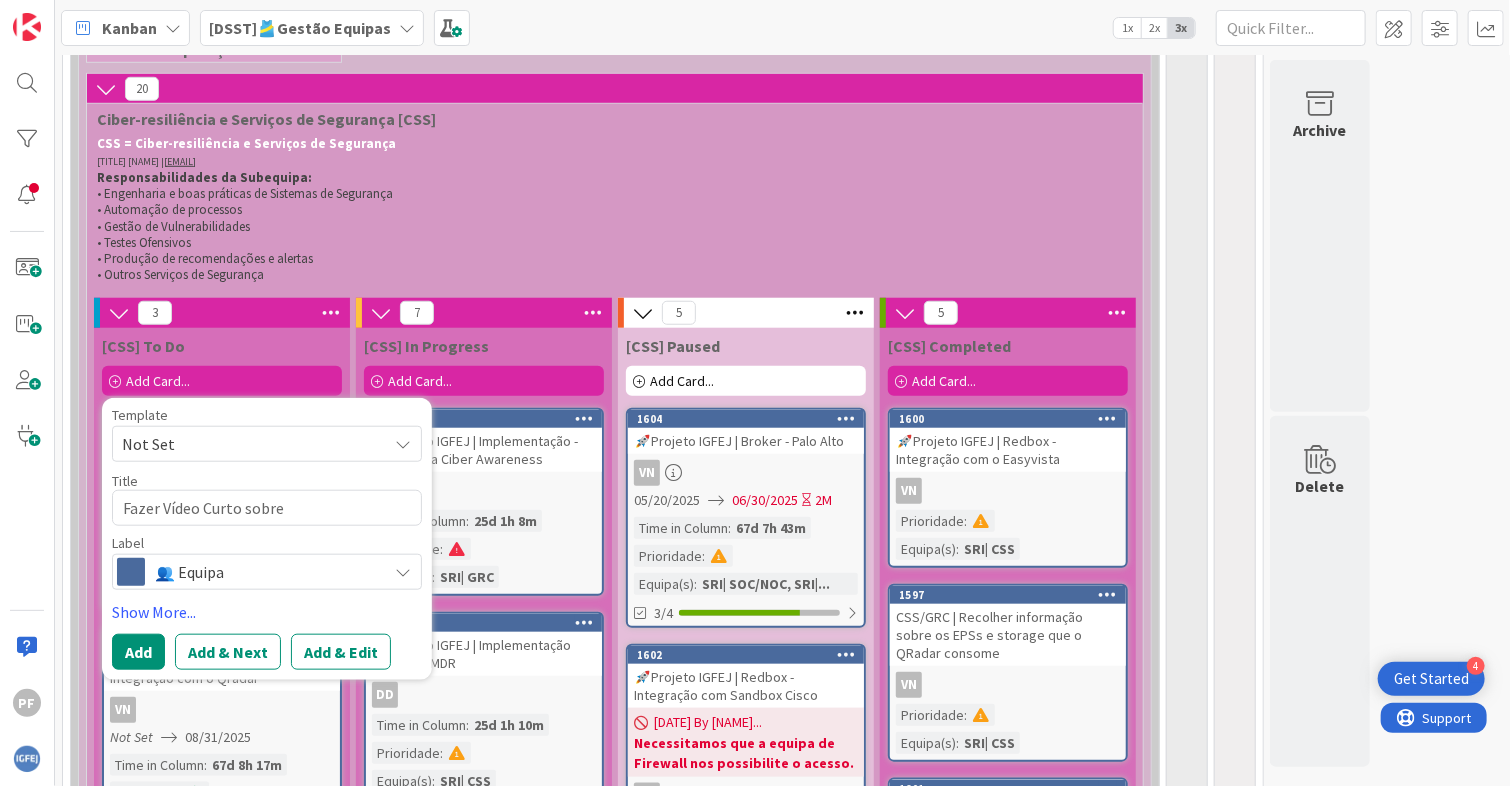 type on "x" 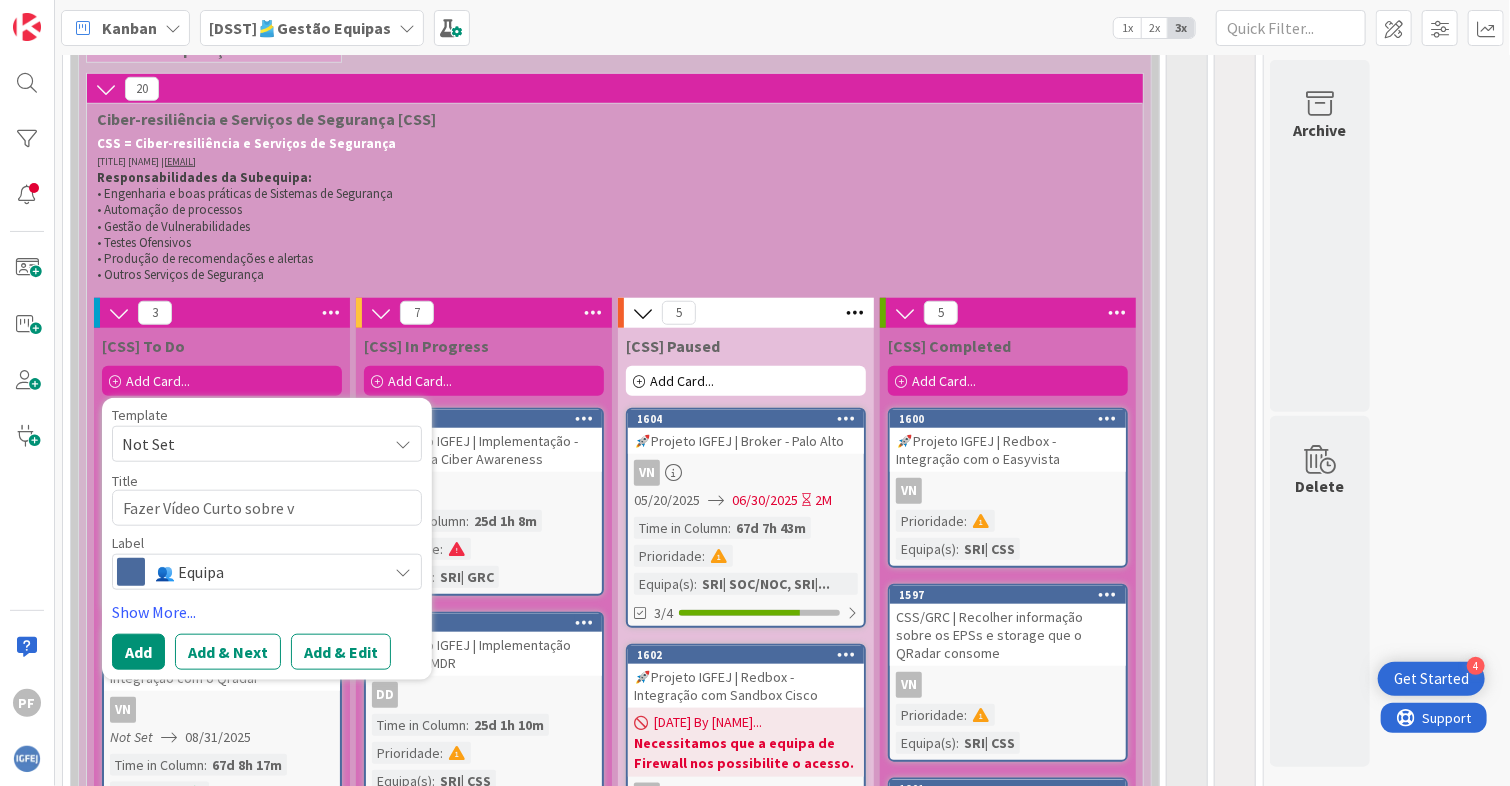 type on "Fazer Vídeo Curto sobre ve" 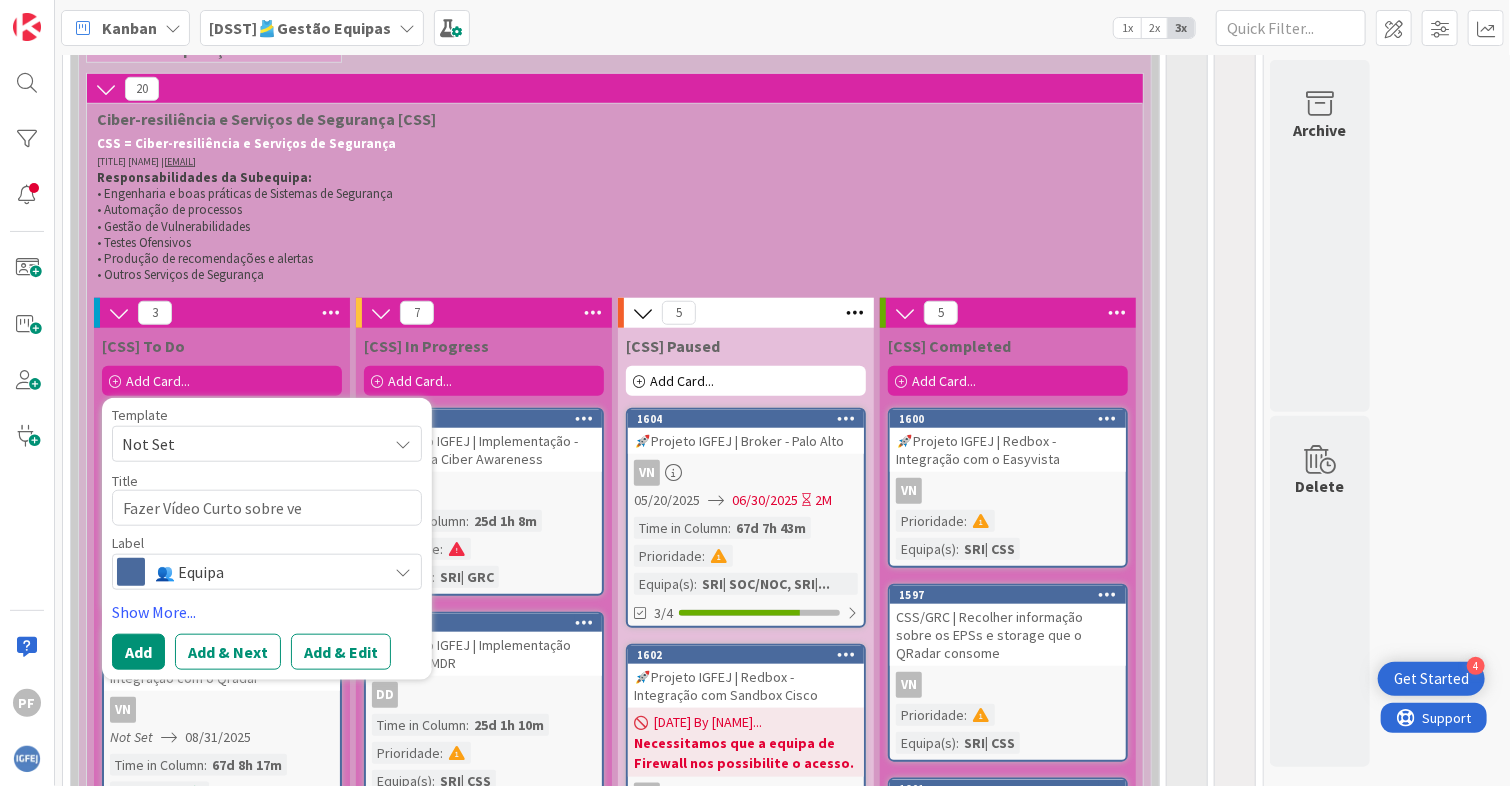 type on "x" 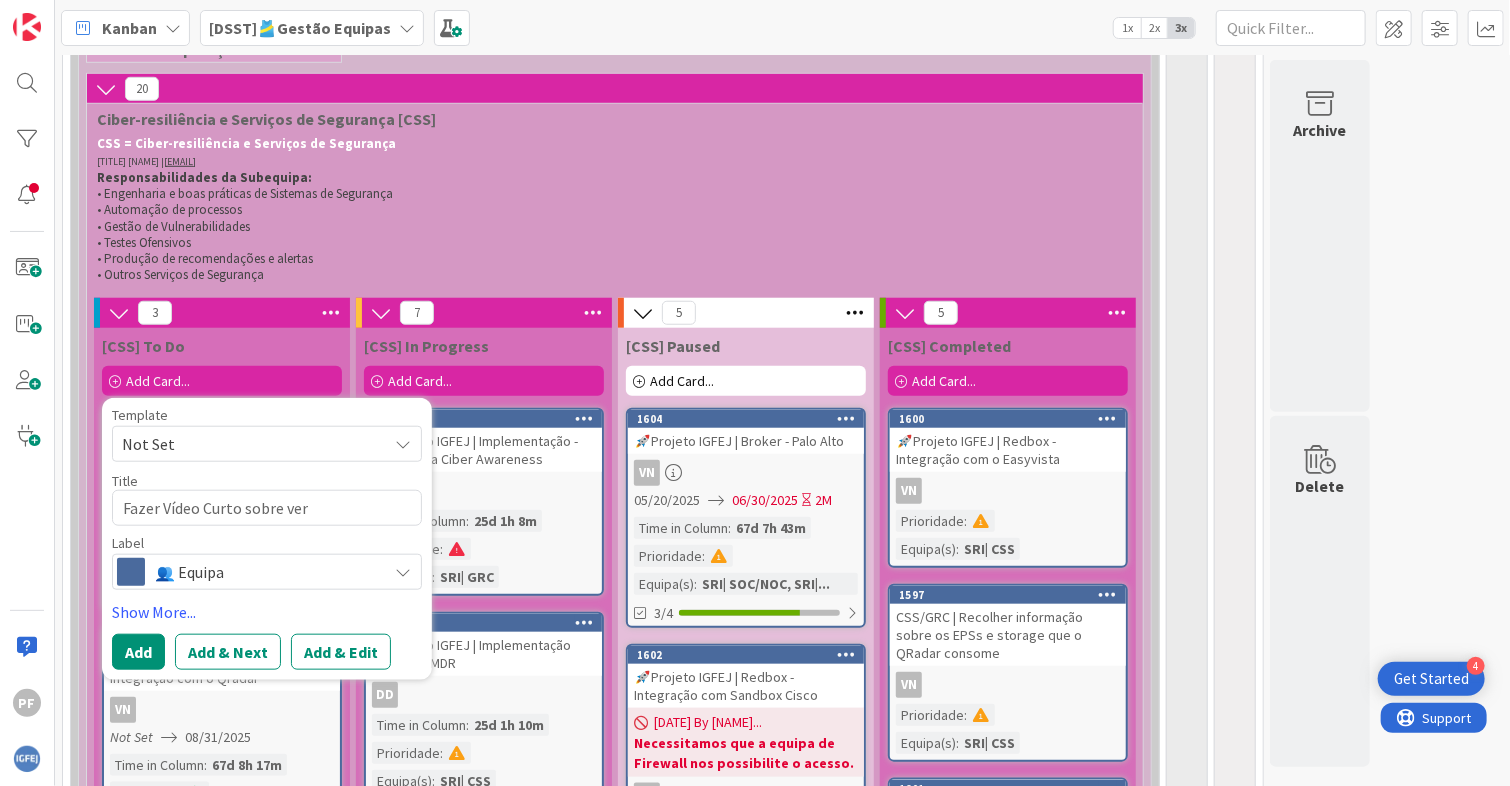 type on "x" 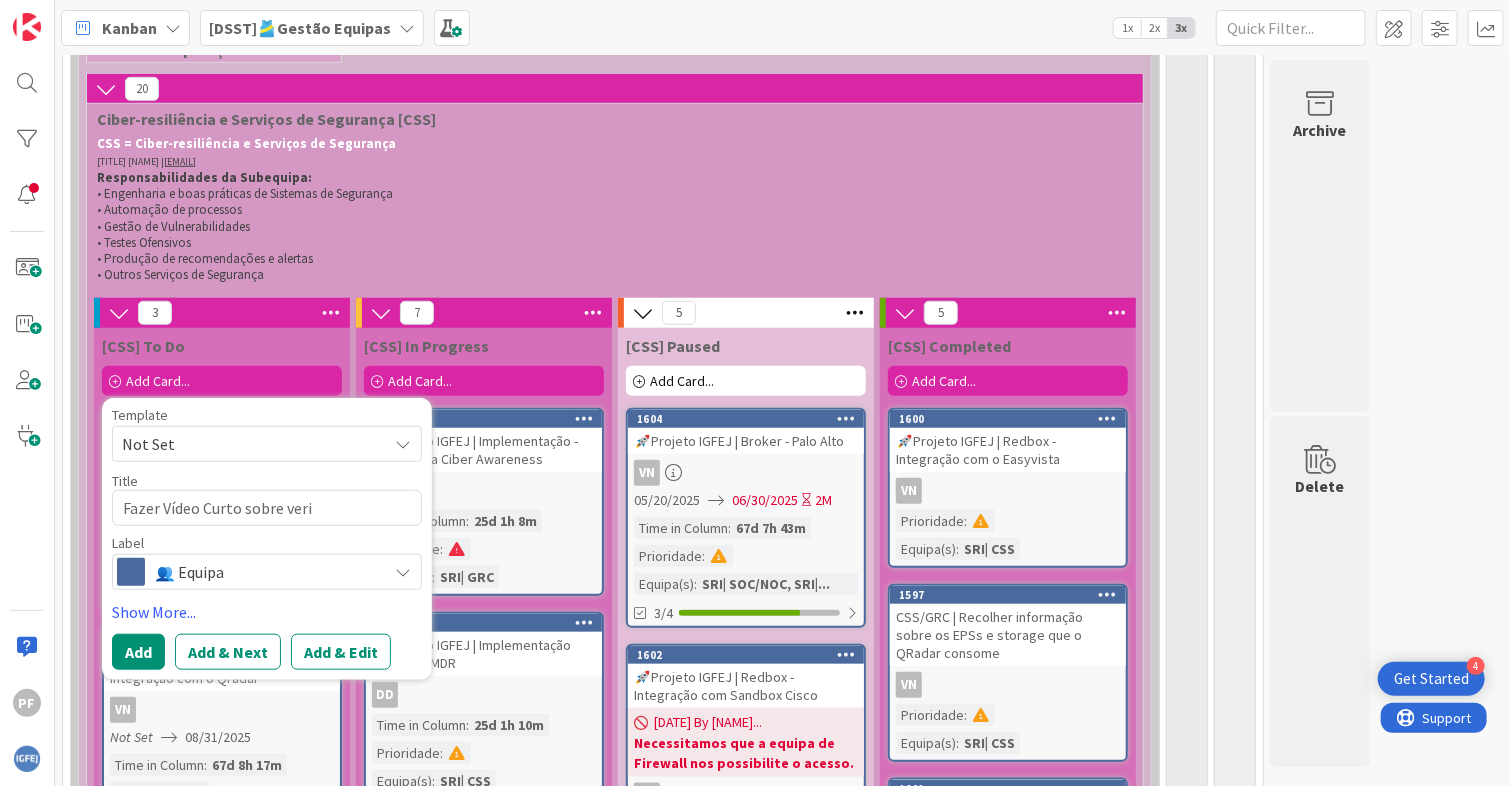 type on "x" 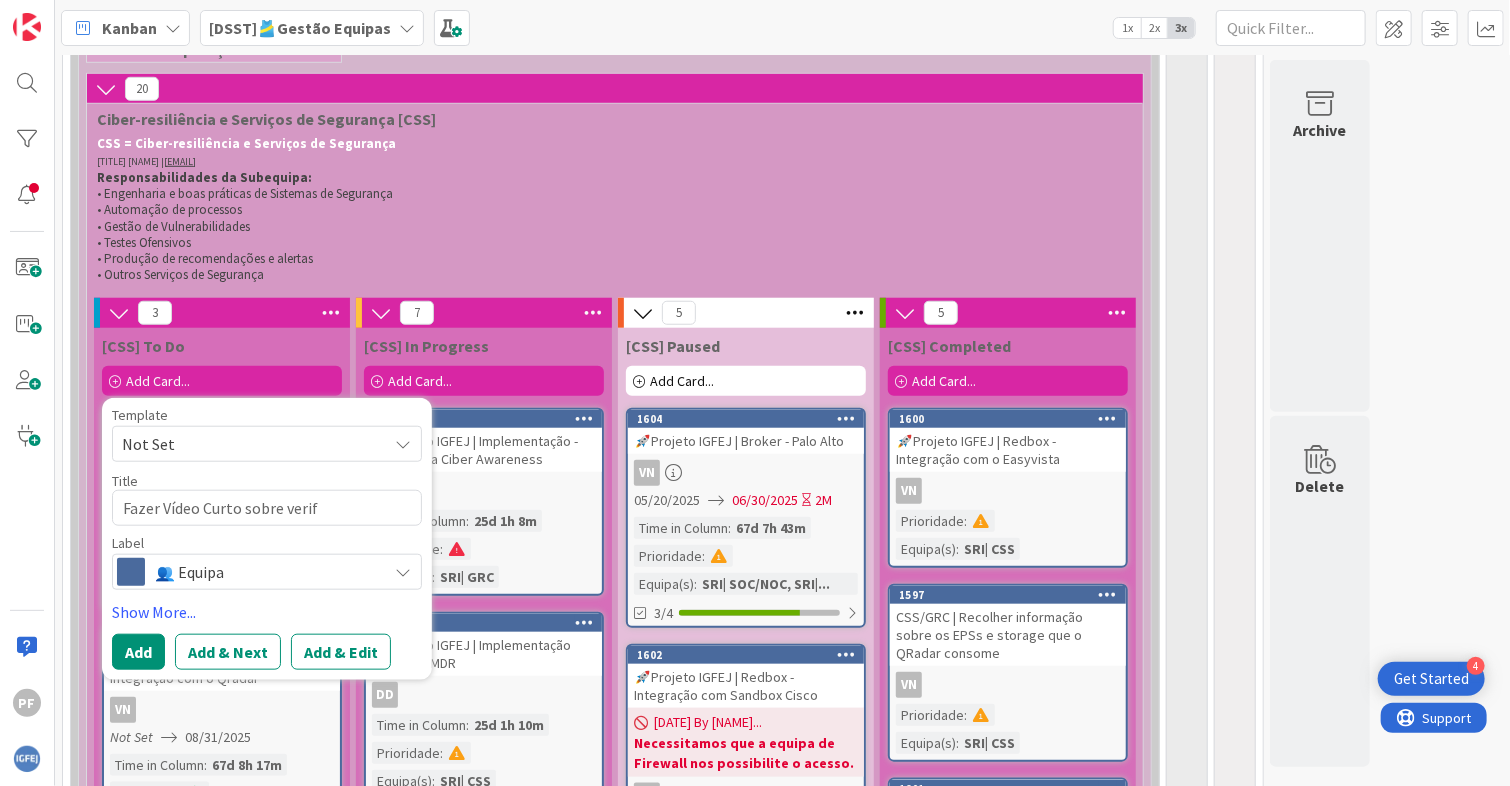 type on "x" 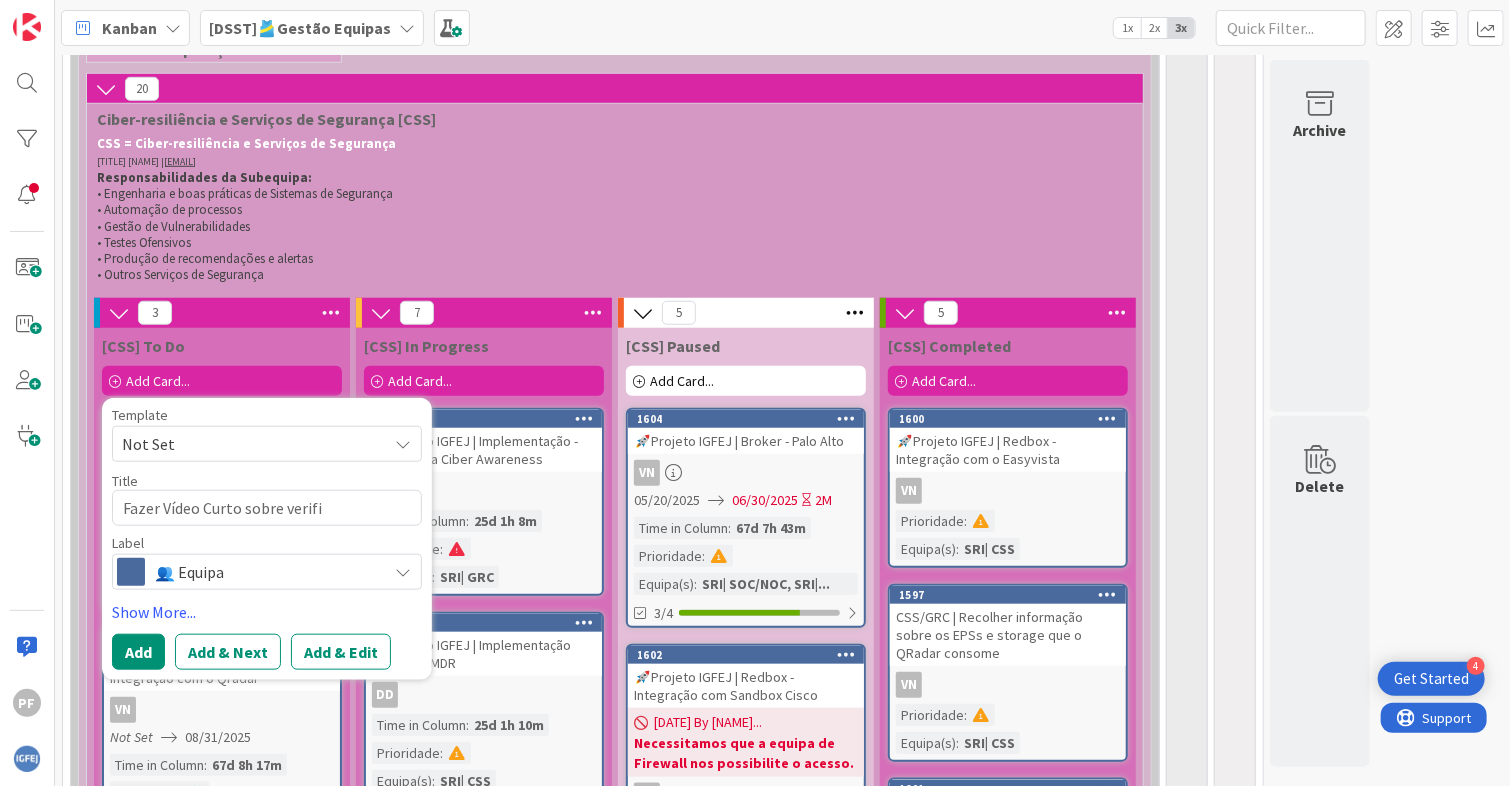 type on "x" 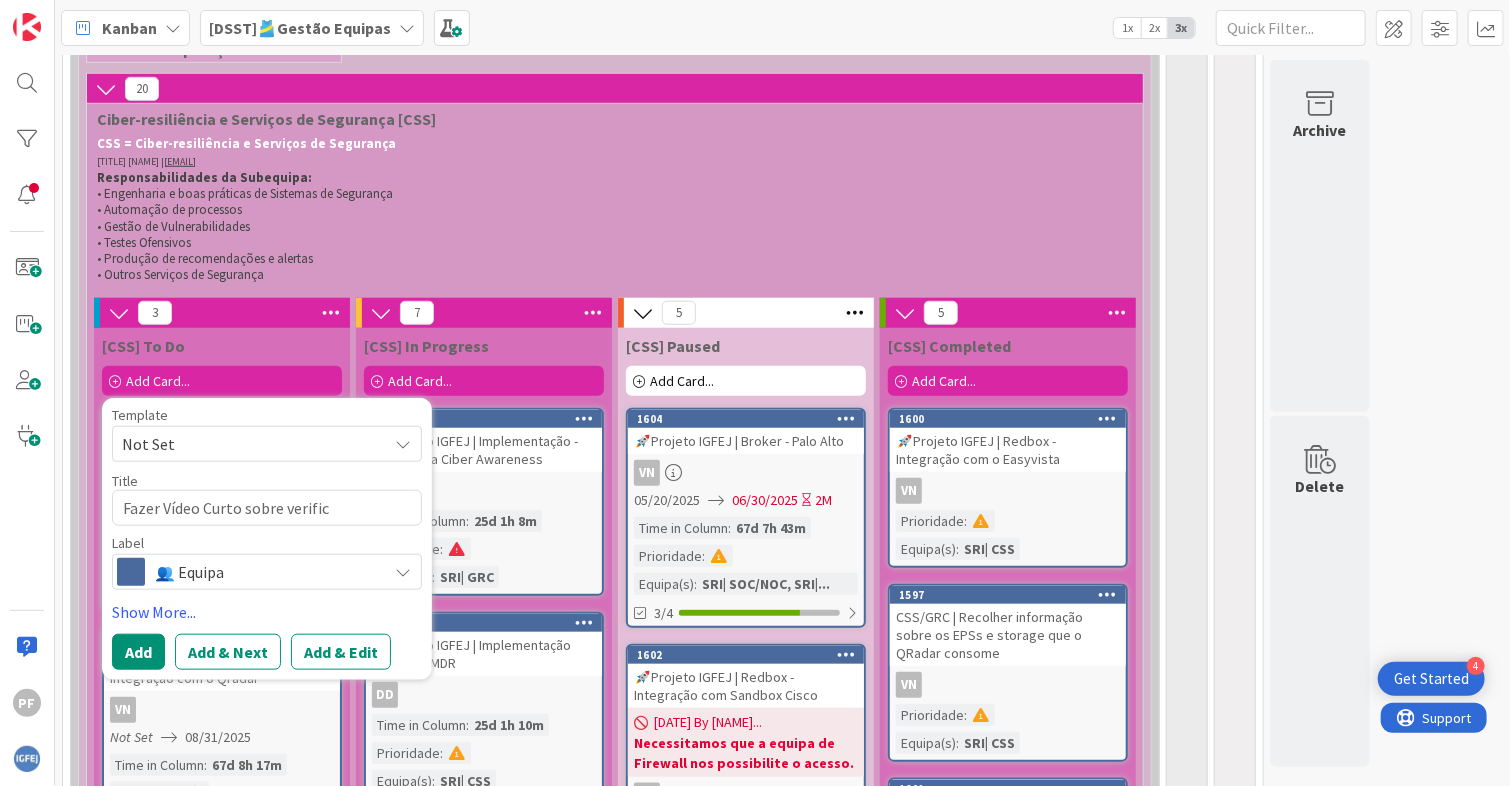 type on "Fazer Vídeo Curto sobre verifica" 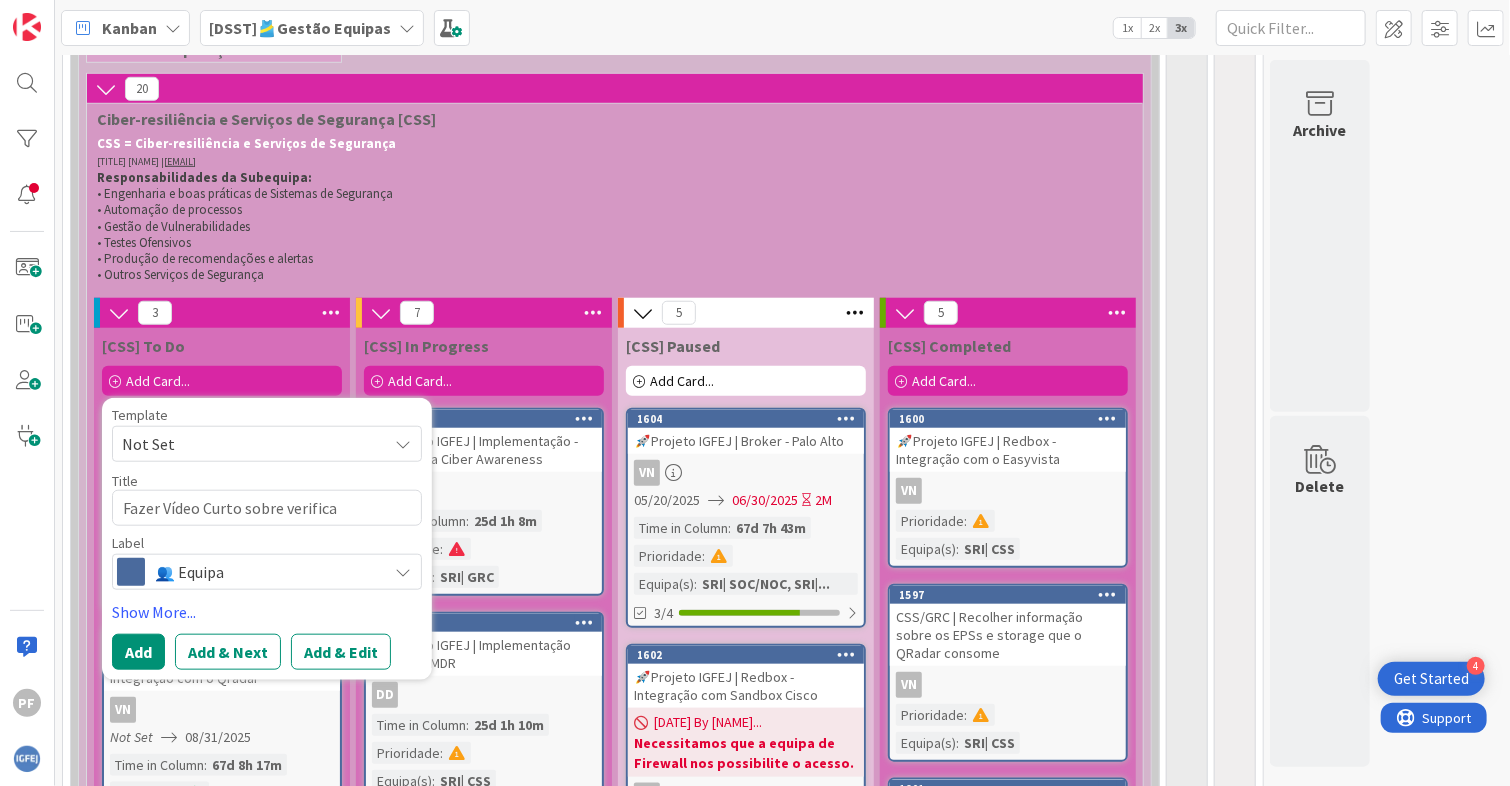 type on "x" 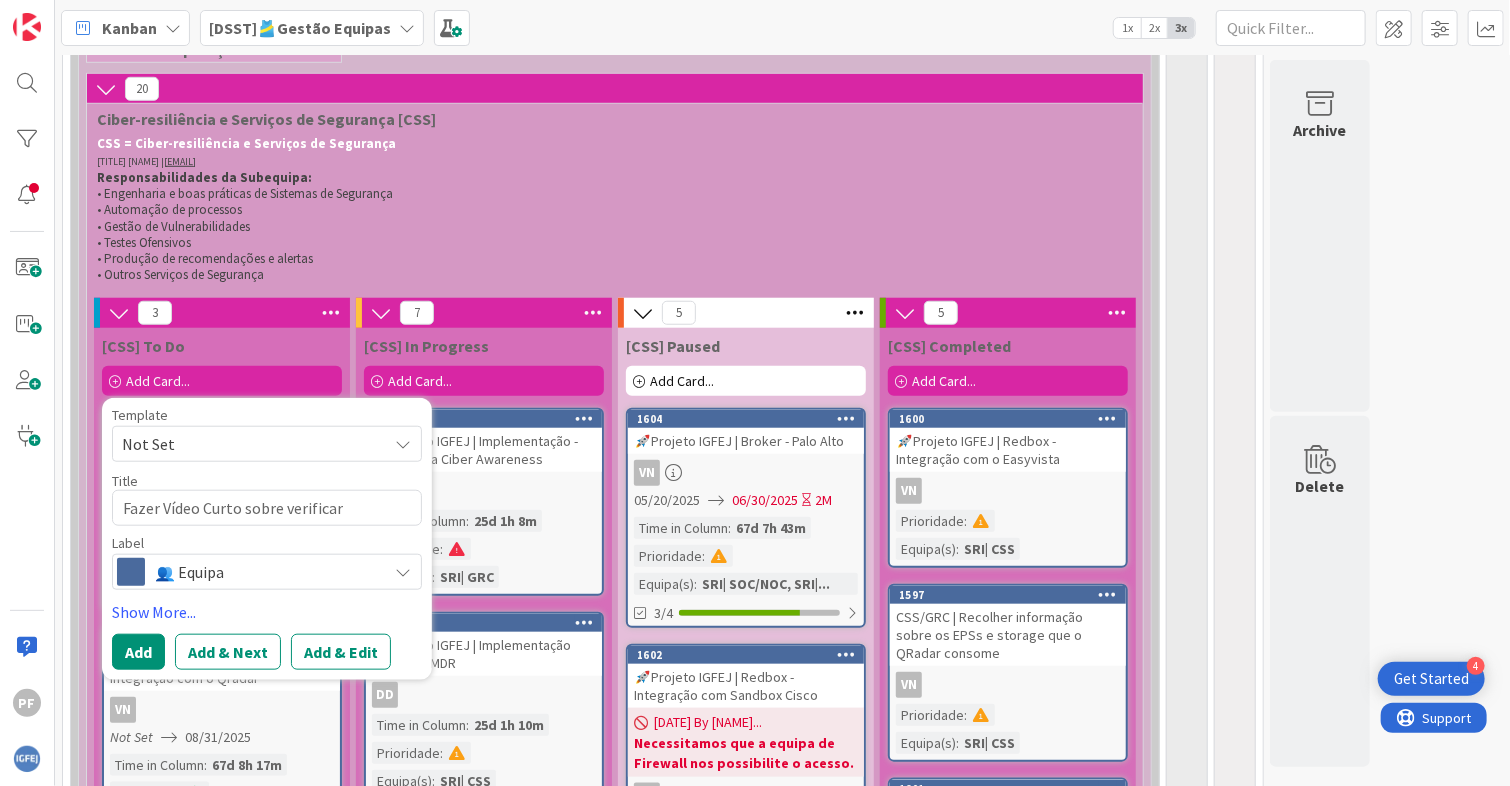 type on "x" 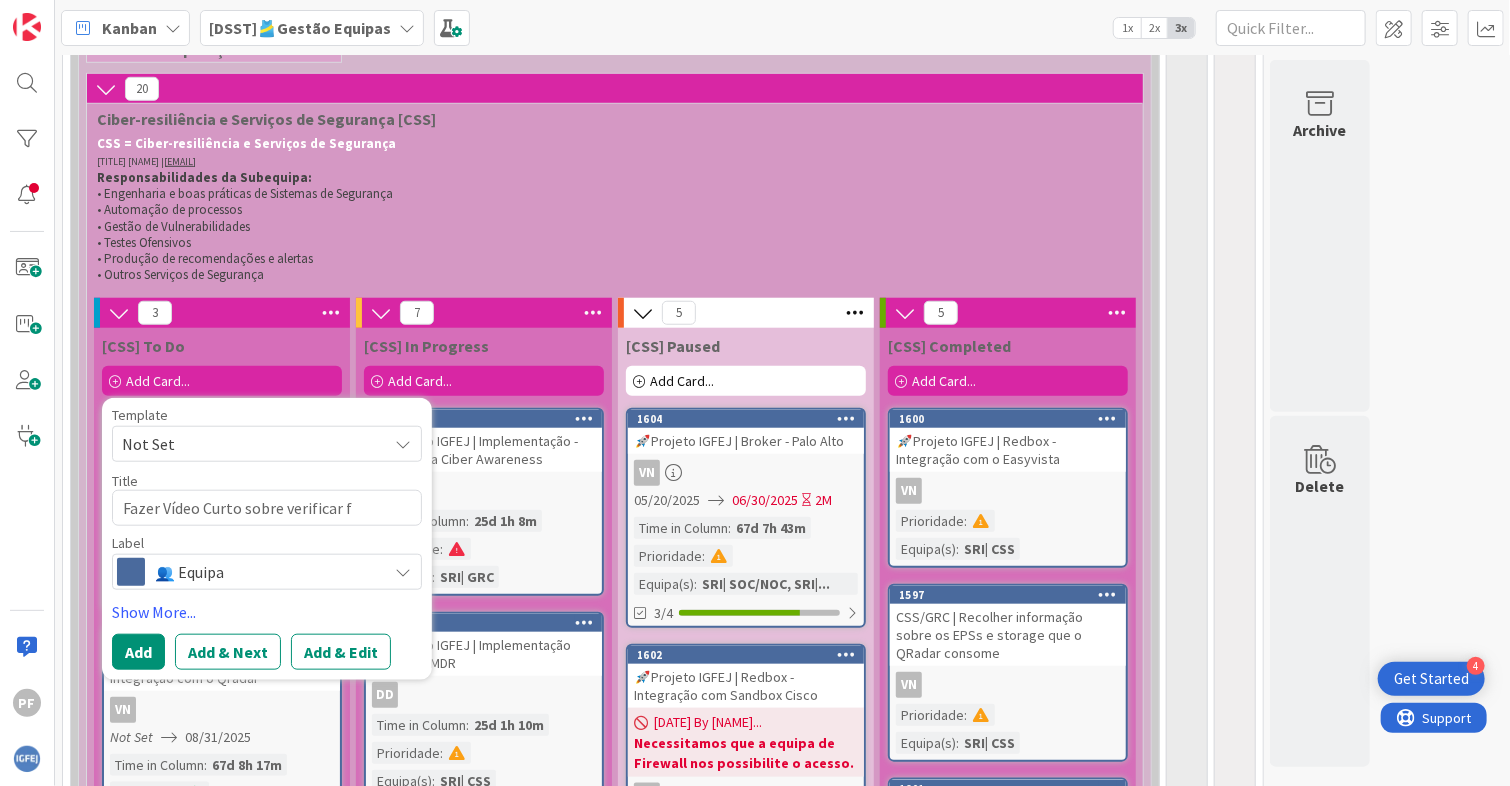 type on "x" 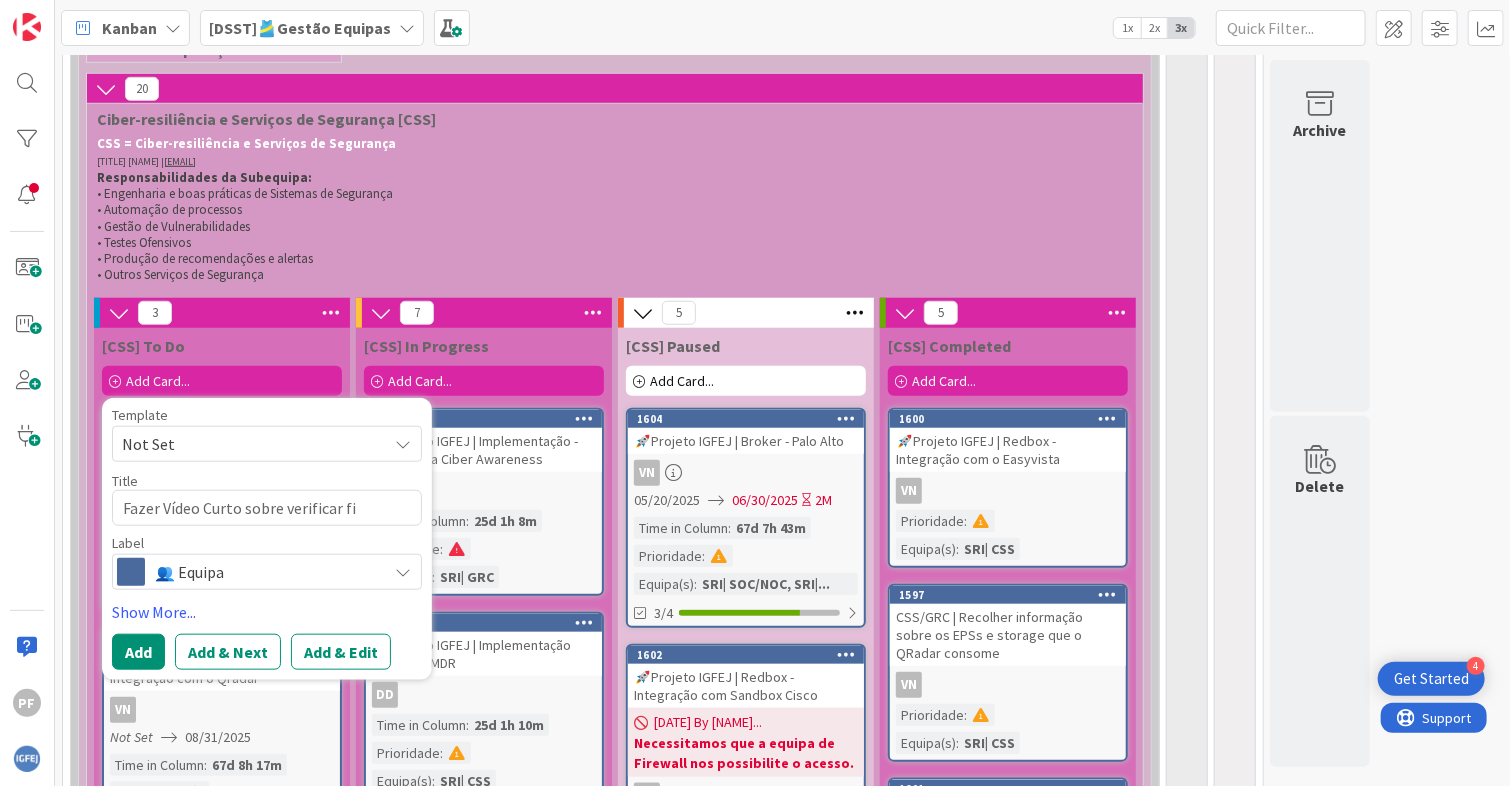 type on "x" 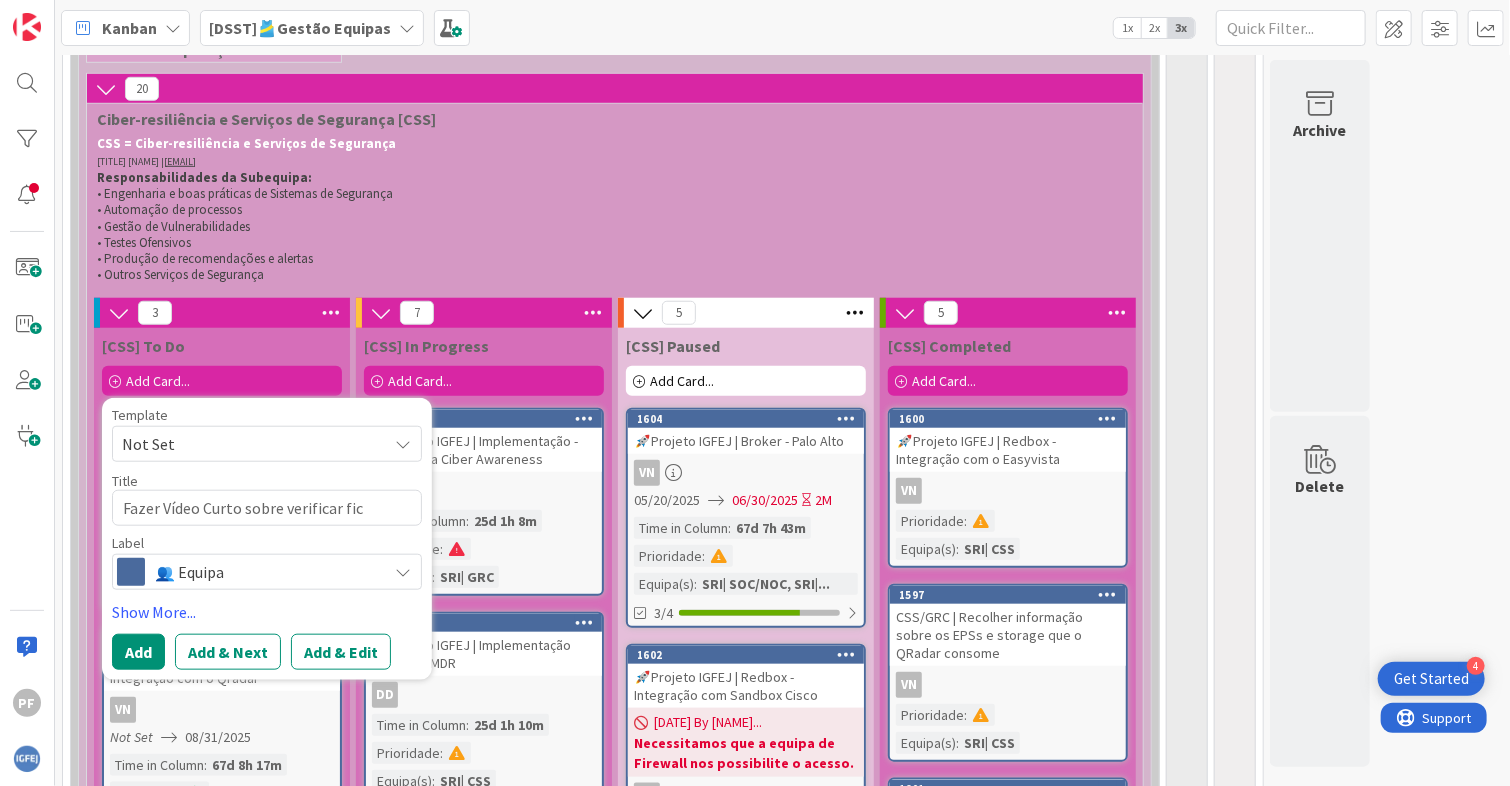 type on "x" 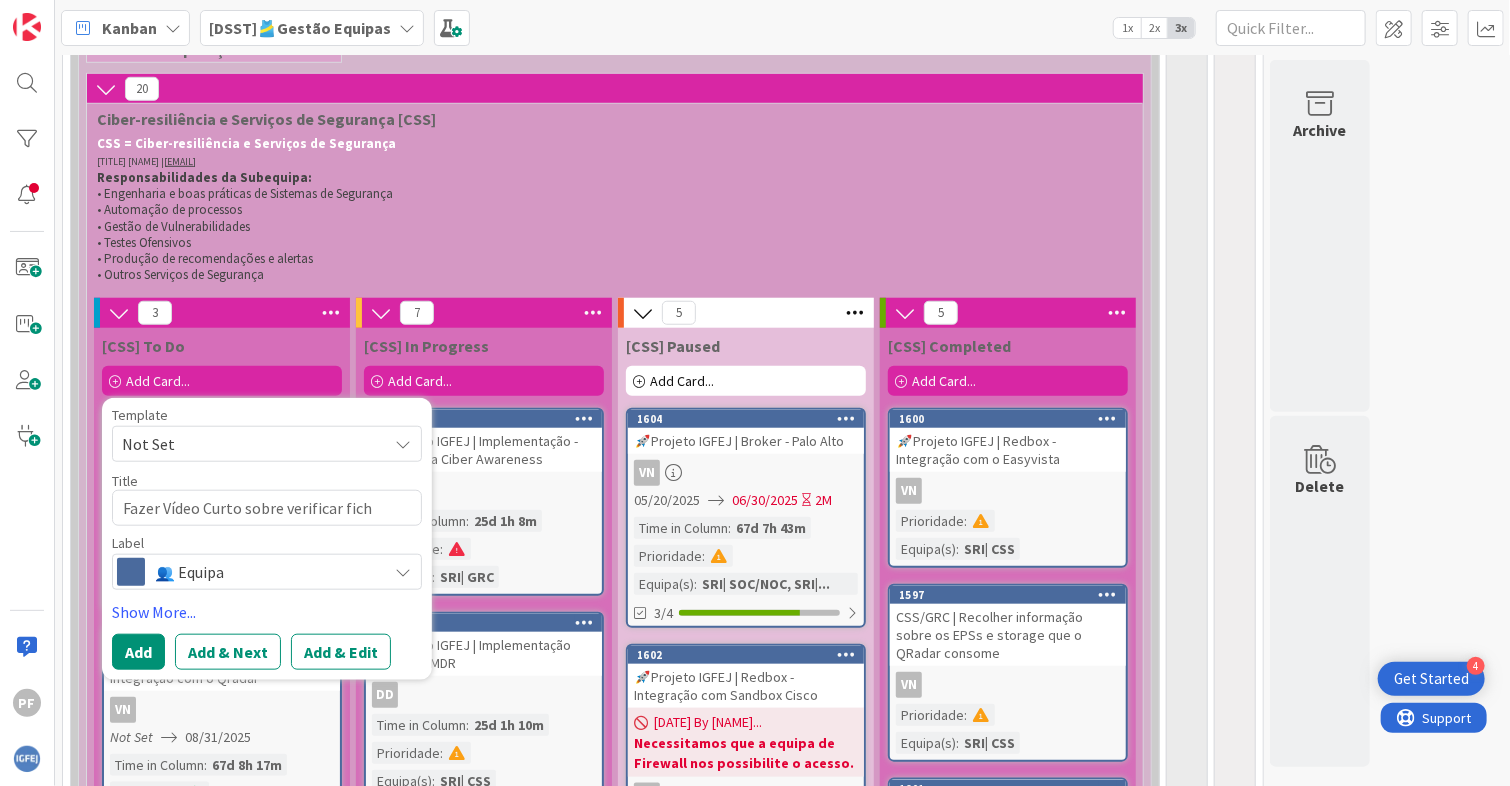 type on "x" 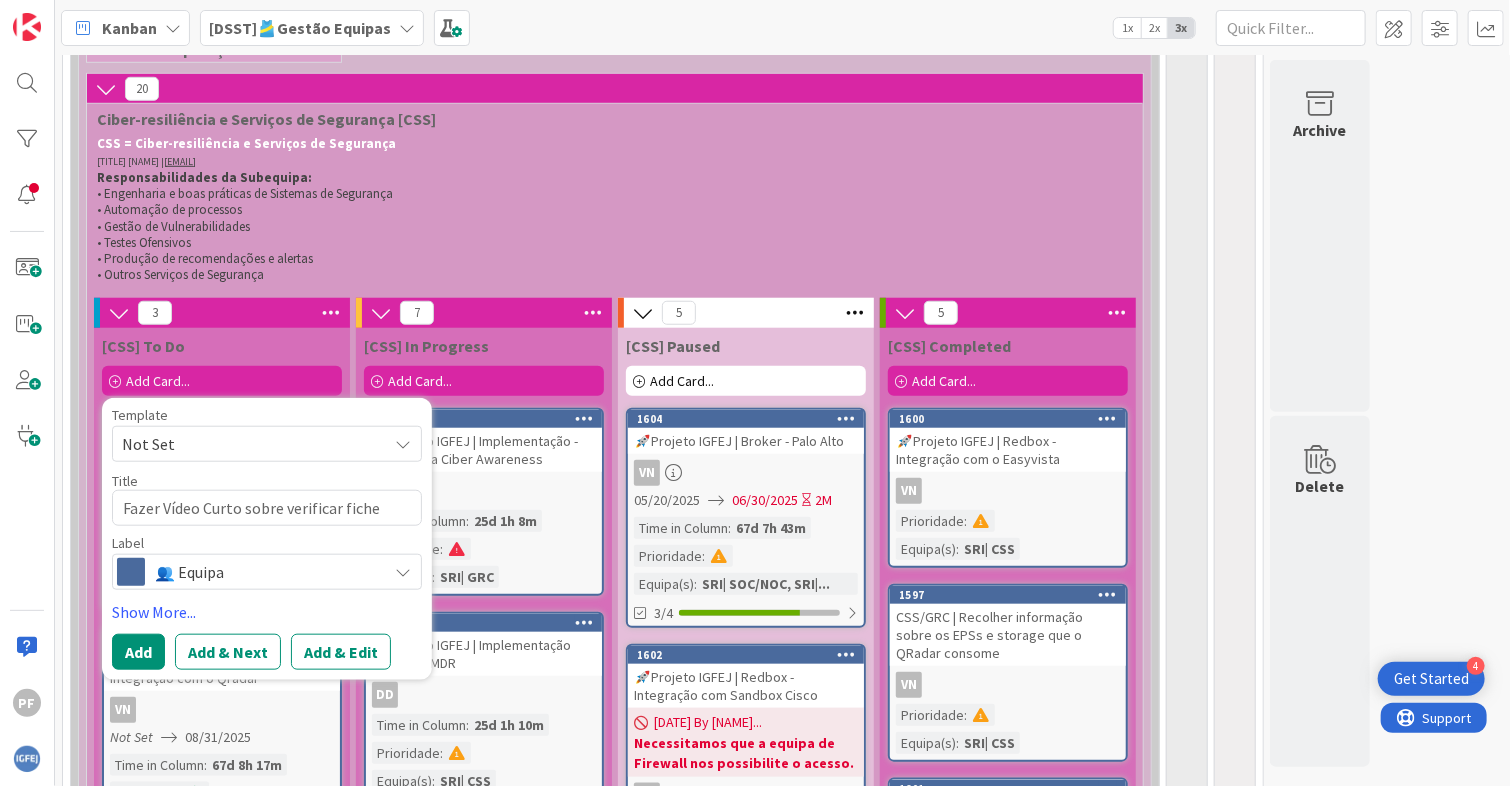 type on "x" 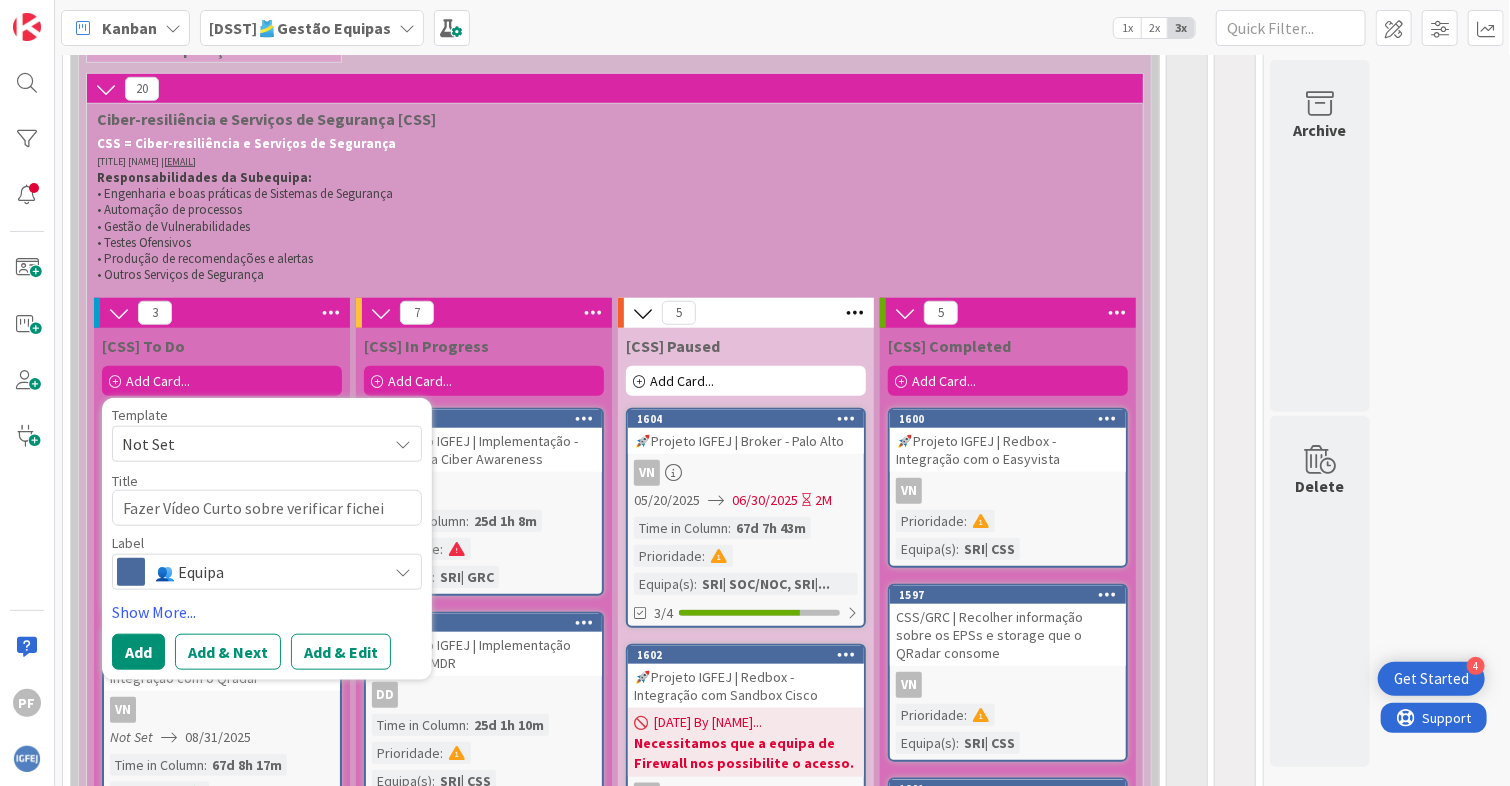 type on "x" 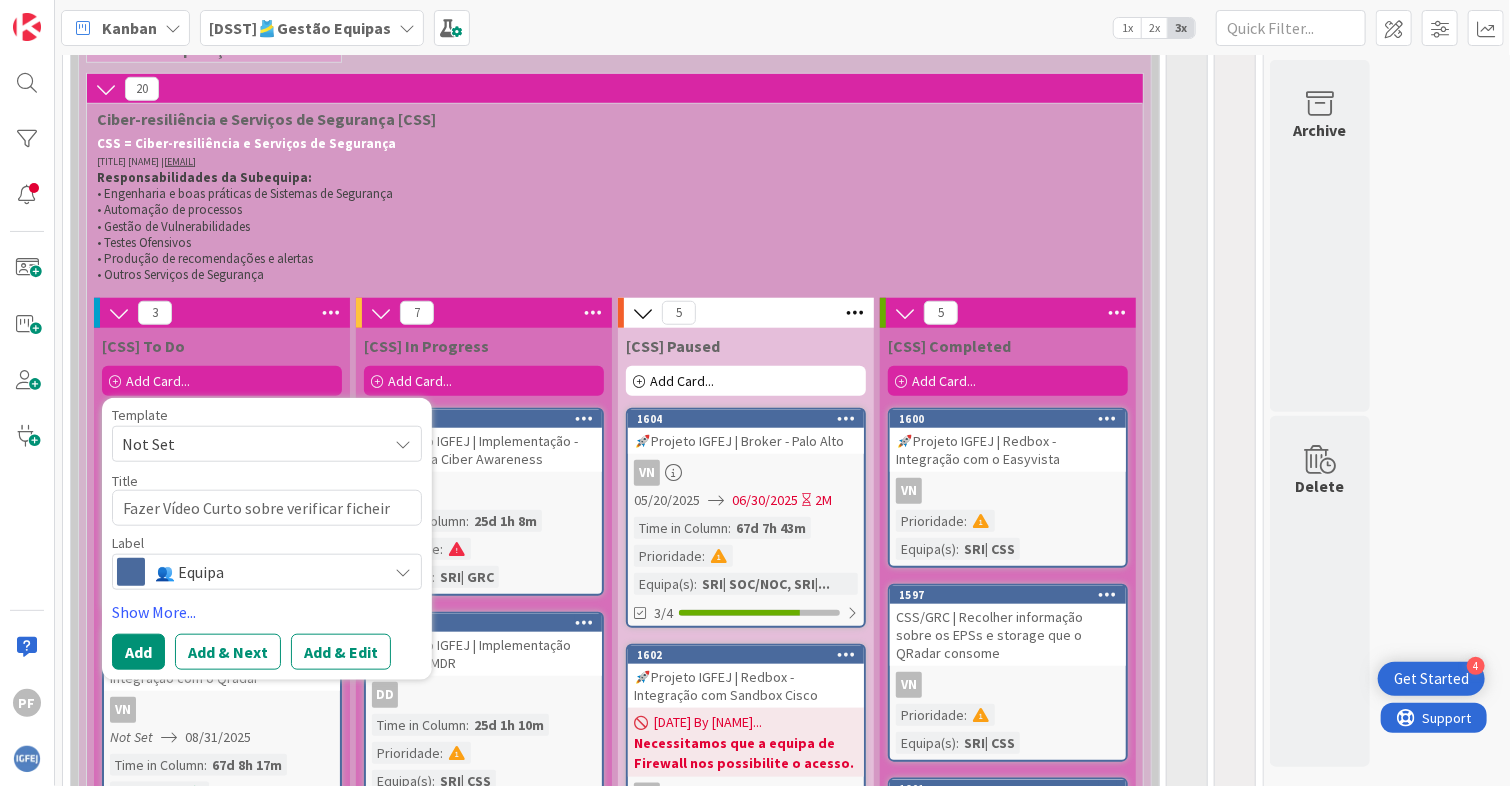 type on "x" 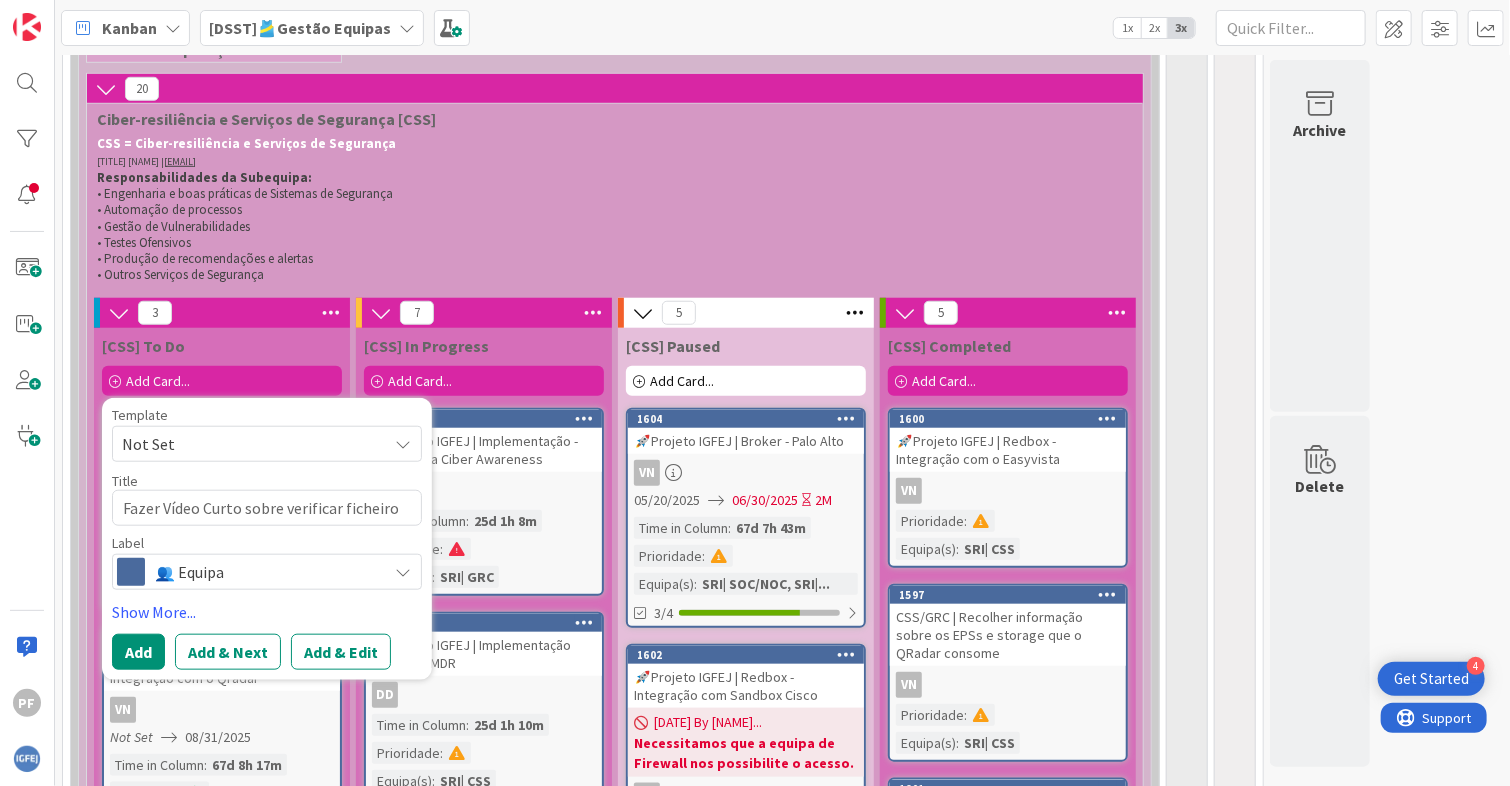 type on "x" 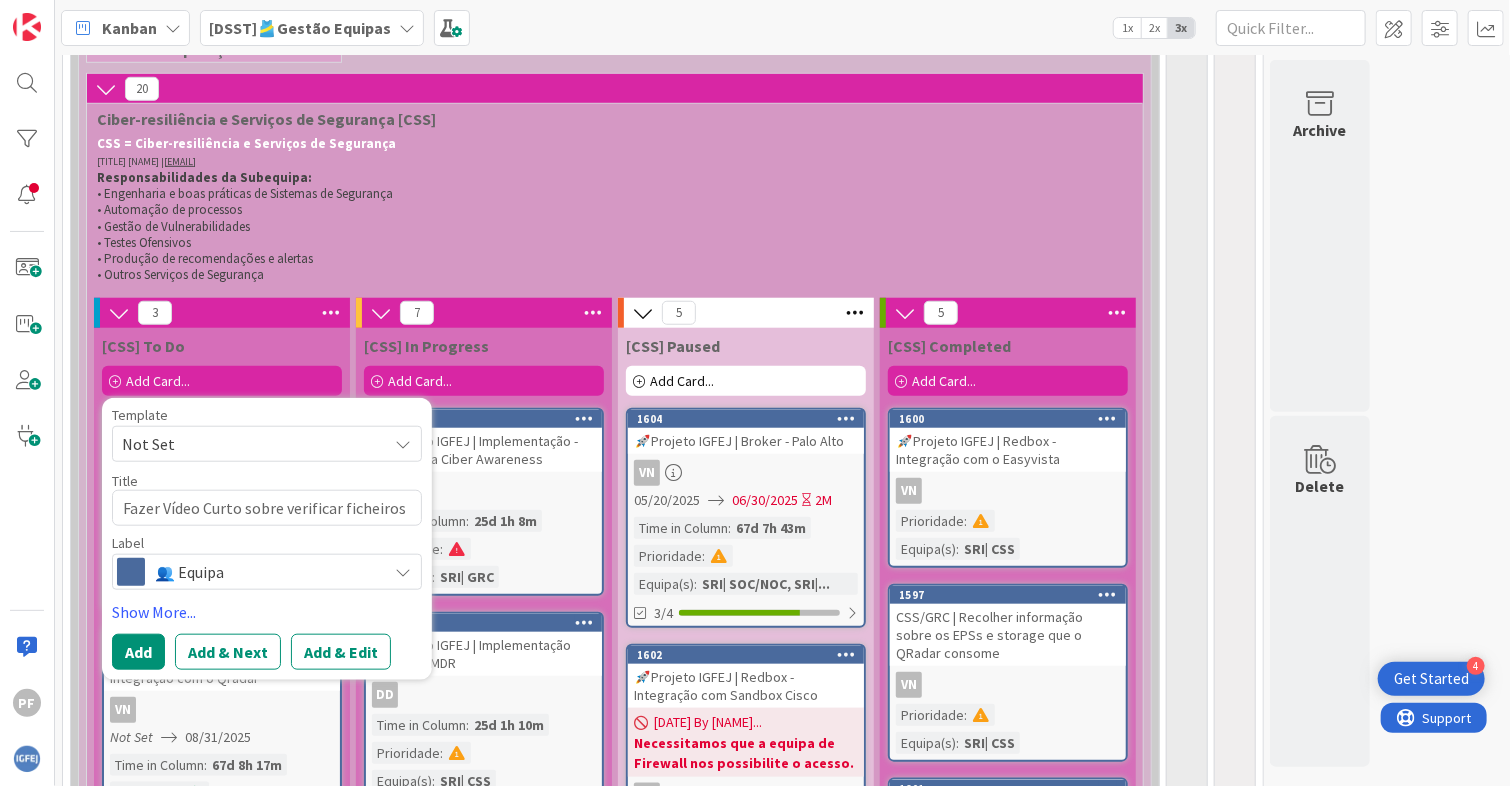 type on "x" 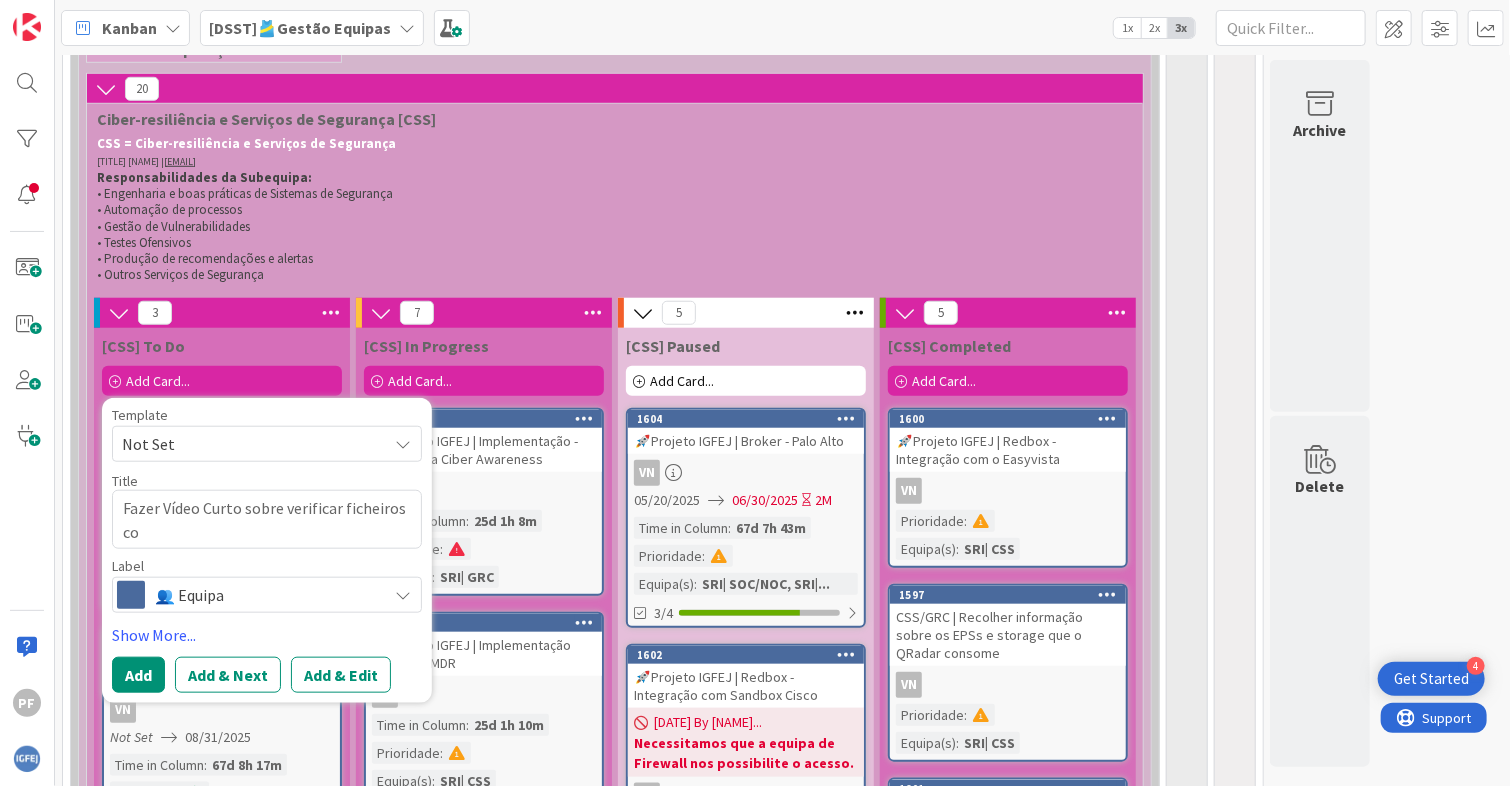 type on "x" 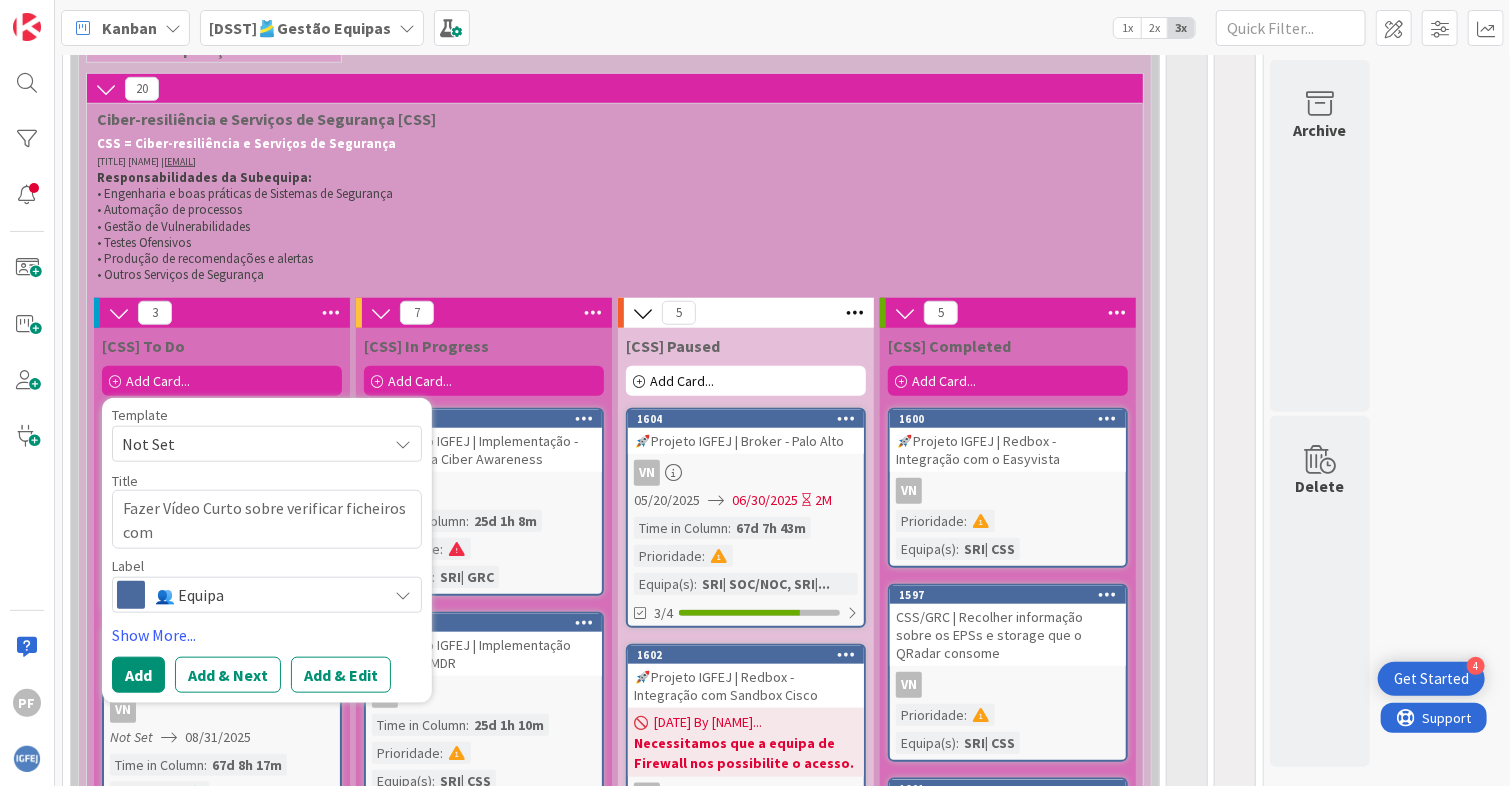 type on "x" 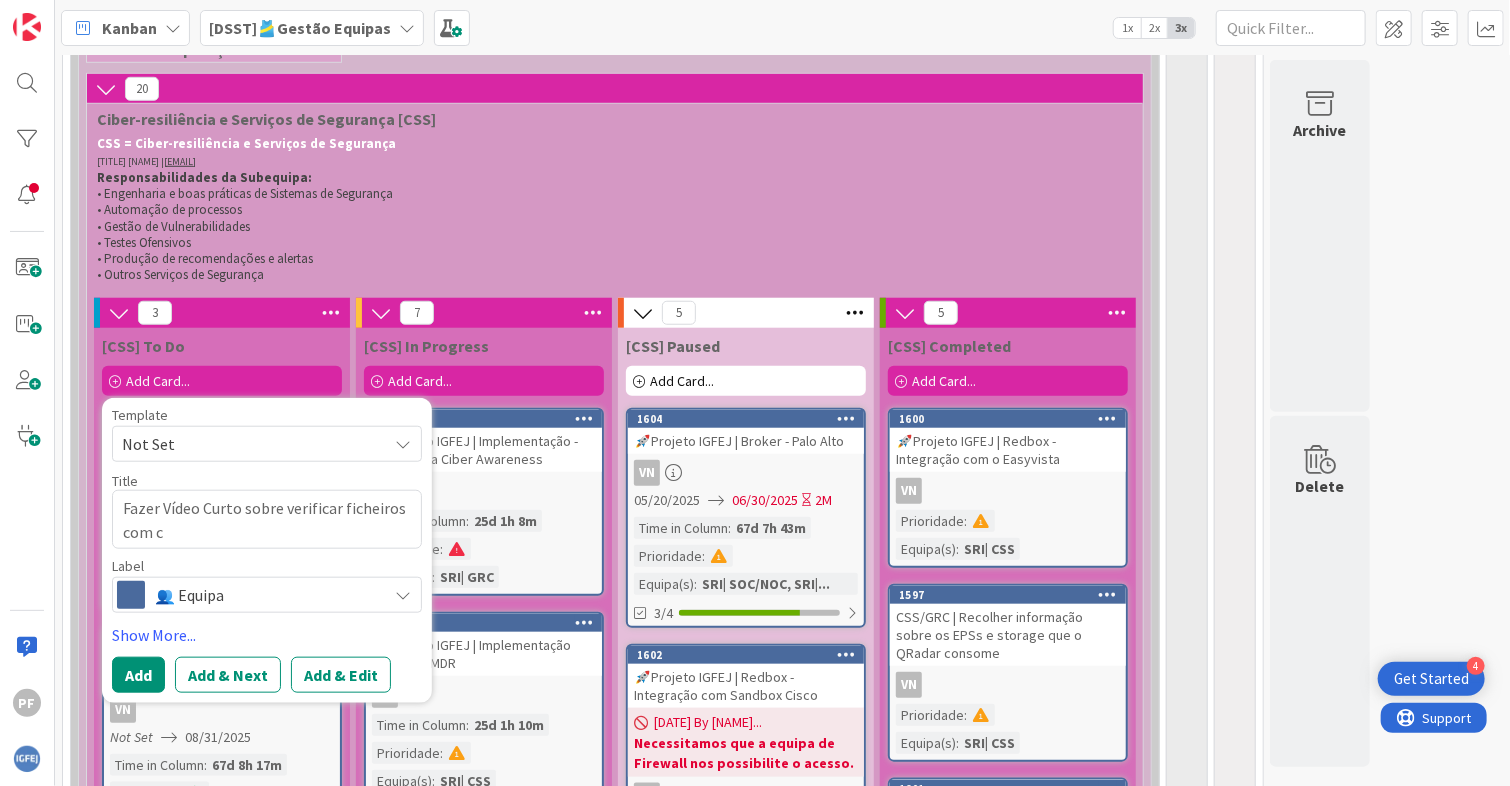 type on "x" 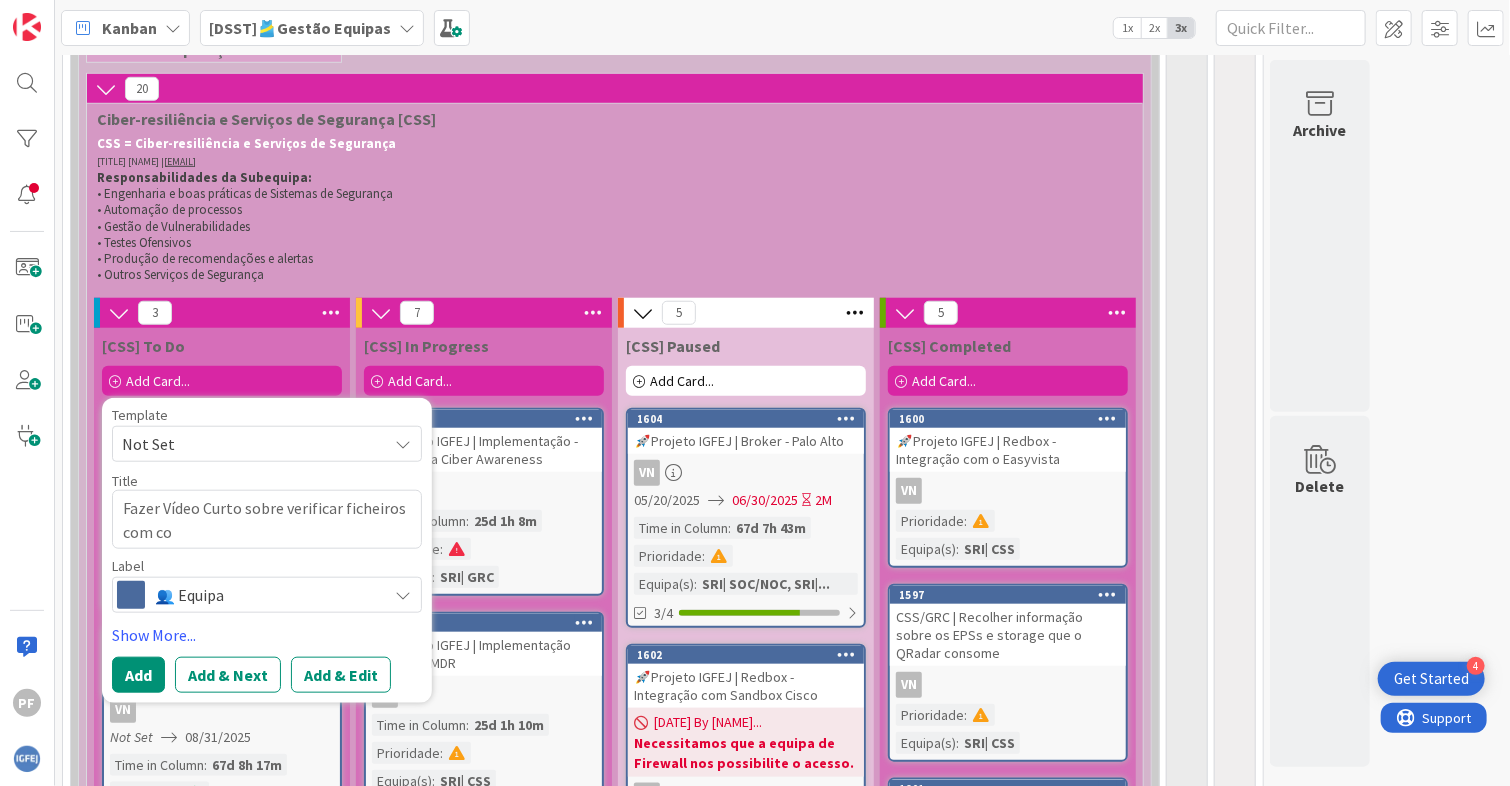 type on "x" 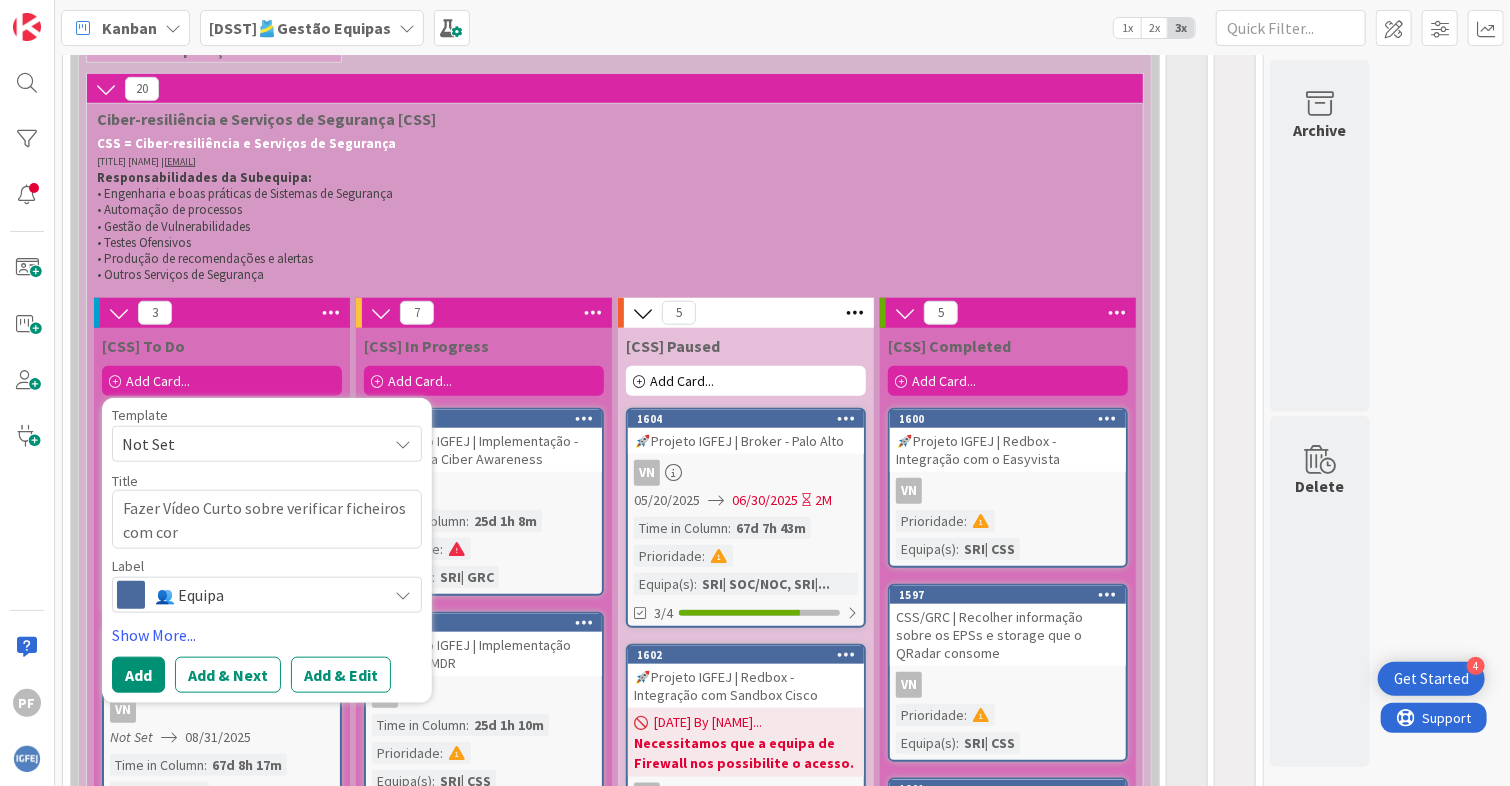 type on "x" 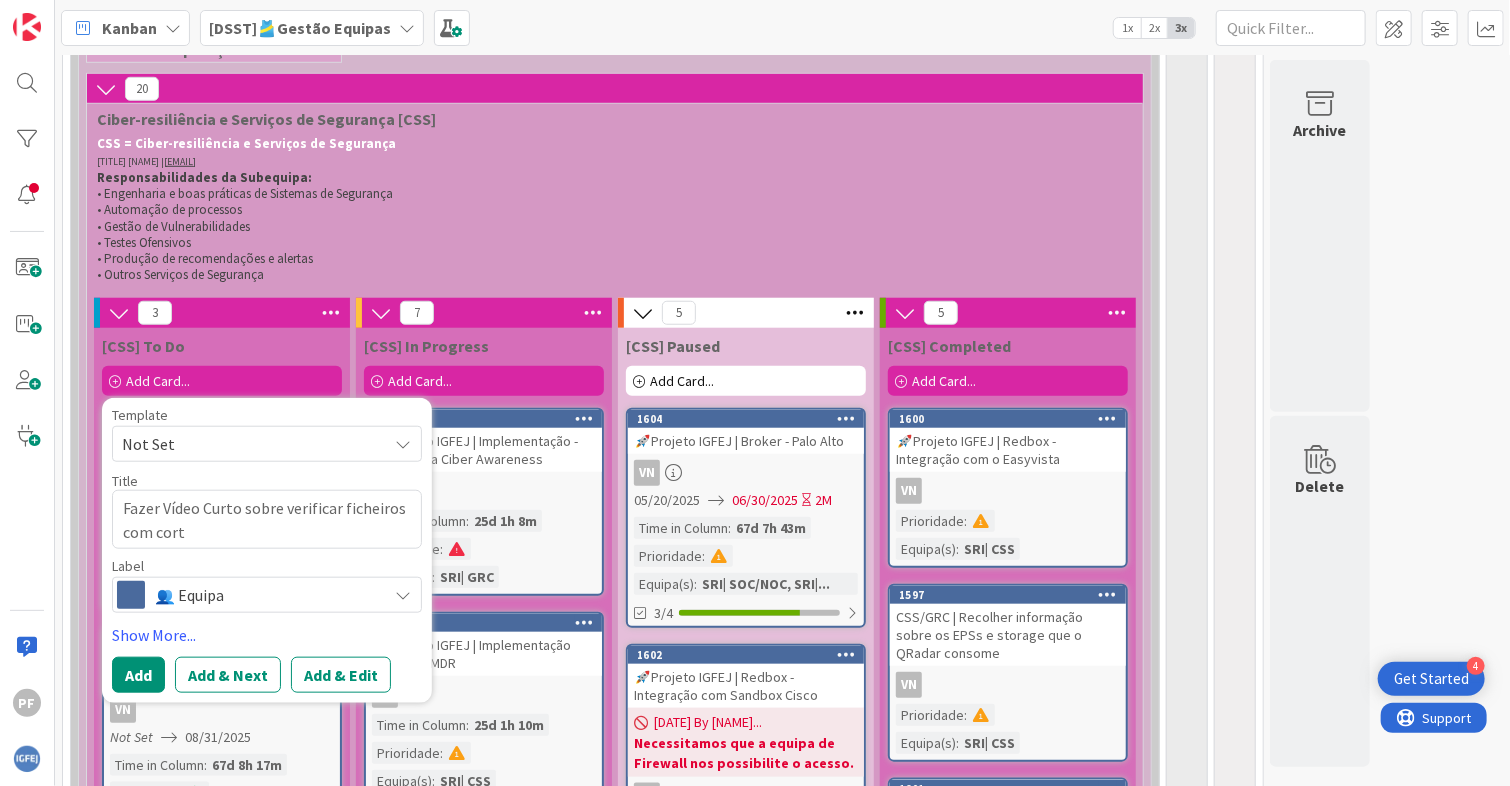 type on "x" 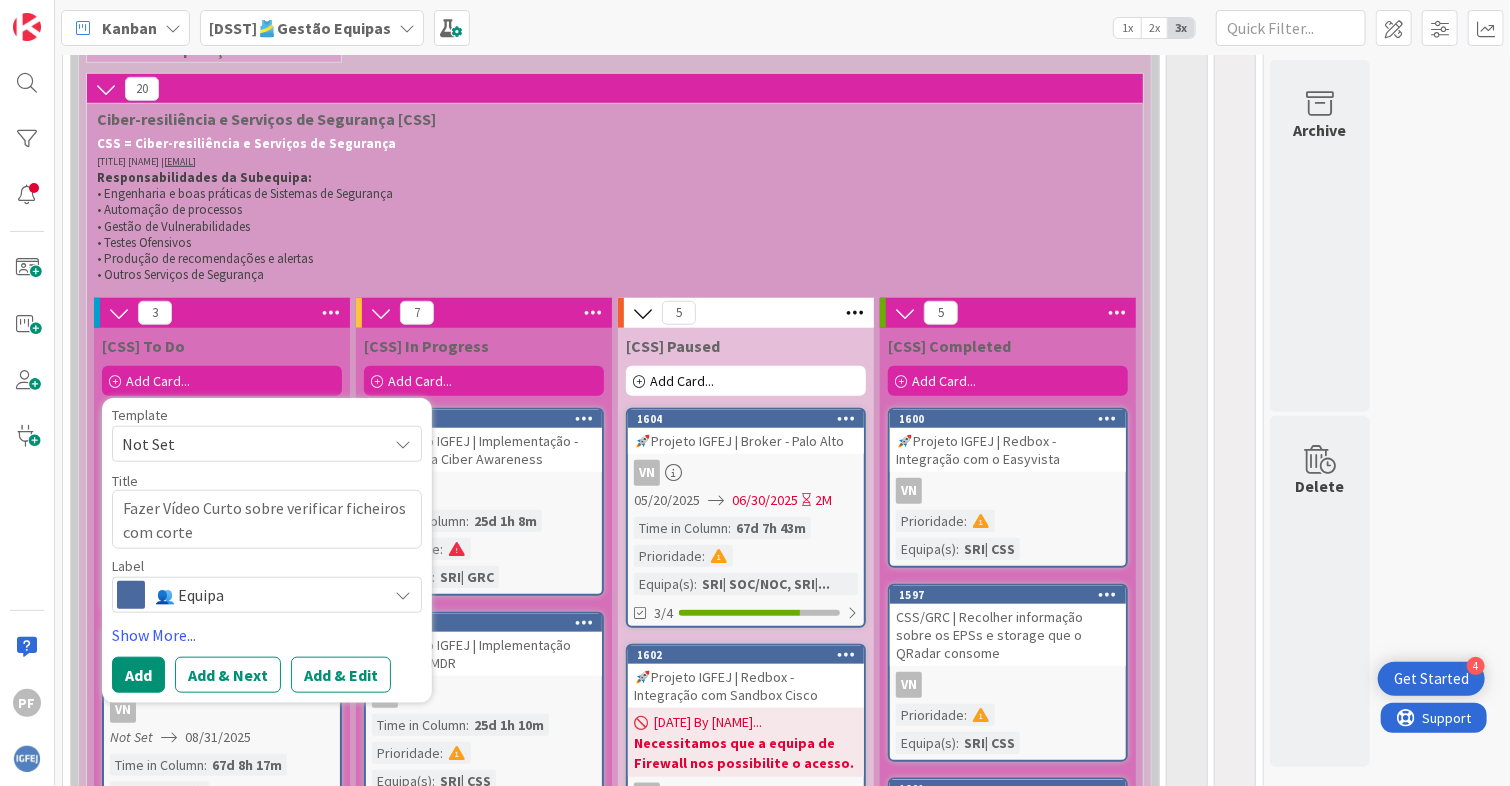 type on "x" 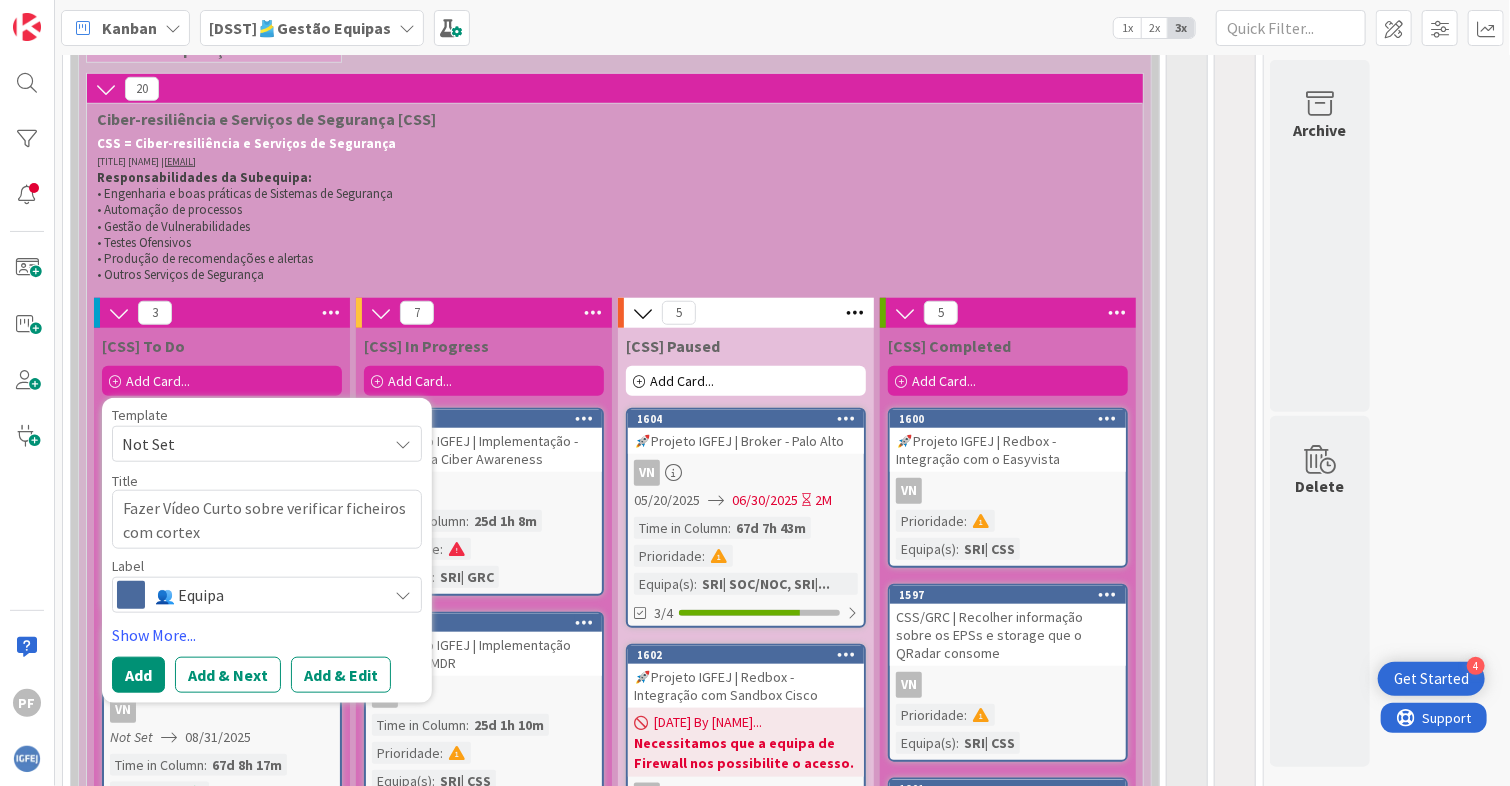 type on "x" 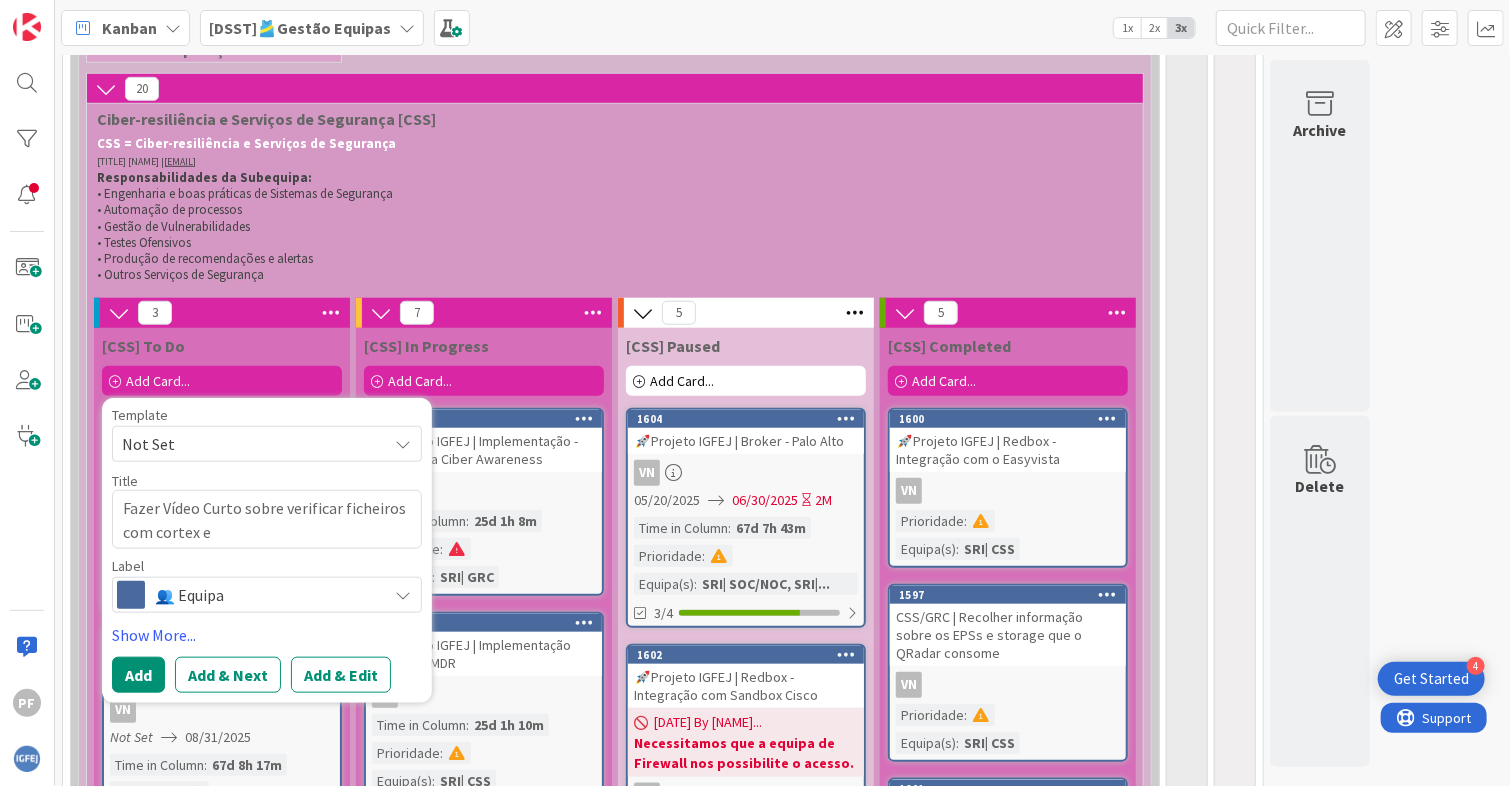 type on "x" 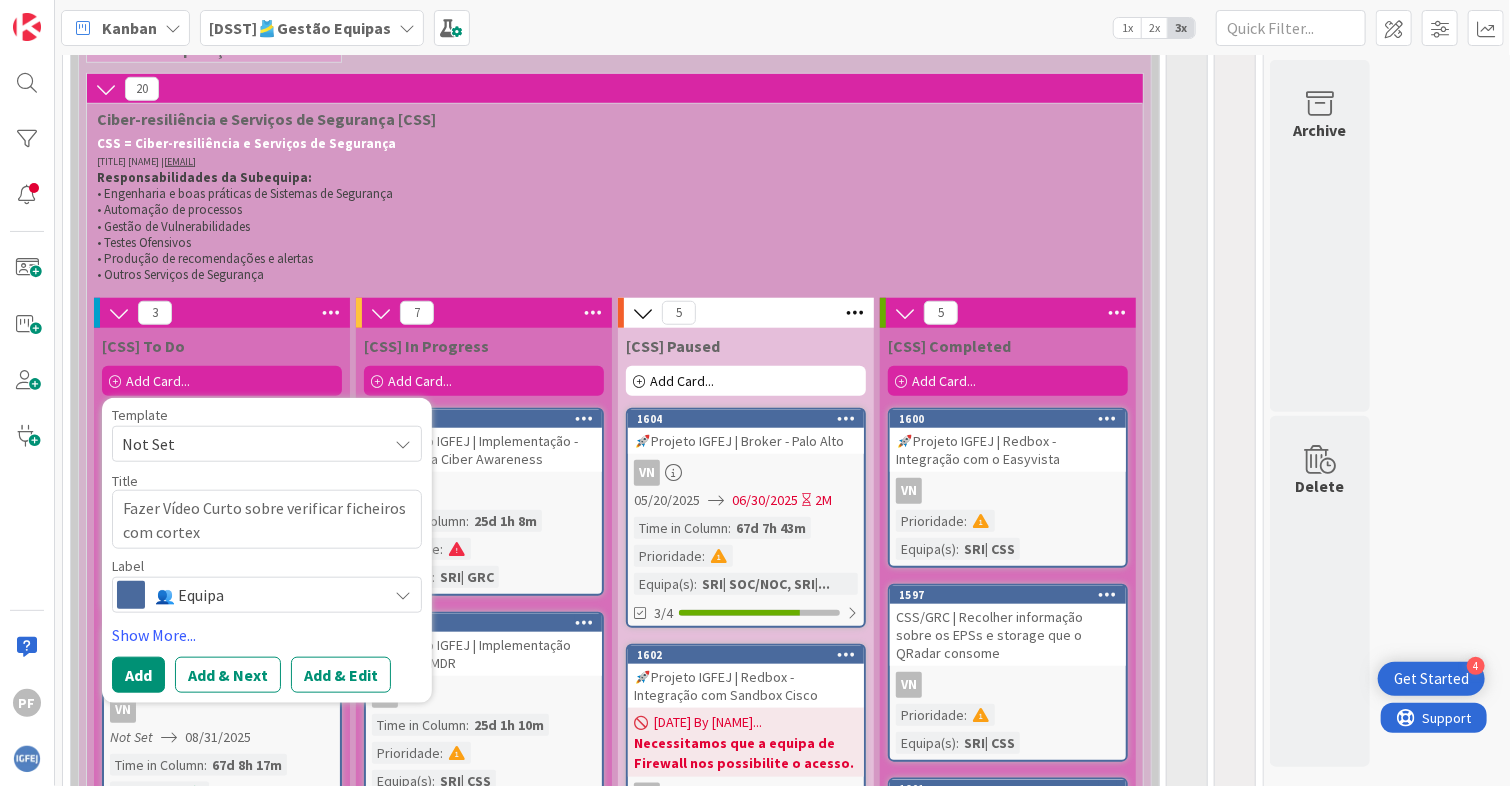 type on "x" 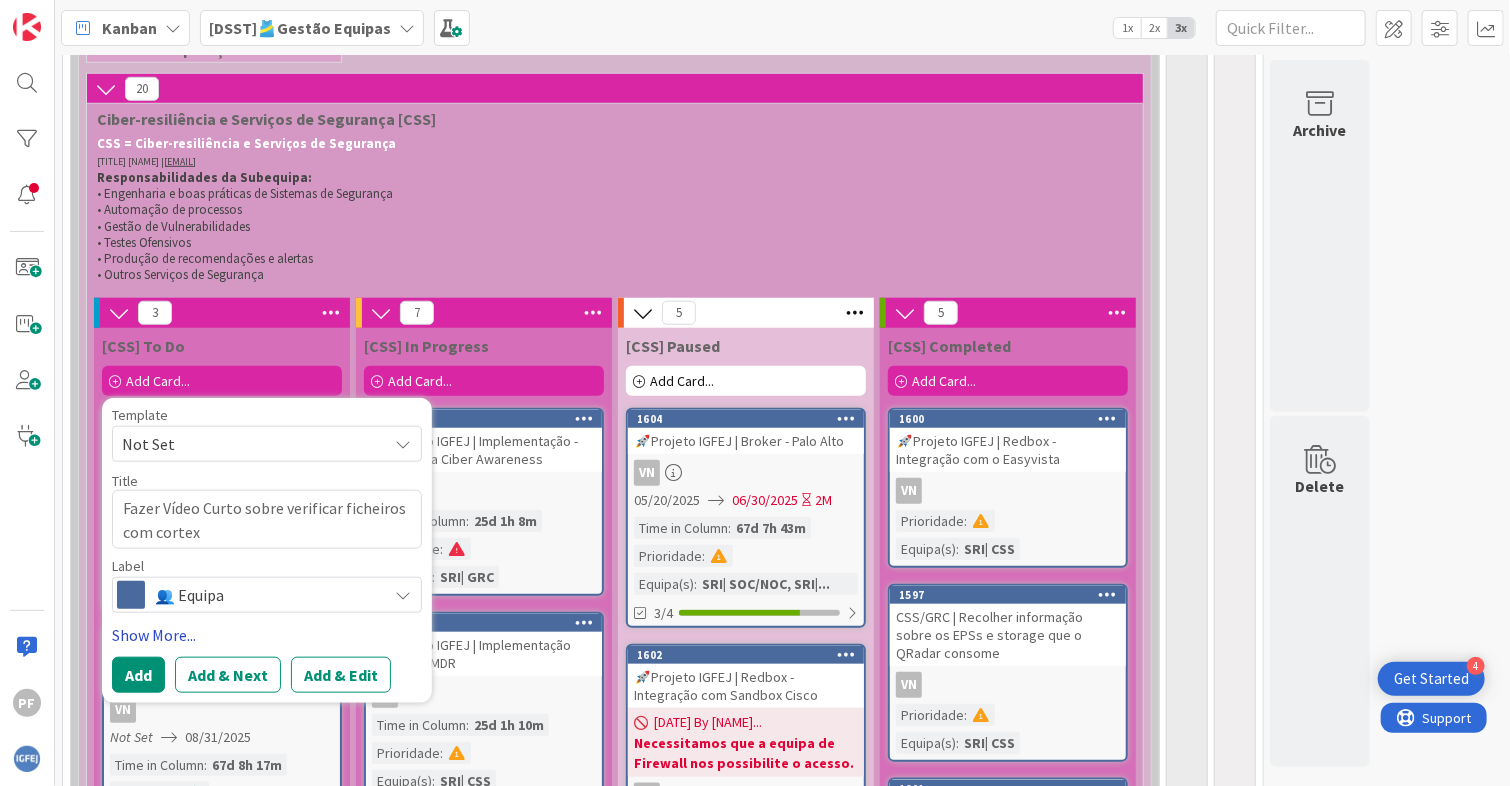 type on "Fazer Vídeo Curto sobre verificar ficheiros com cortex" 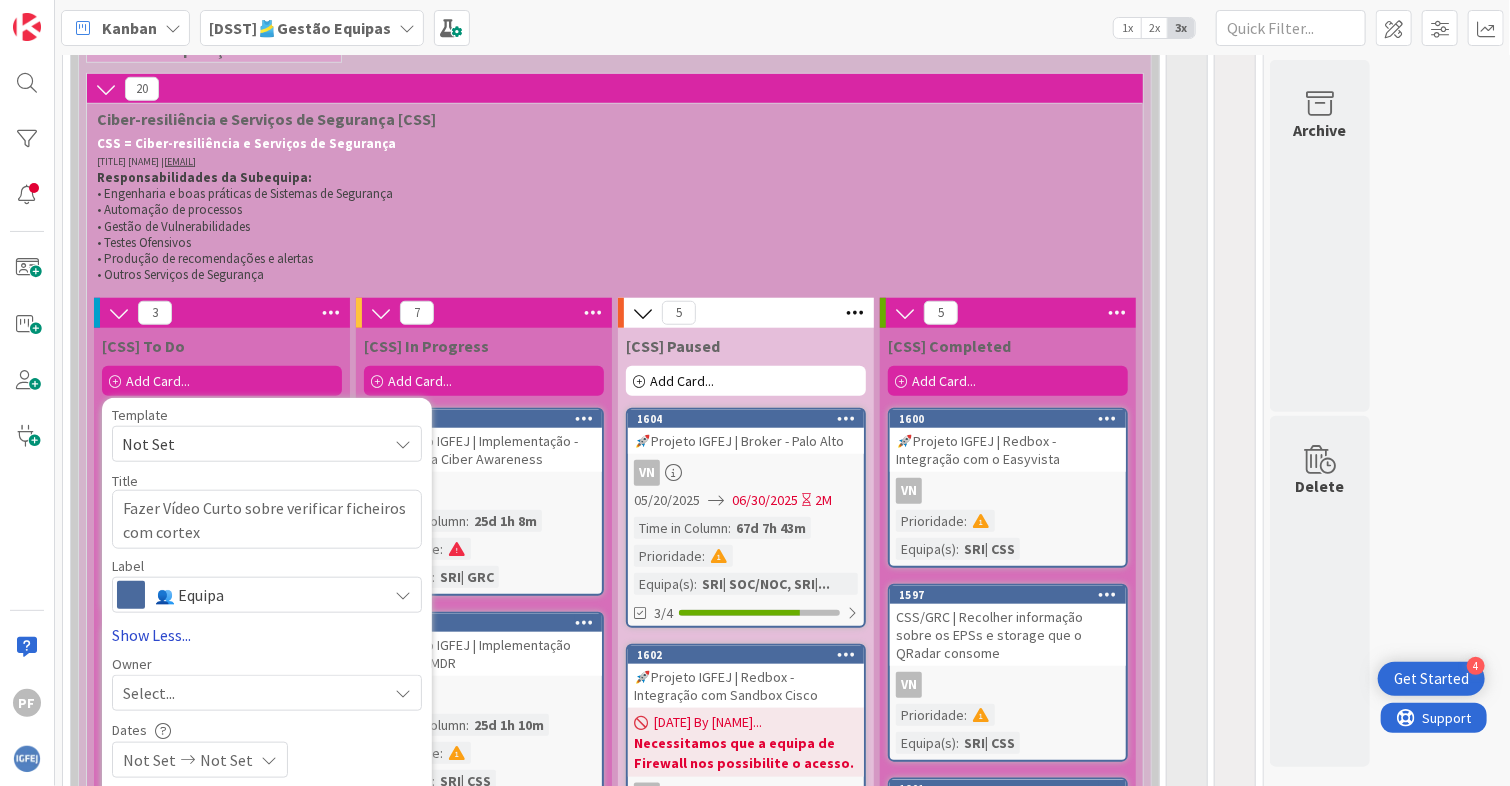 type on "x" 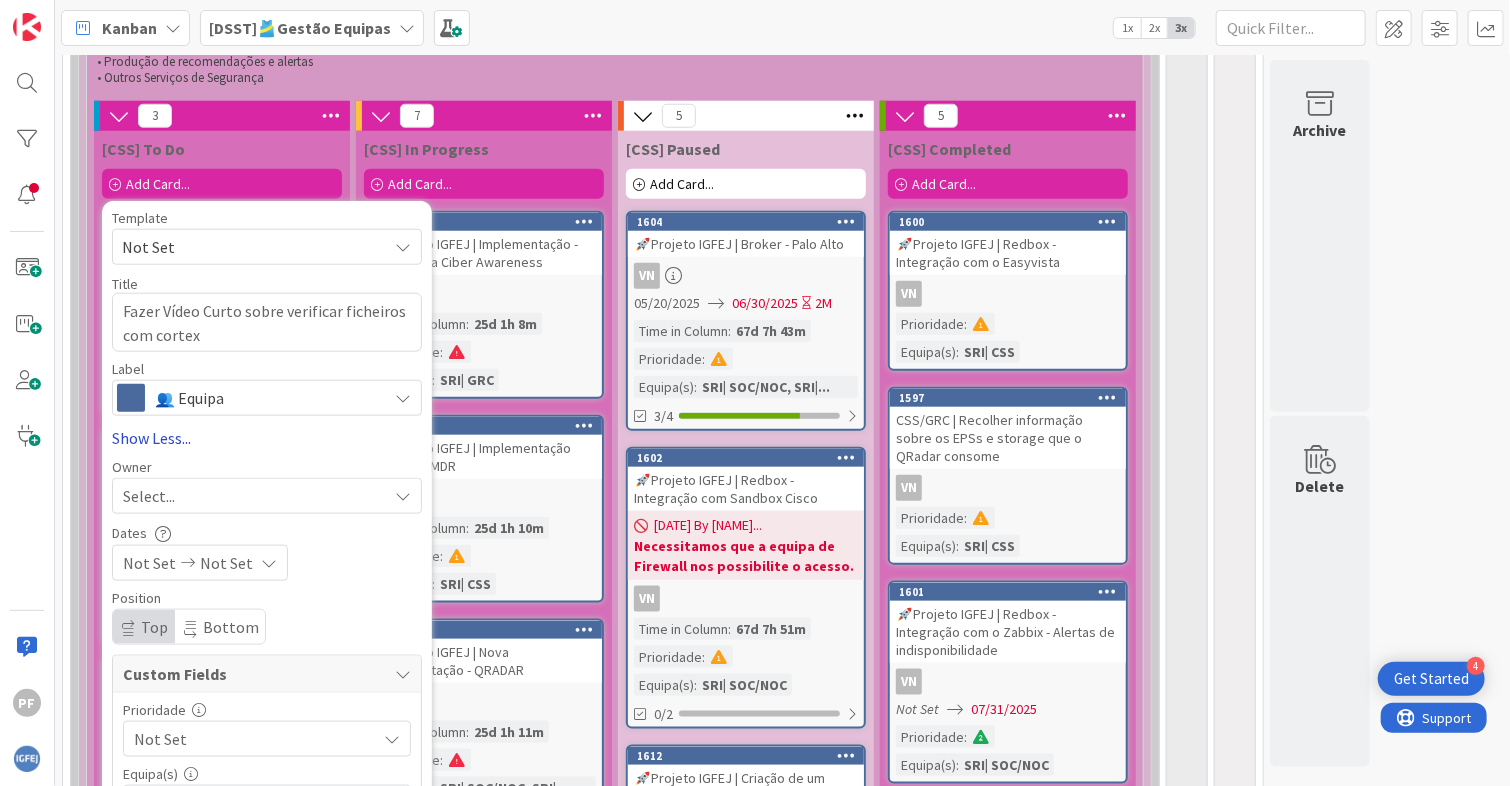 scroll, scrollTop: 900, scrollLeft: 0, axis: vertical 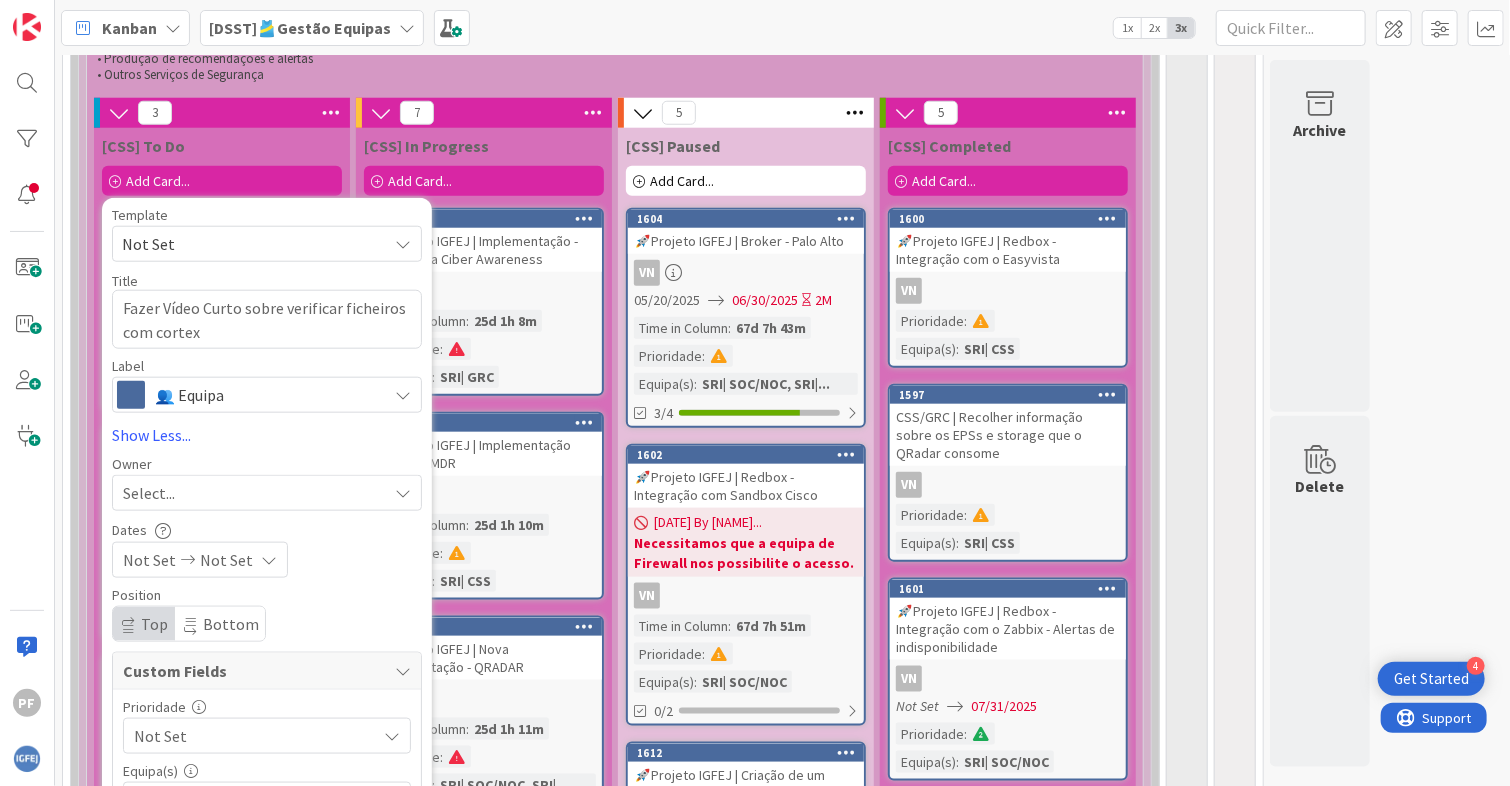 click on "Not Set" at bounding box center (226, 560) 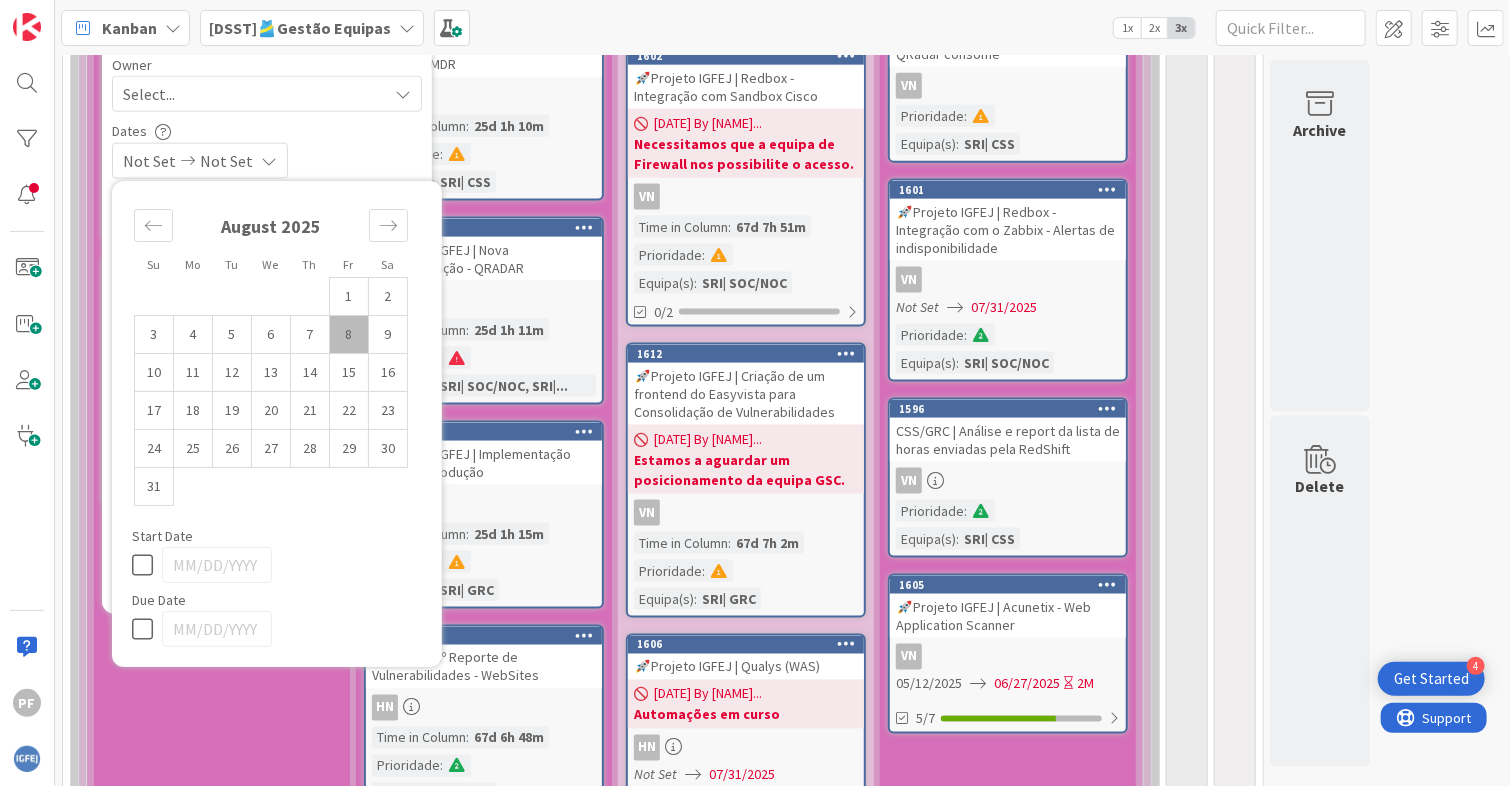 scroll, scrollTop: 1300, scrollLeft: 0, axis: vertical 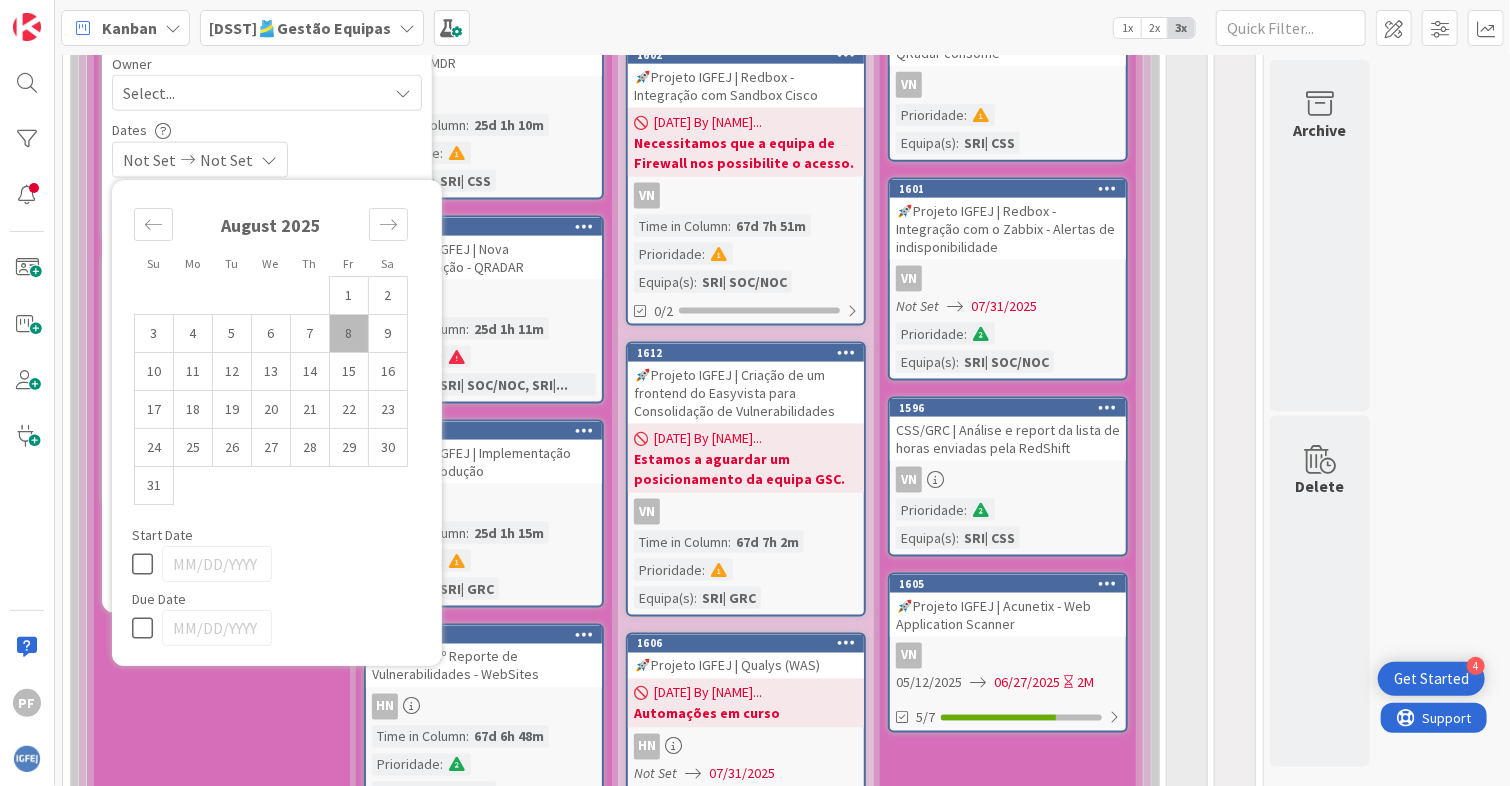 click on "8" at bounding box center (349, 334) 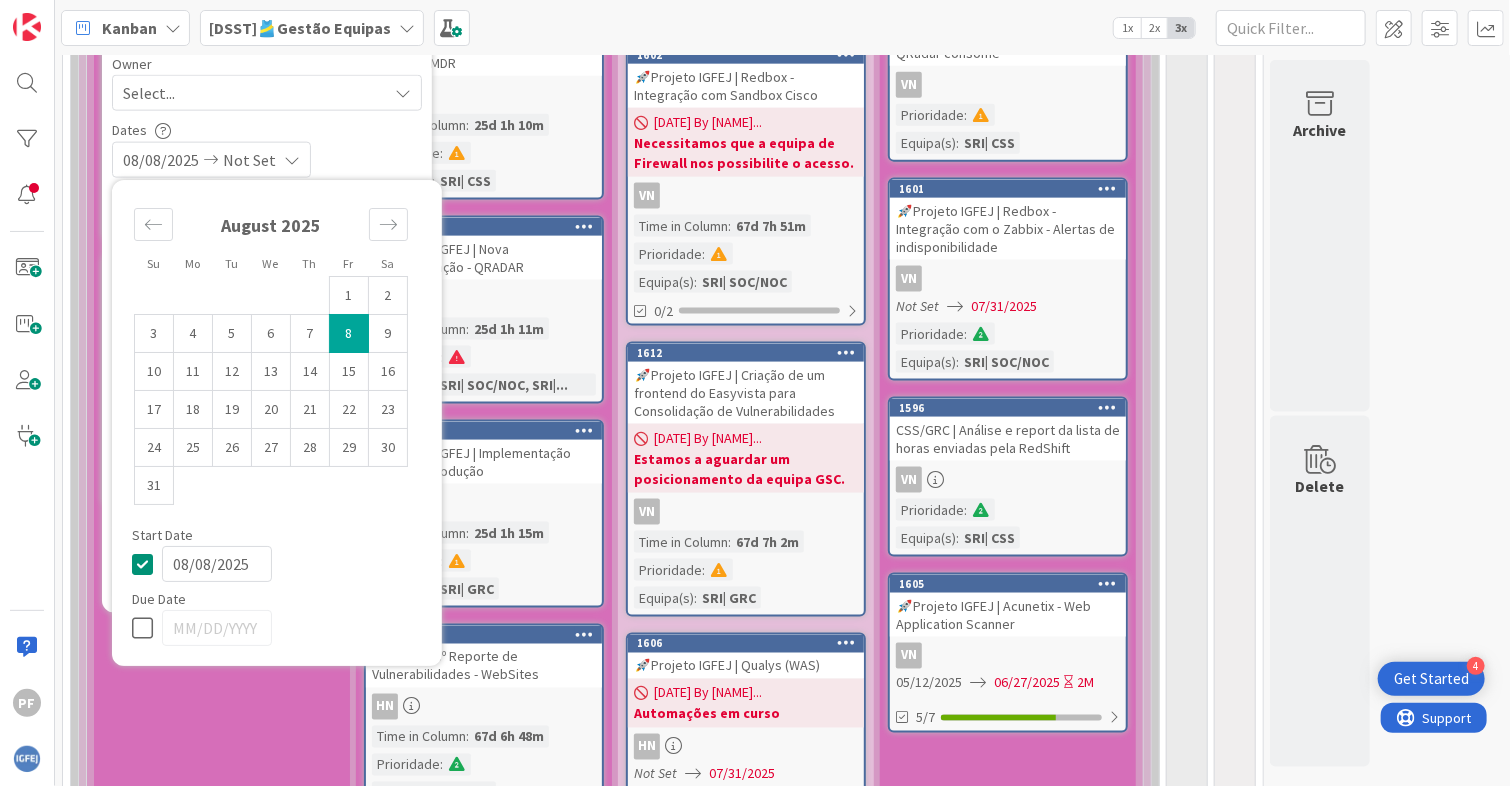 type on "x" 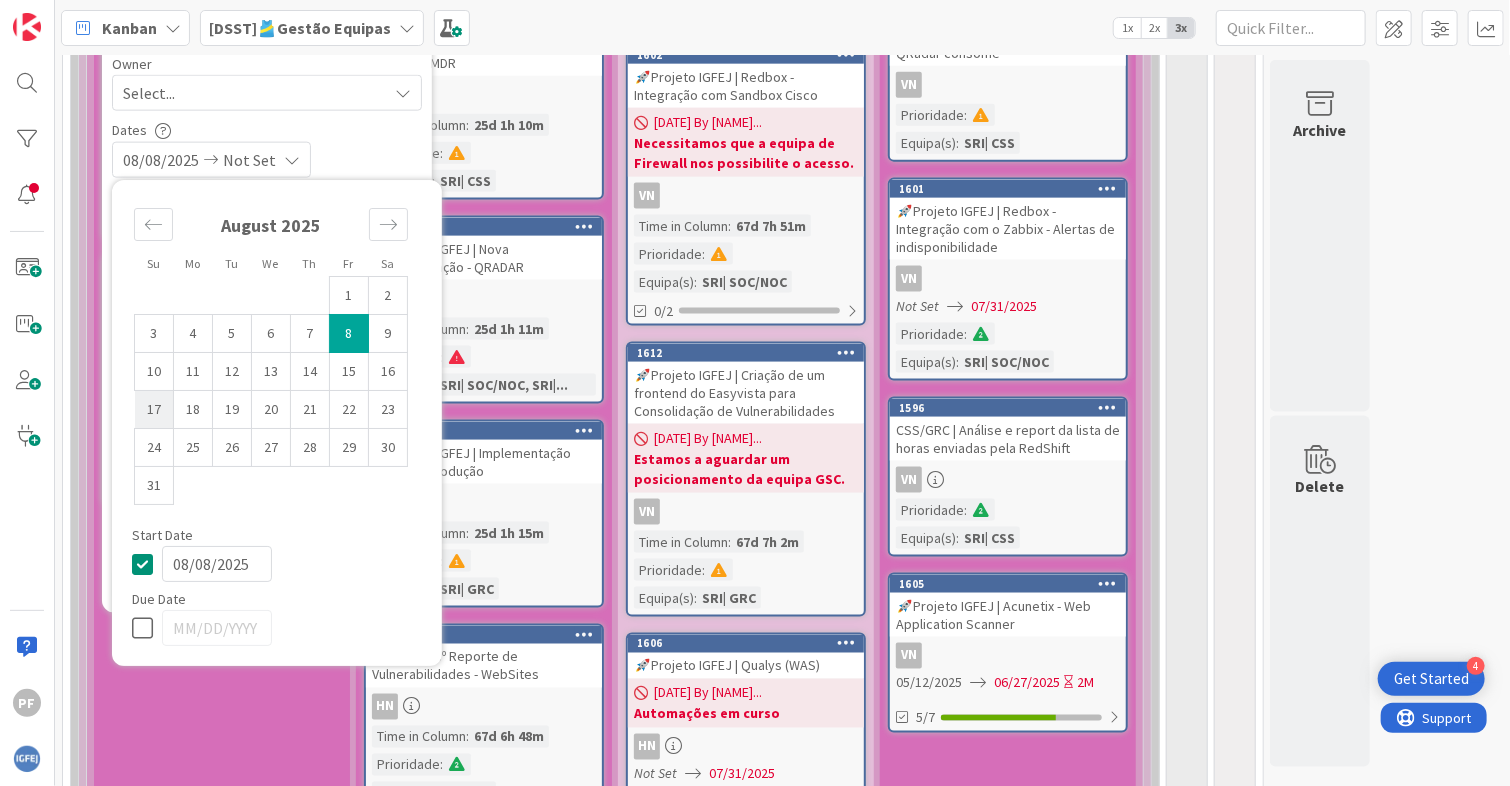 click on "17" at bounding box center (154, 410) 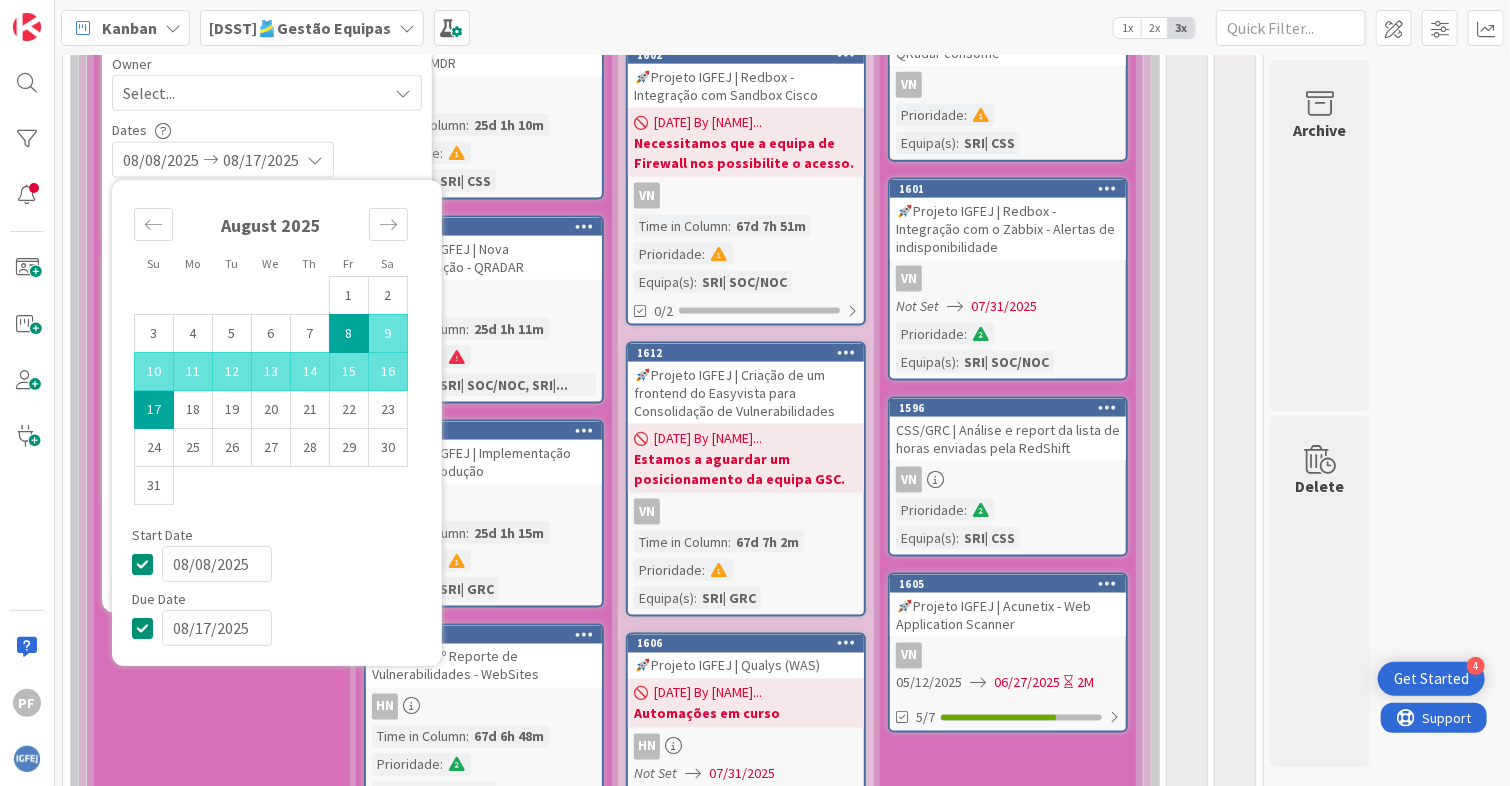 click on "[DATE] [DATE]" at bounding box center [267, 160] 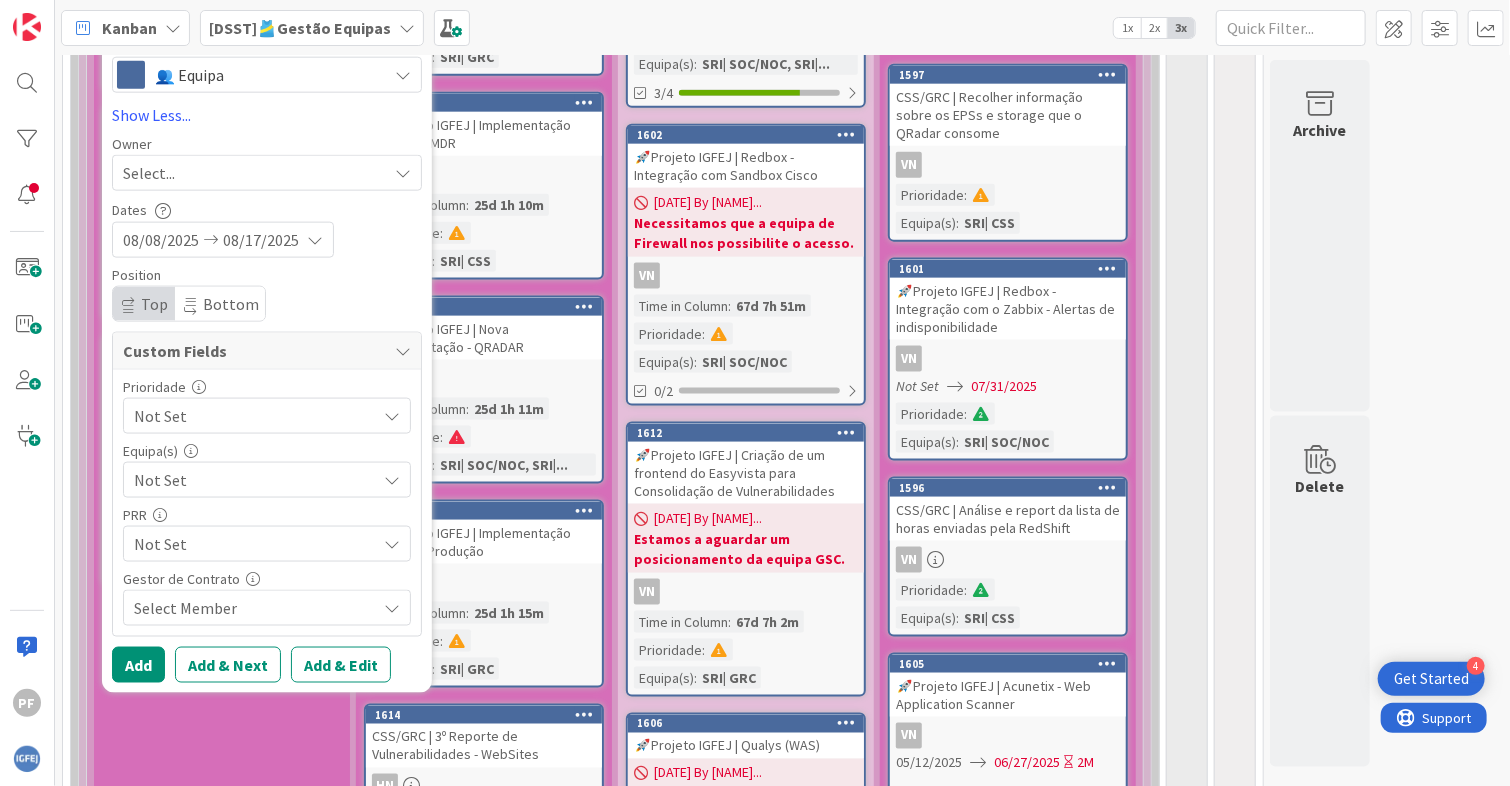 scroll, scrollTop: 1100, scrollLeft: 0, axis: vertical 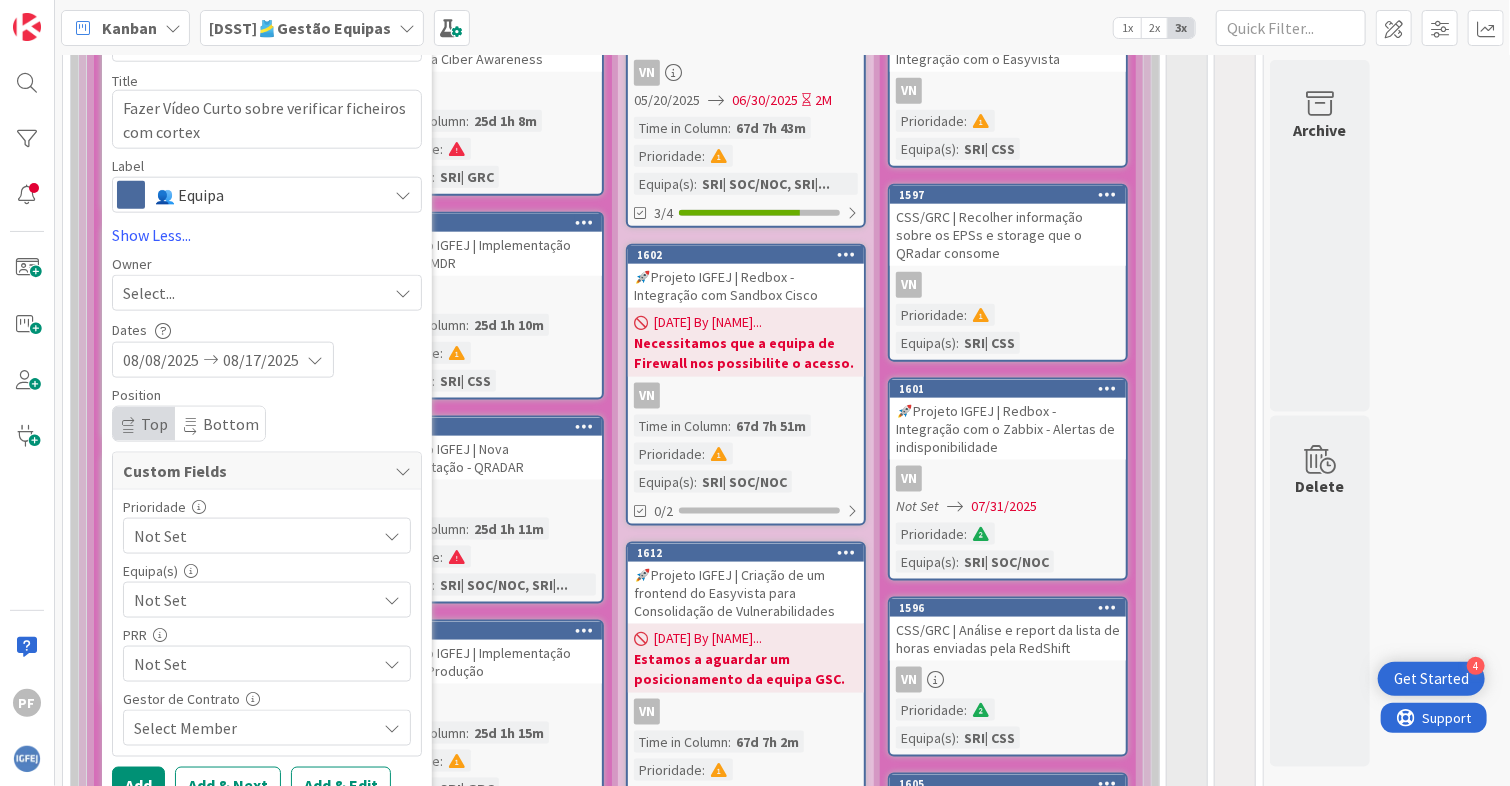click on "Select..." at bounding box center [255, 293] 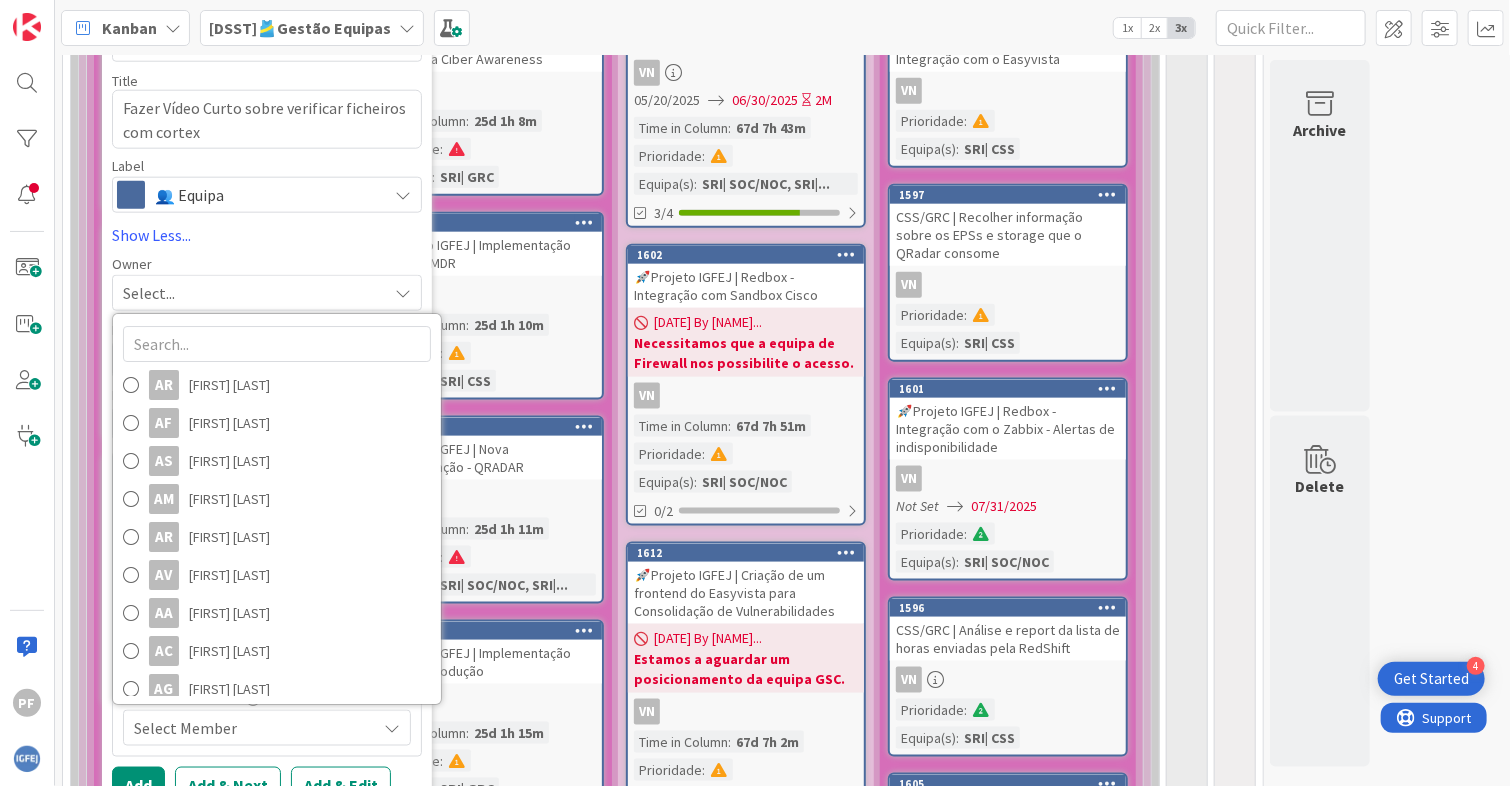click on "Select..." at bounding box center (255, 293) 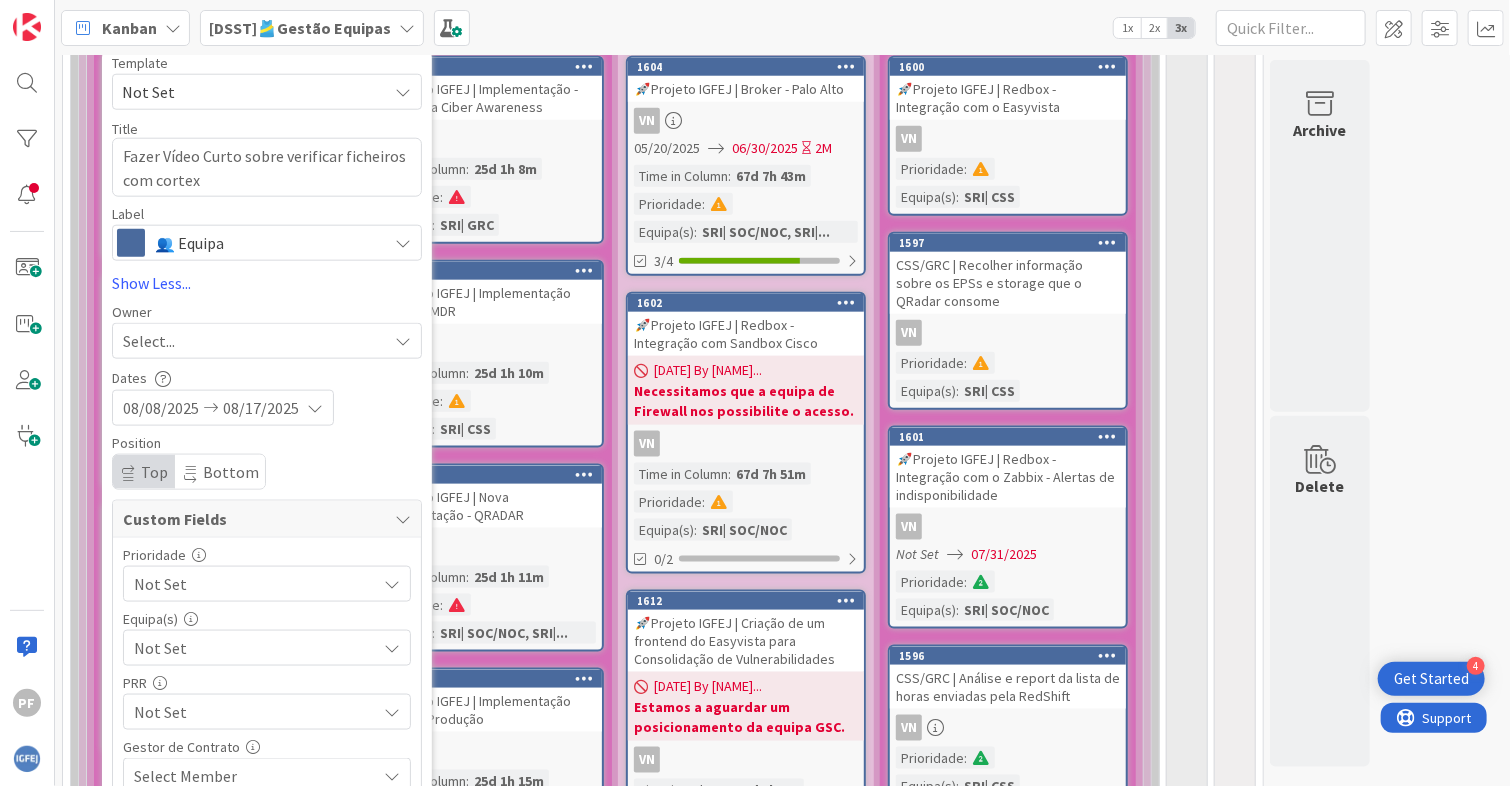 scroll, scrollTop: 1100, scrollLeft: 0, axis: vertical 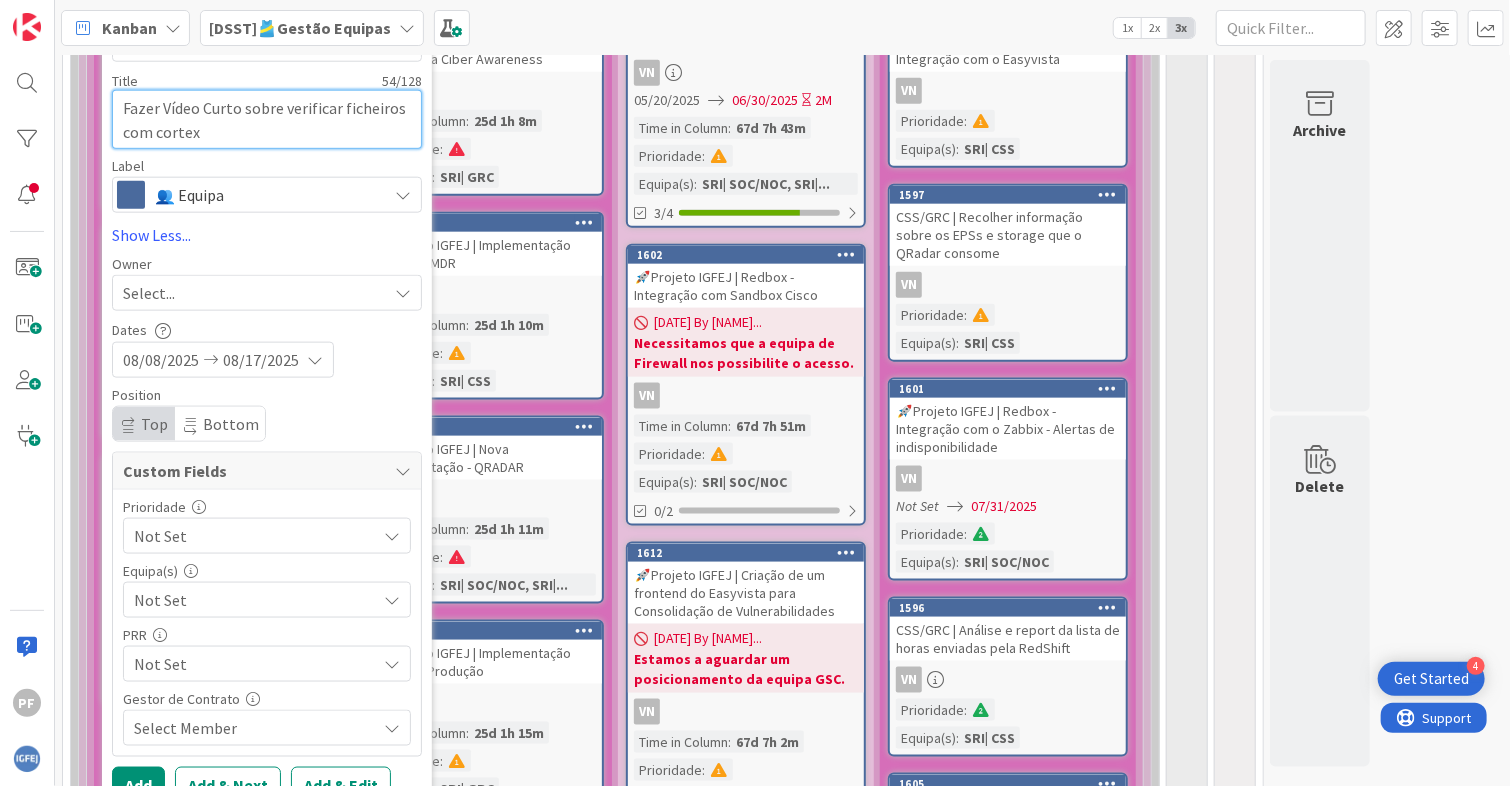 click on "Fazer Vídeo Curto sobre verificar ficheiros com cortex" at bounding box center (267, 120) 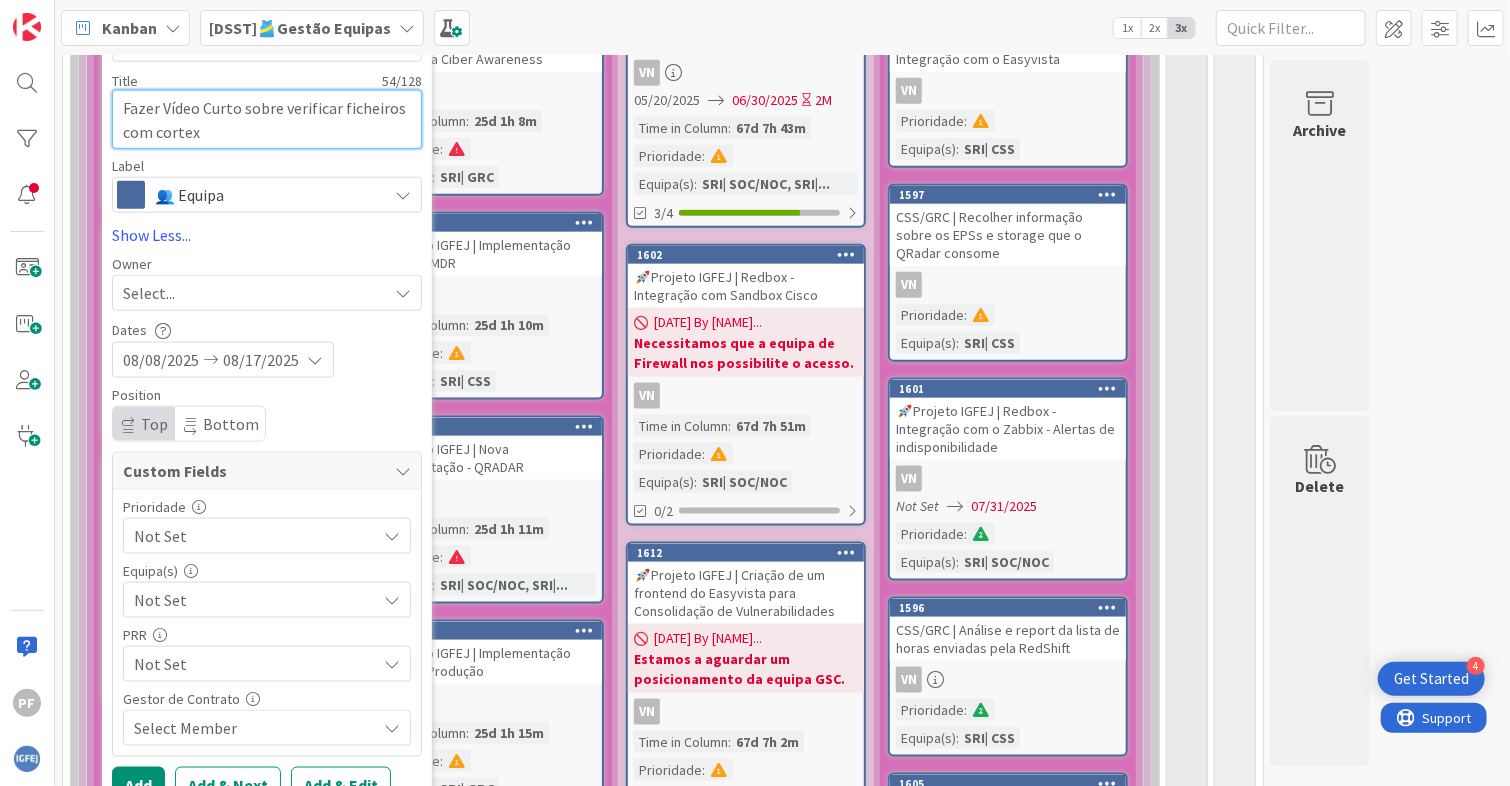 type on "x" 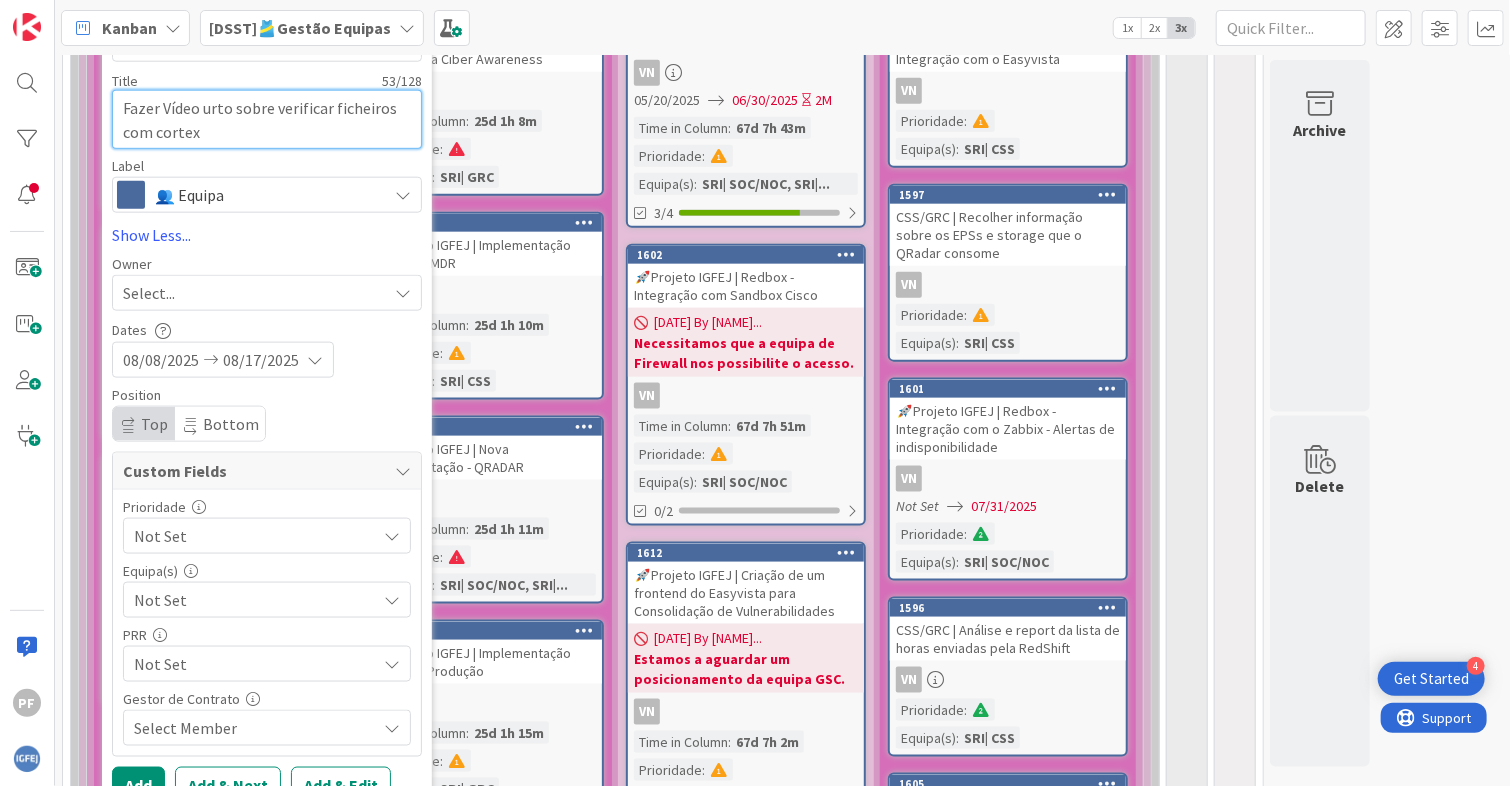 type on "x" 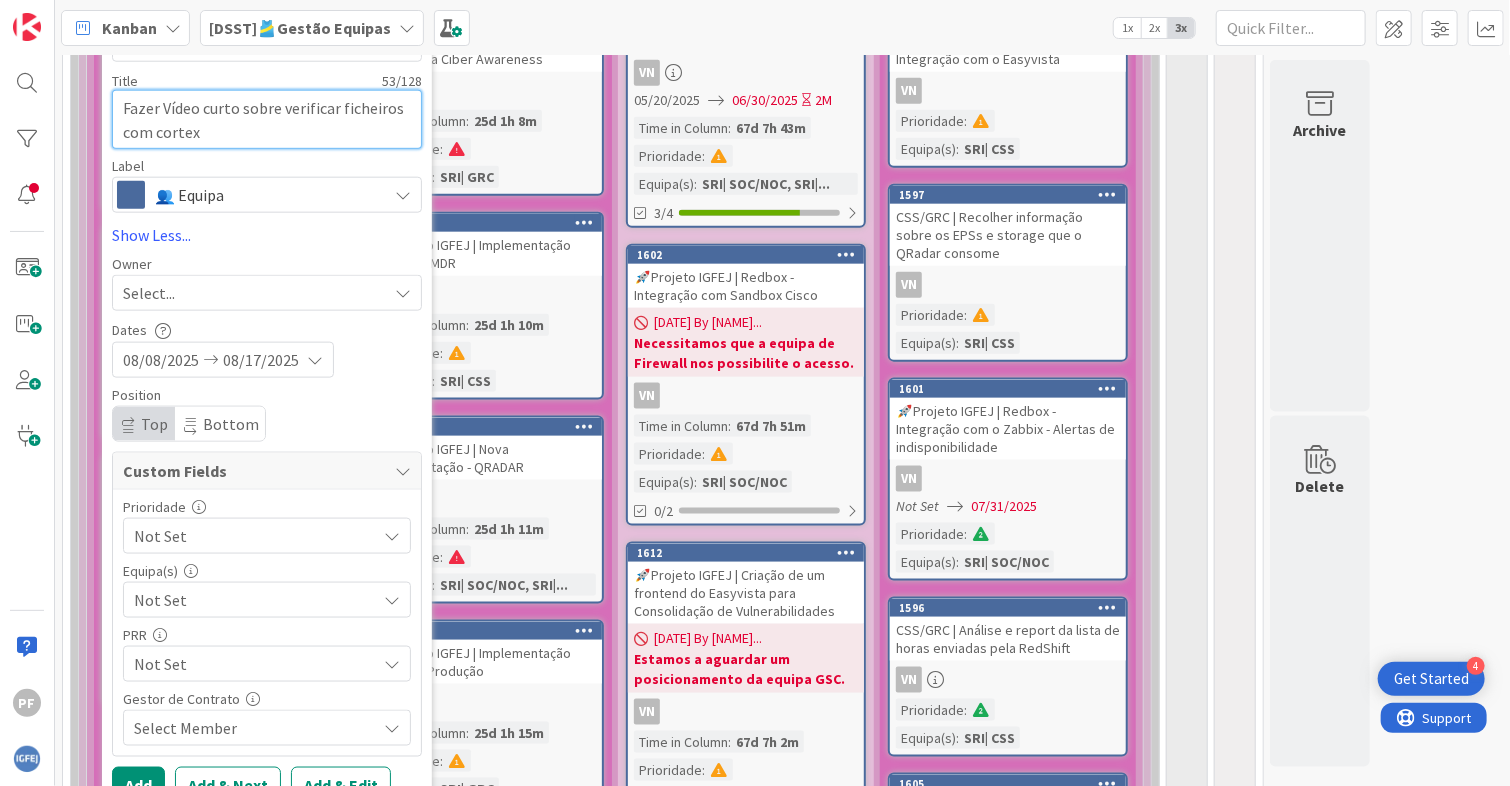 type on "x" 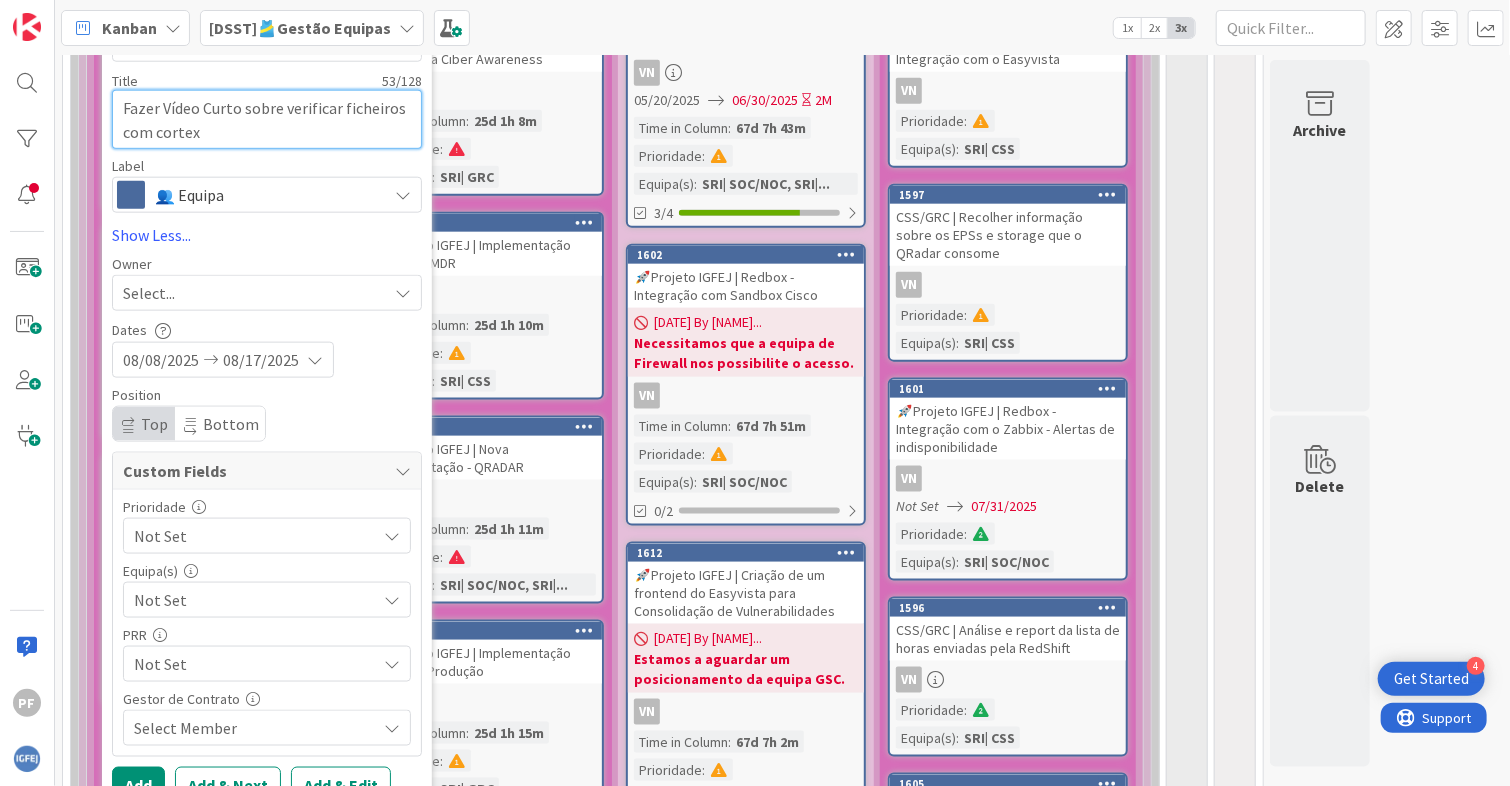 type on "x" 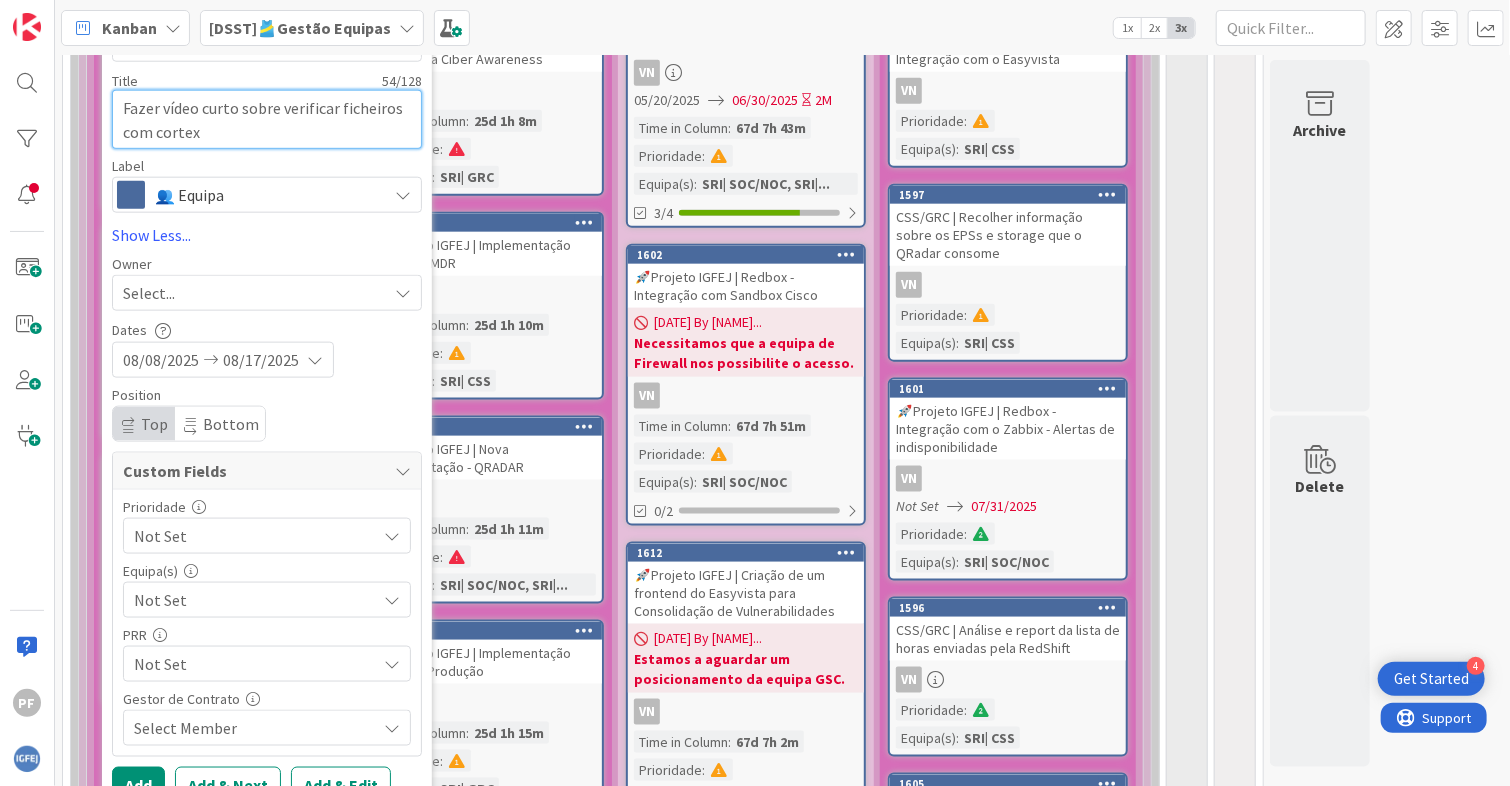 type on "x" 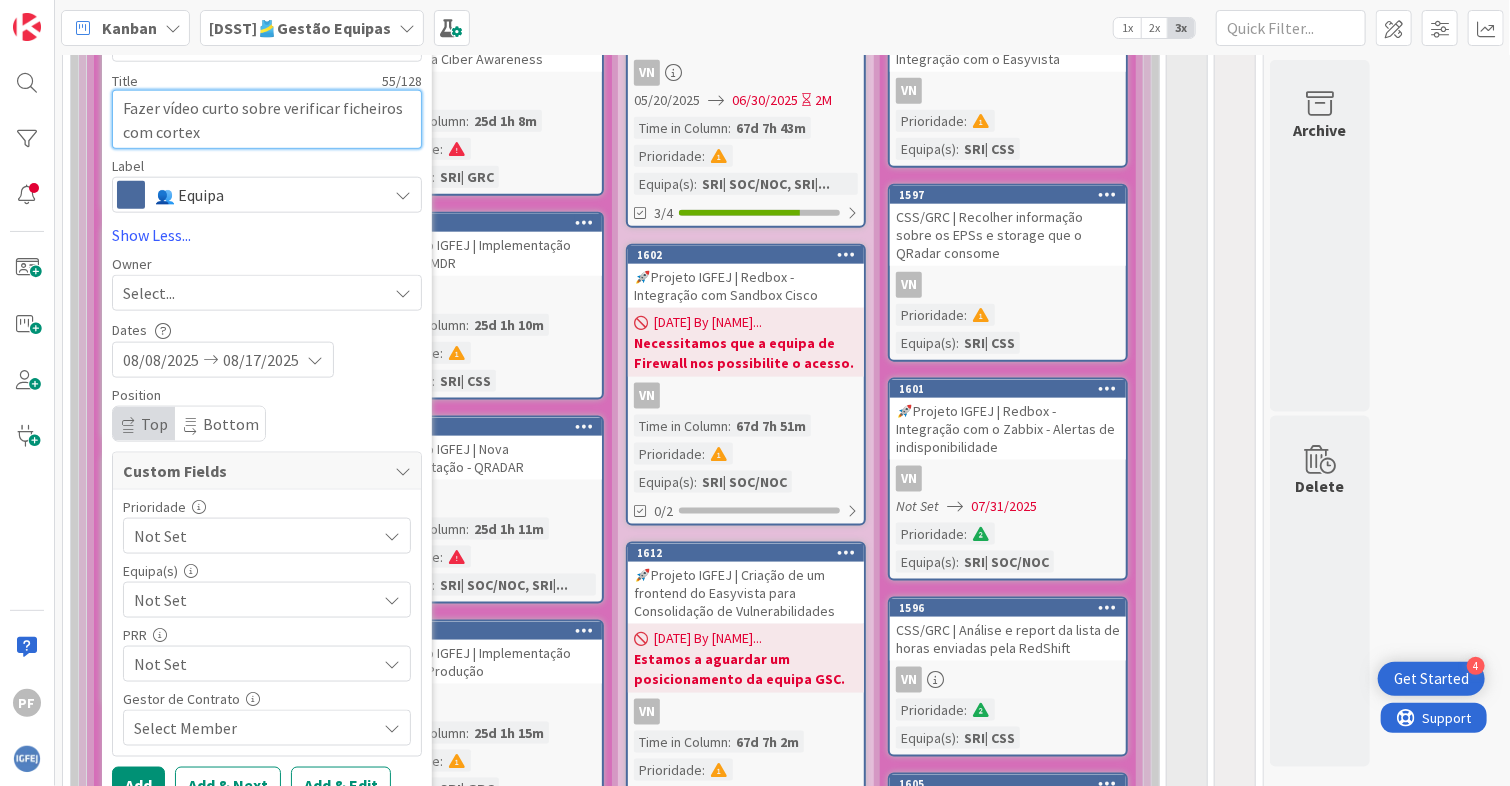 type on "x" 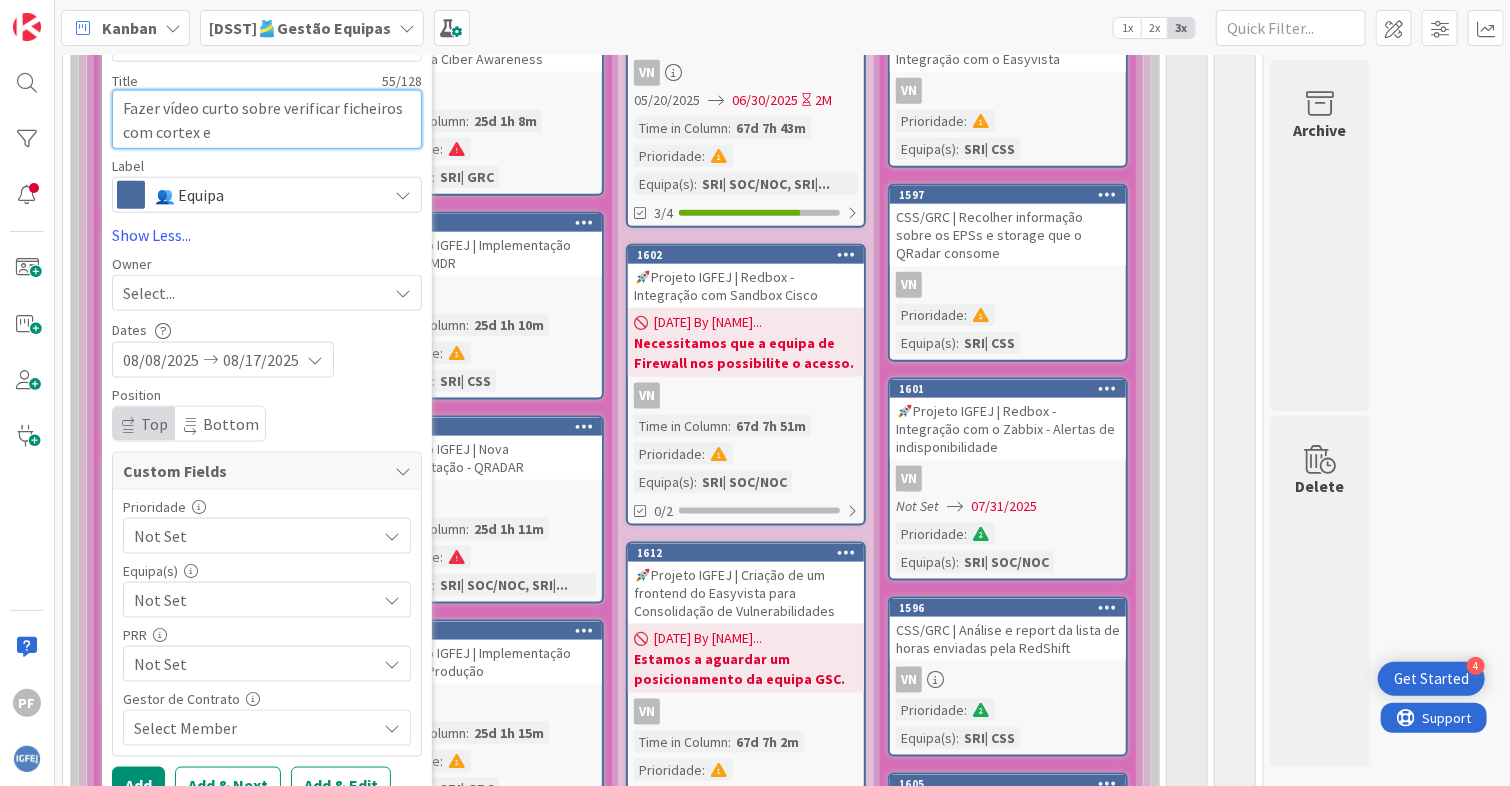 type on "x" 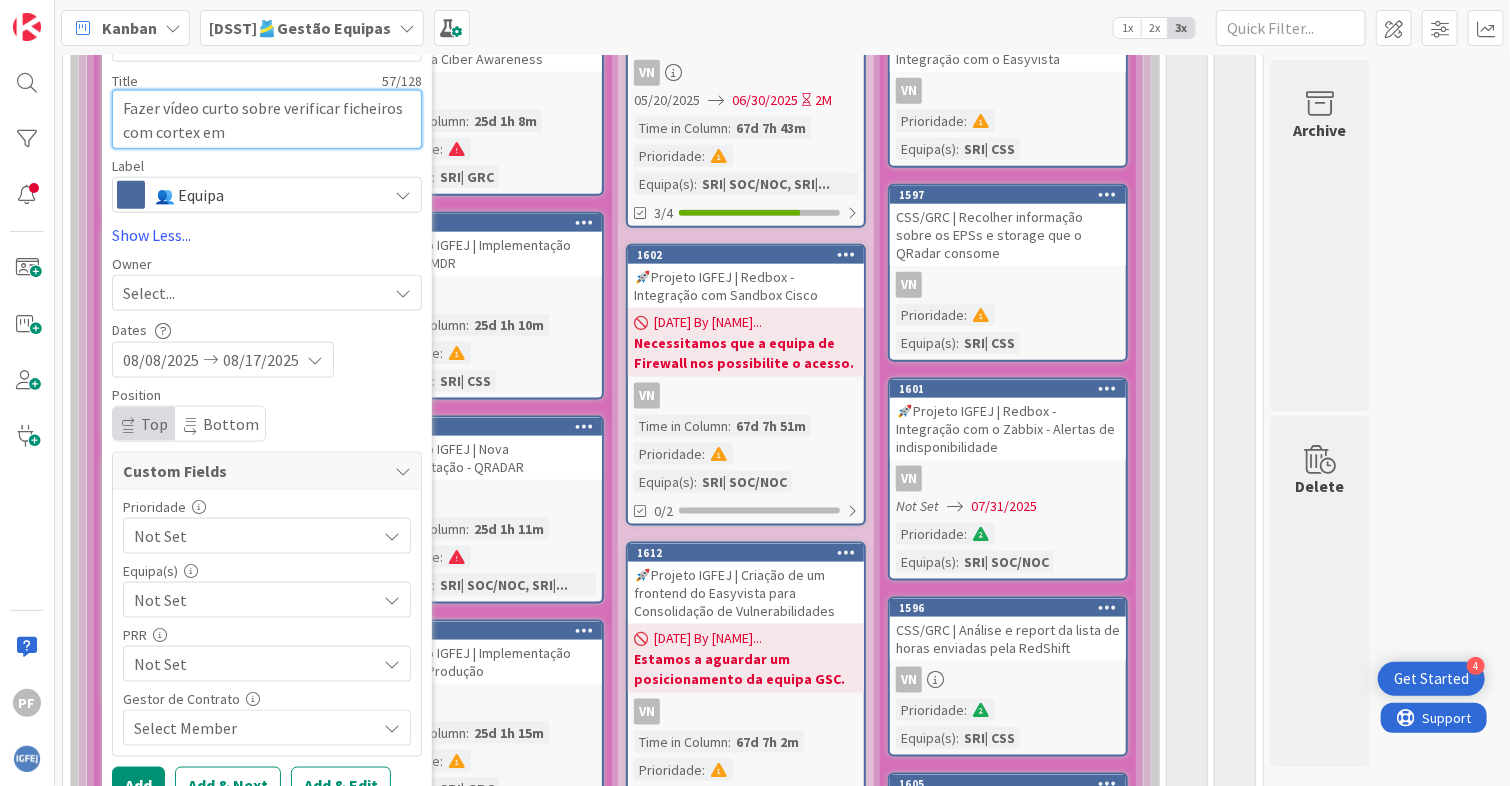 type on "x" 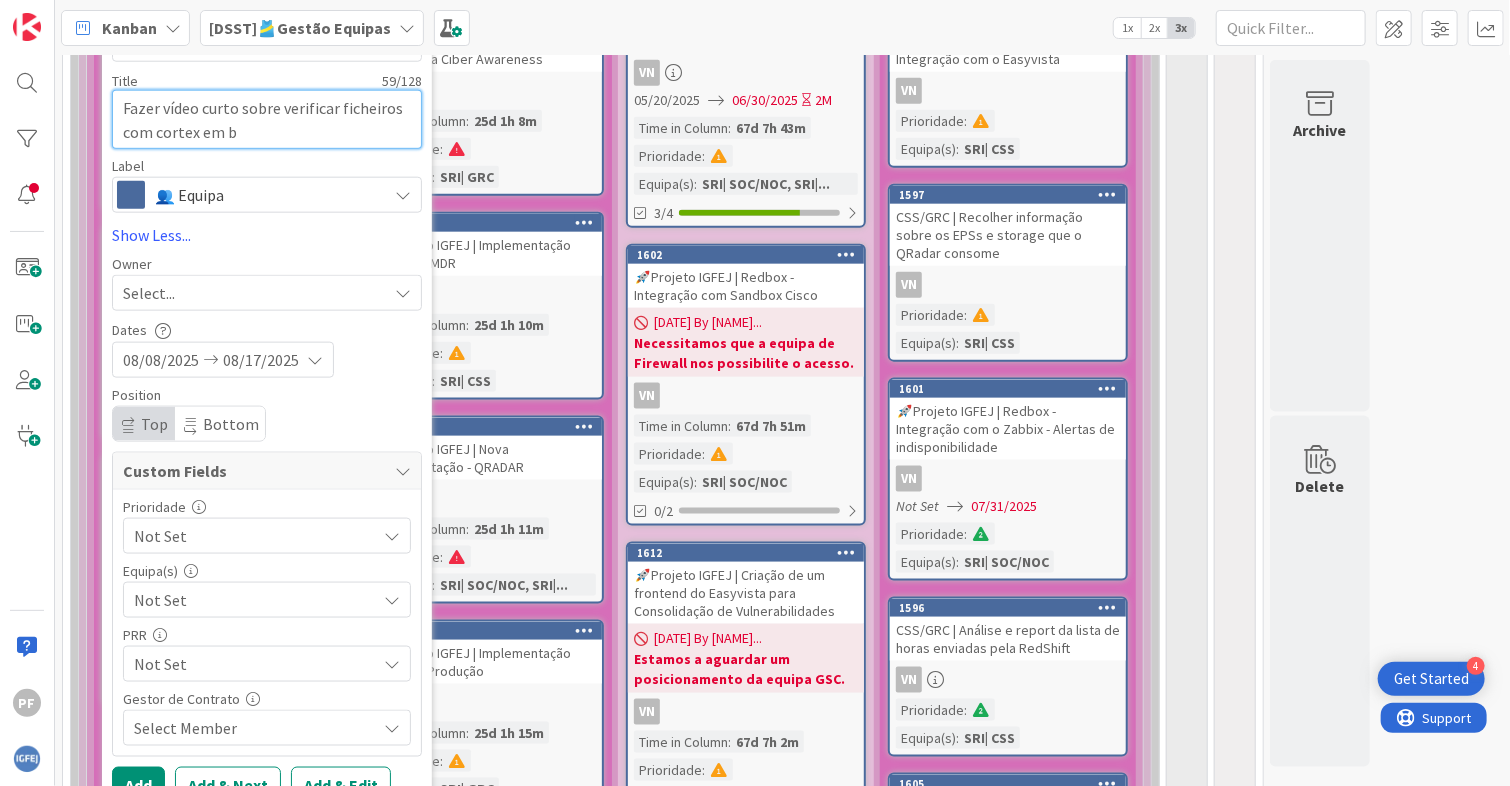 type on "x" 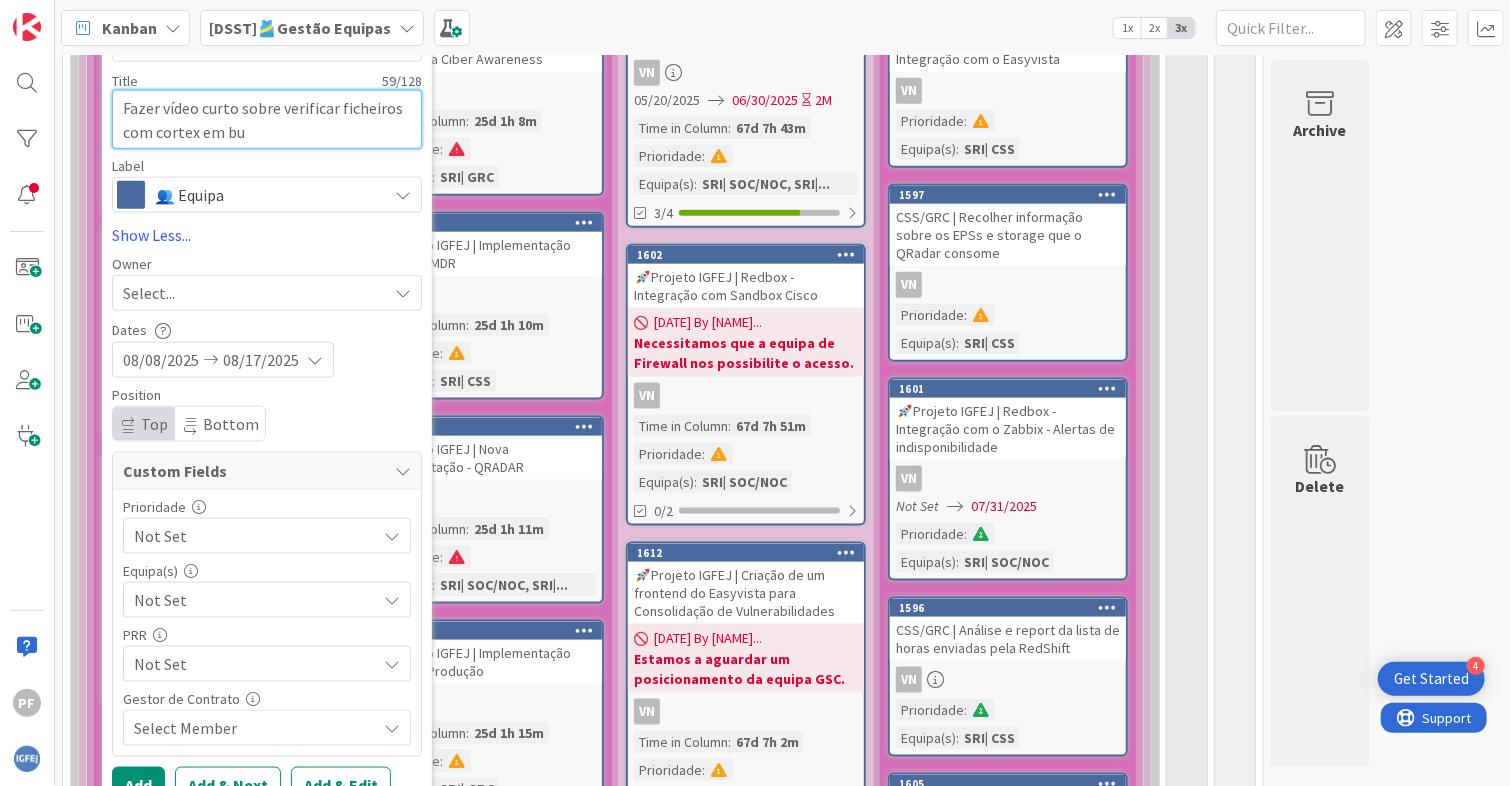 type on "x" 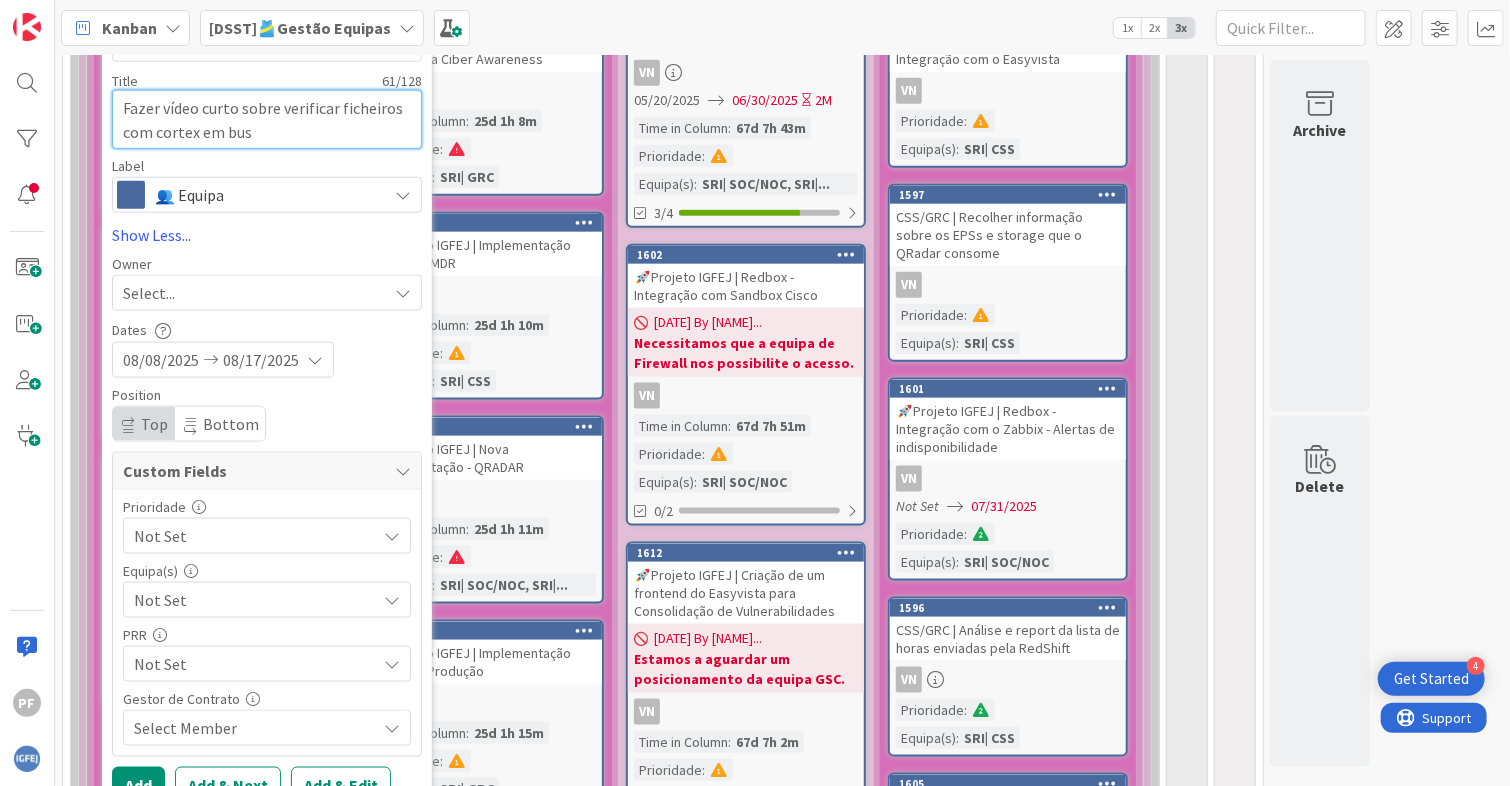 type on "x" 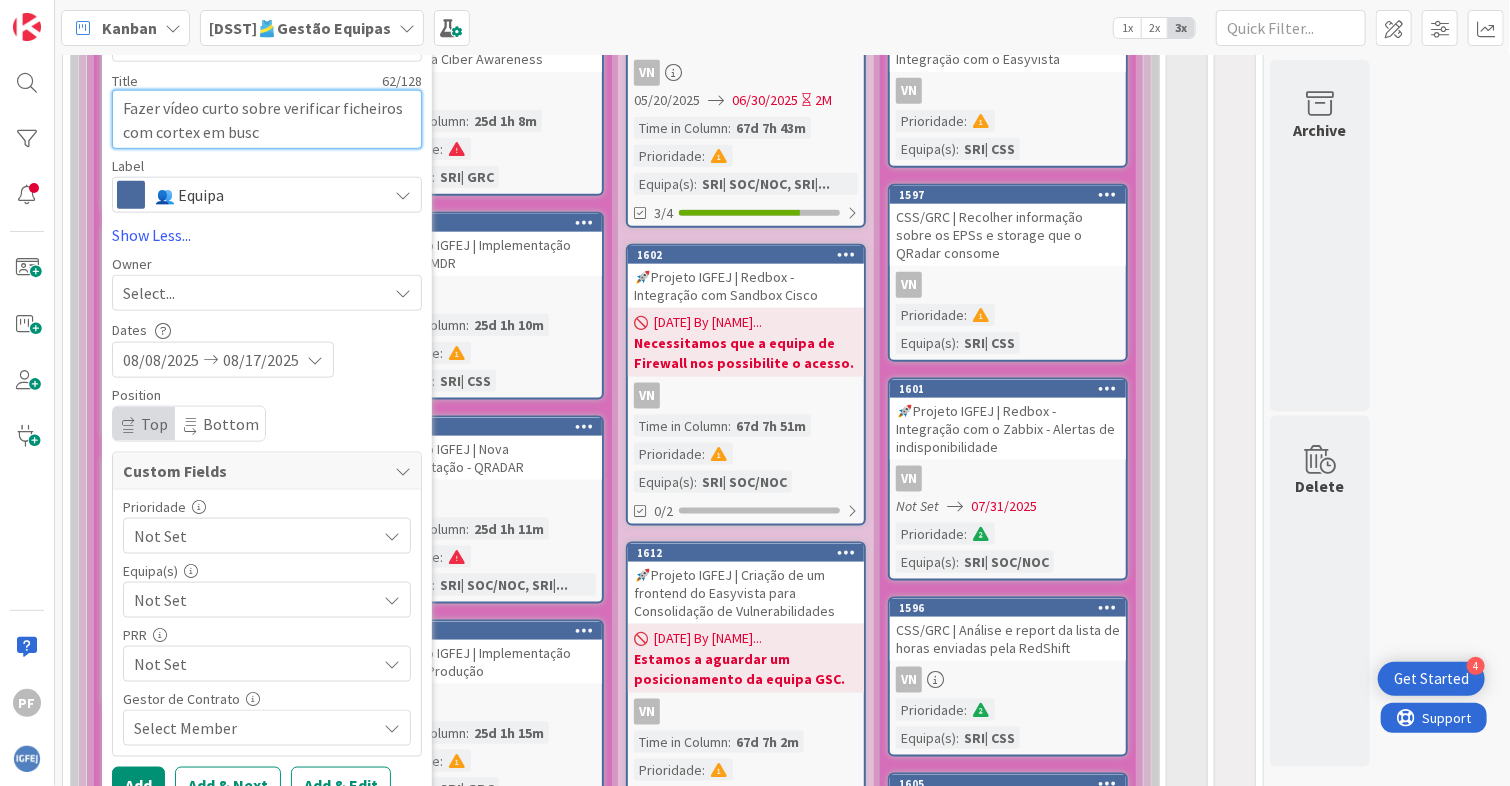 type on "x" 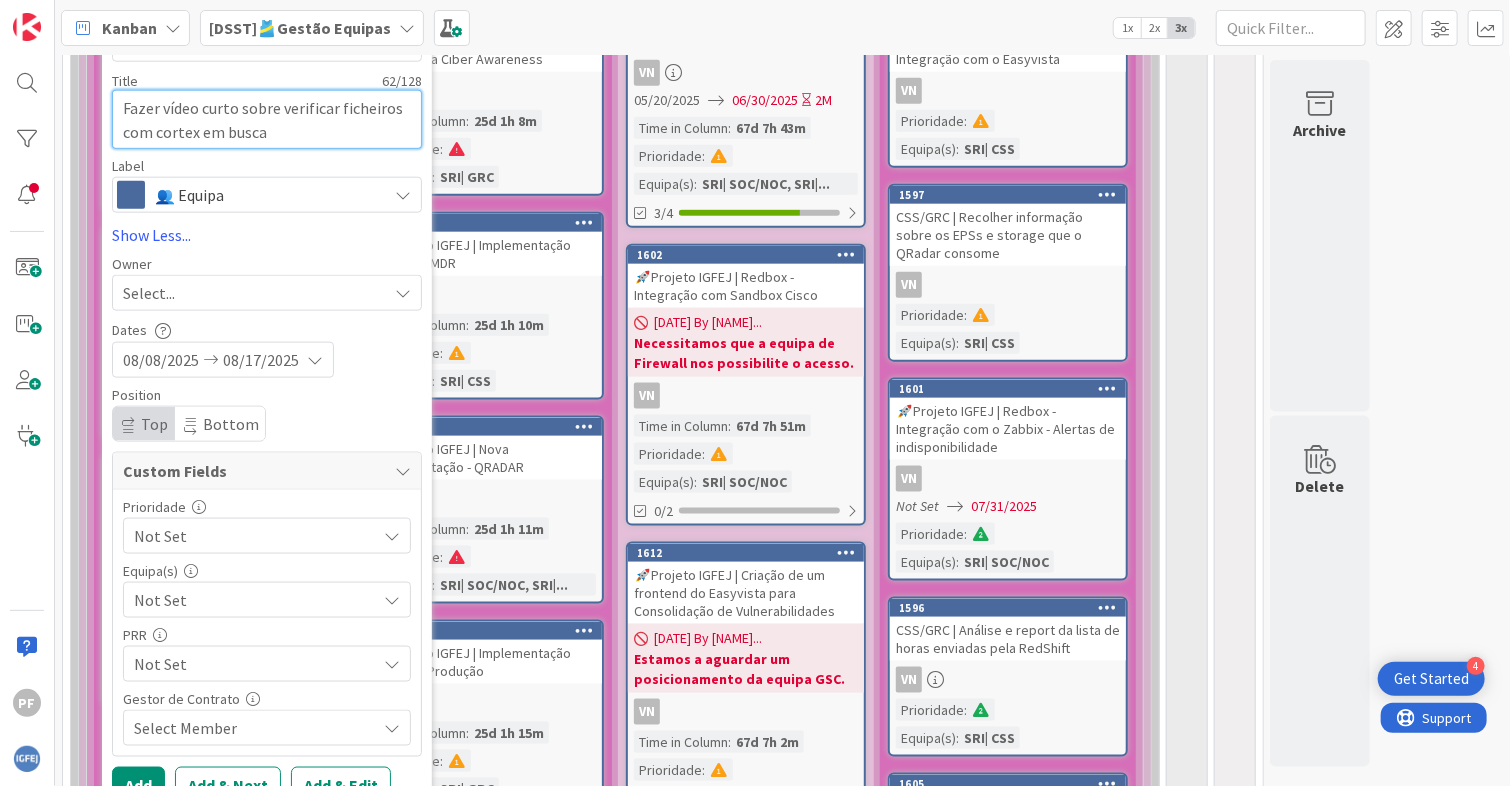 type on "x" 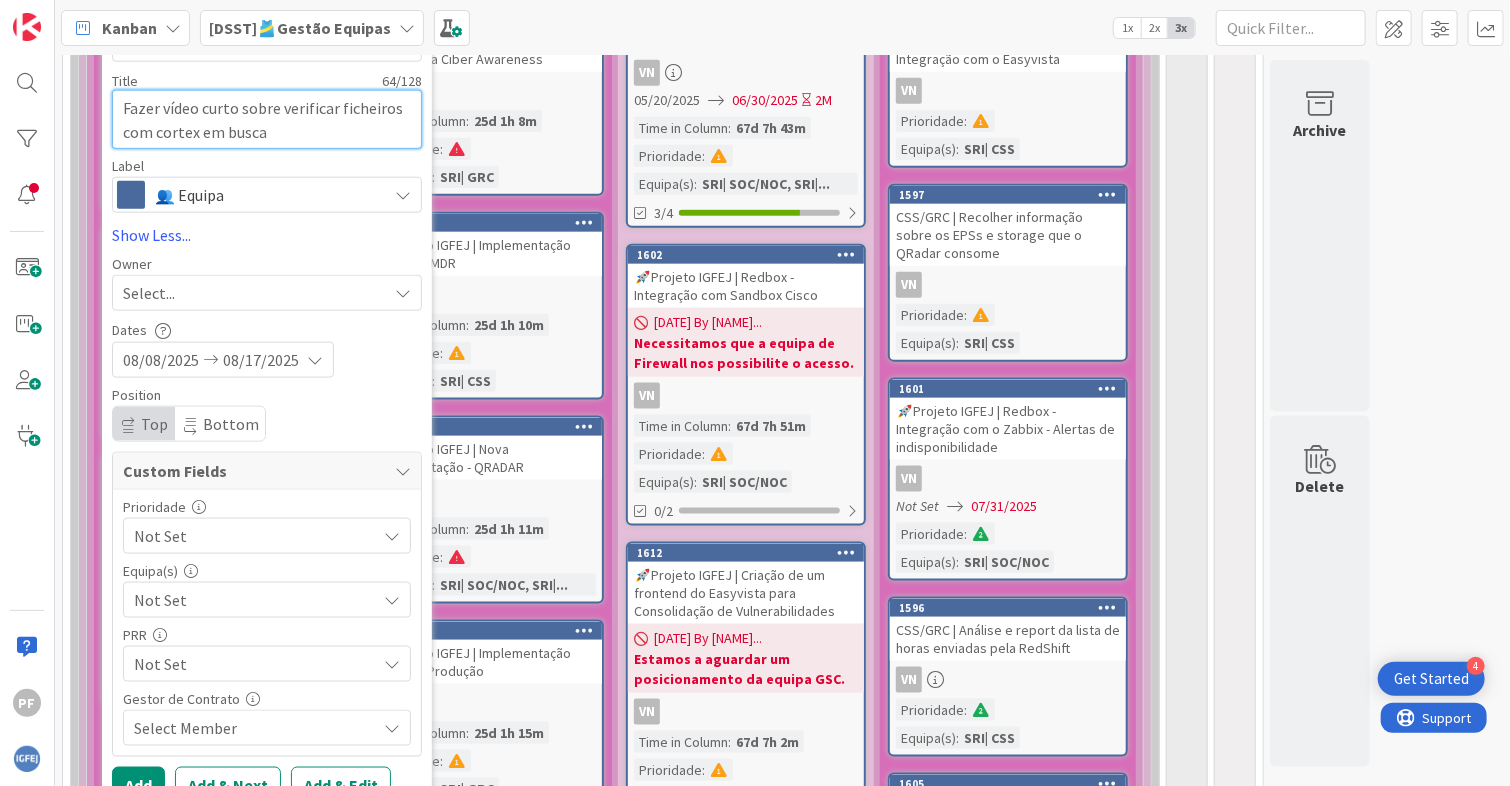 type on "x" 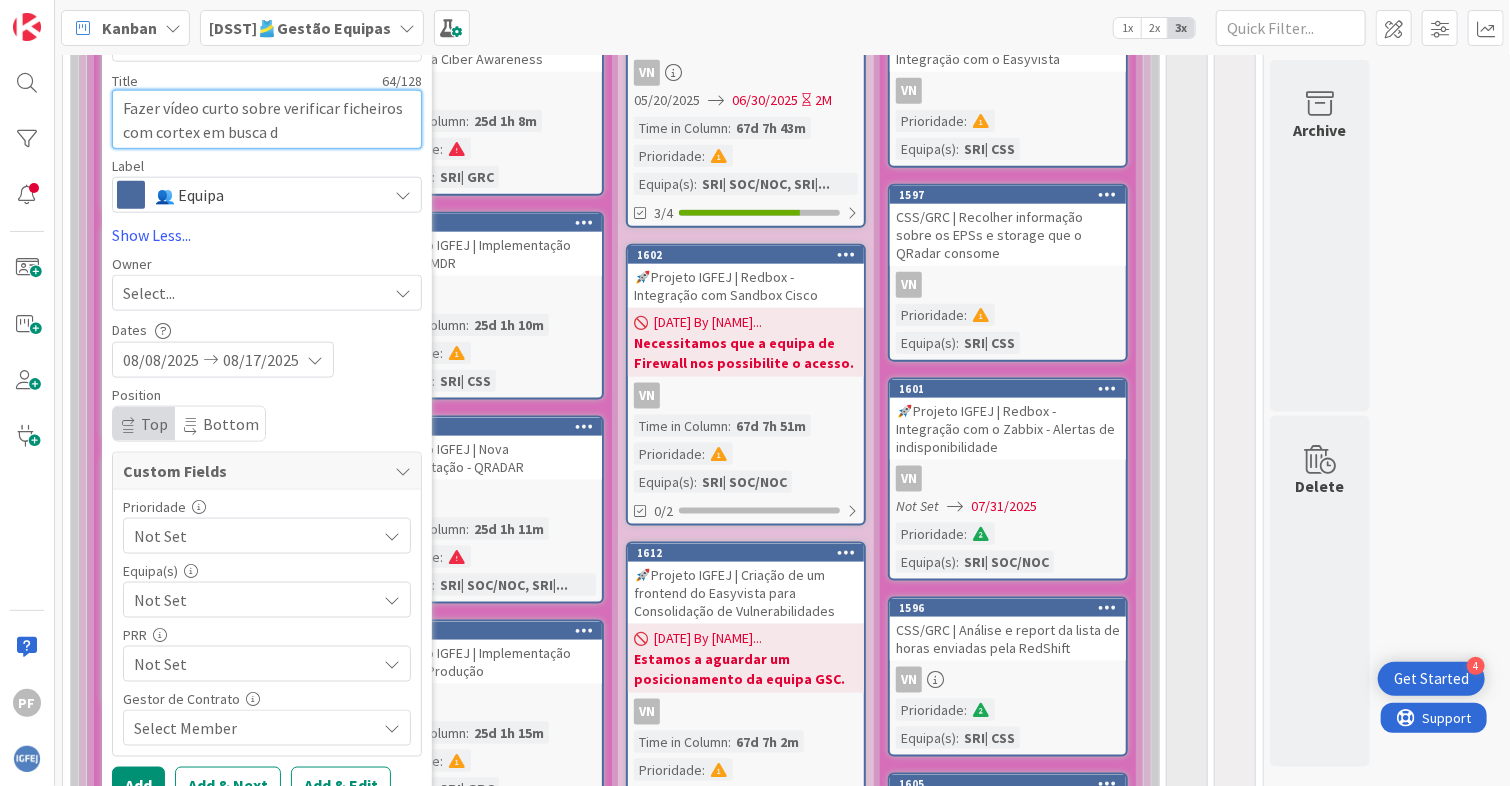 type on "x" 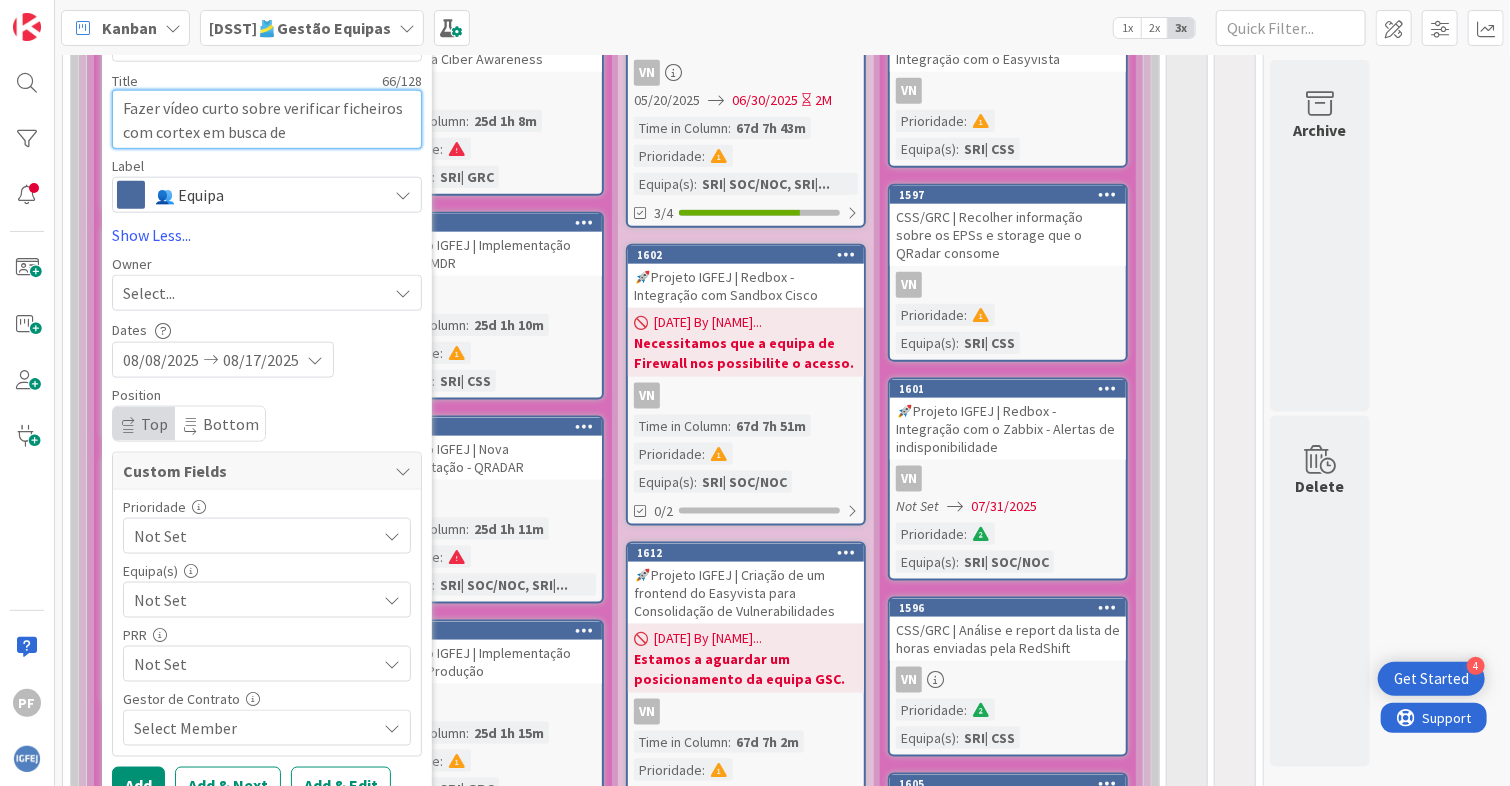 type on "x" 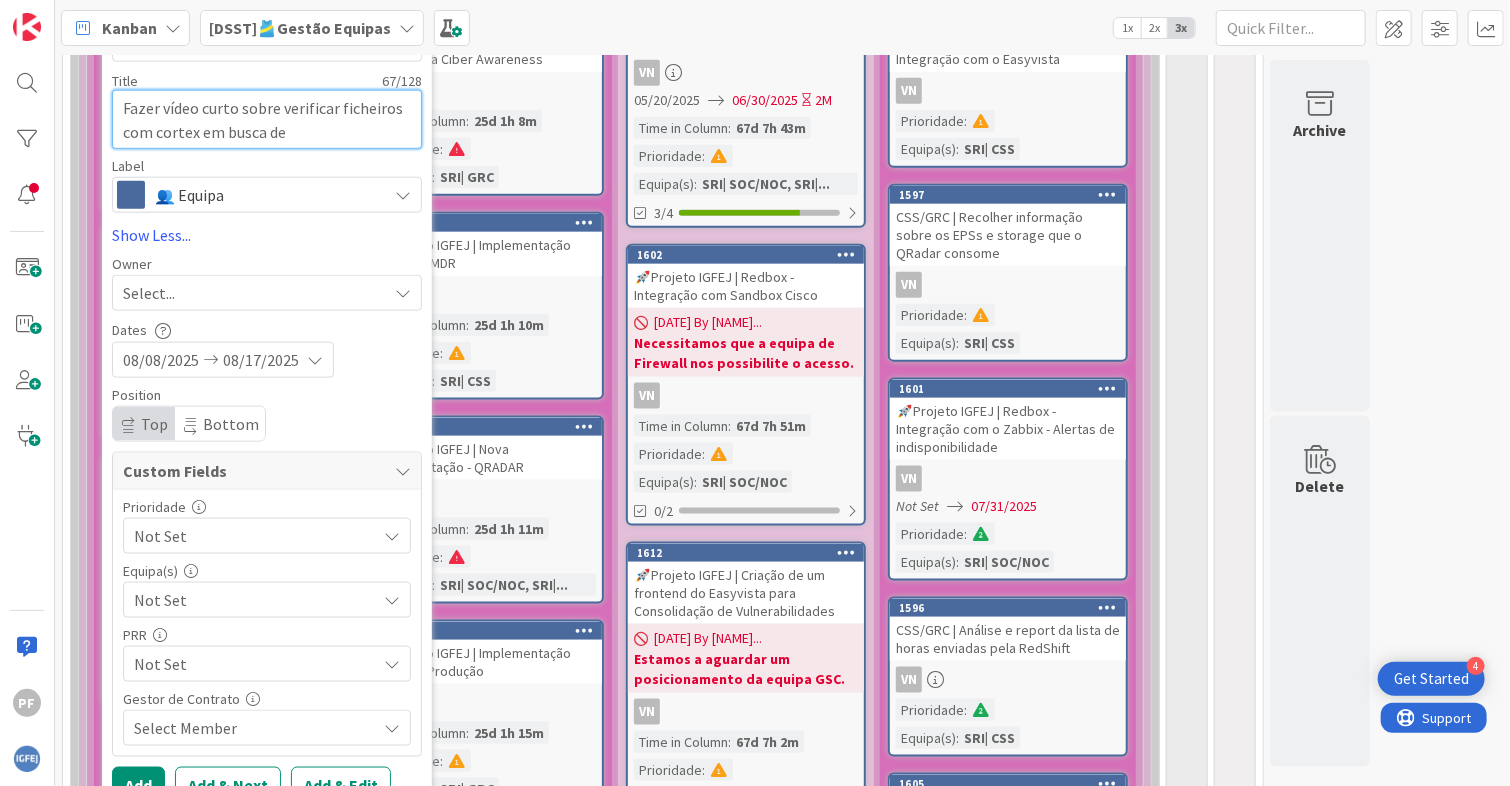 type on "x" 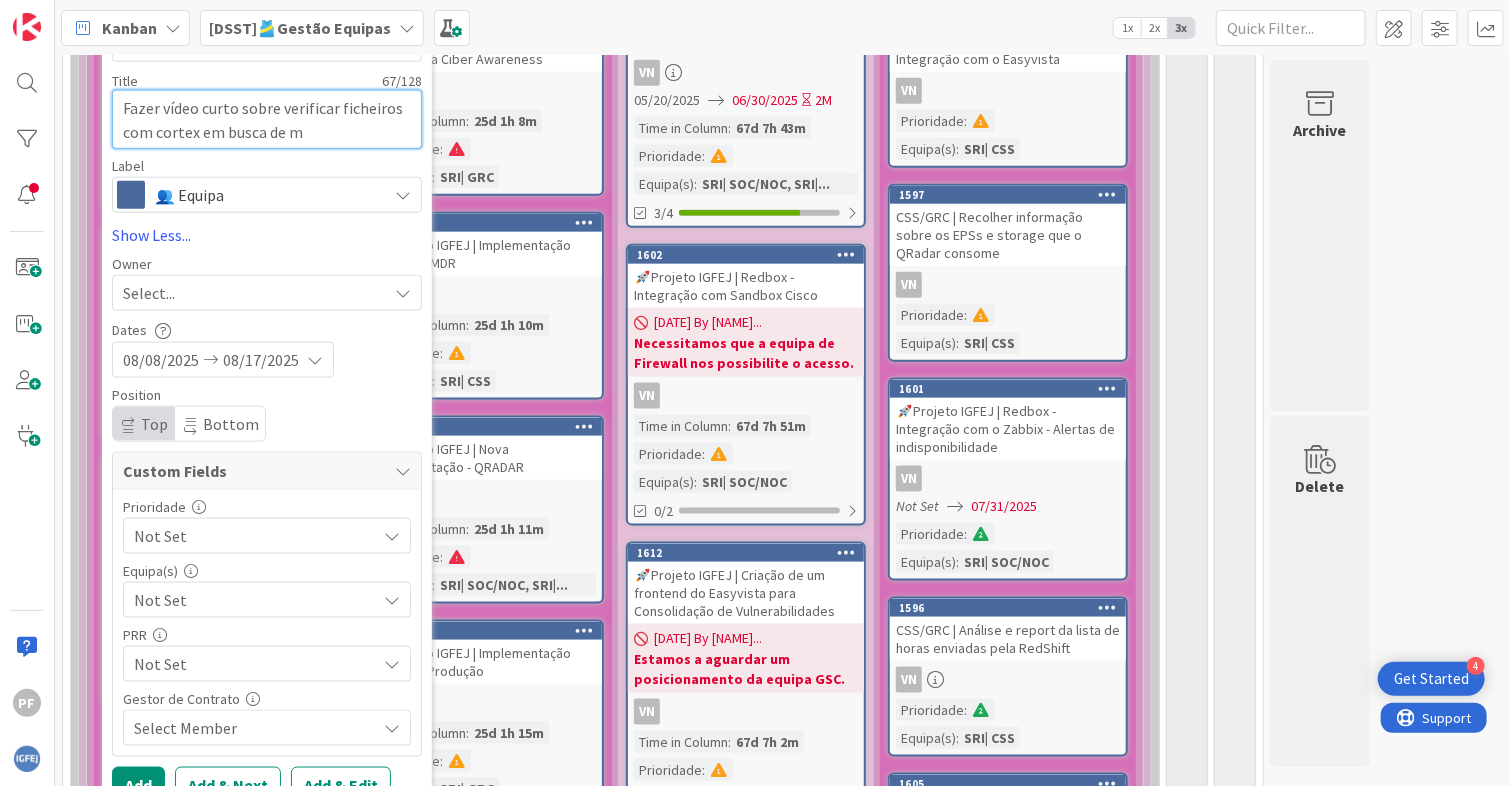 type on "x" 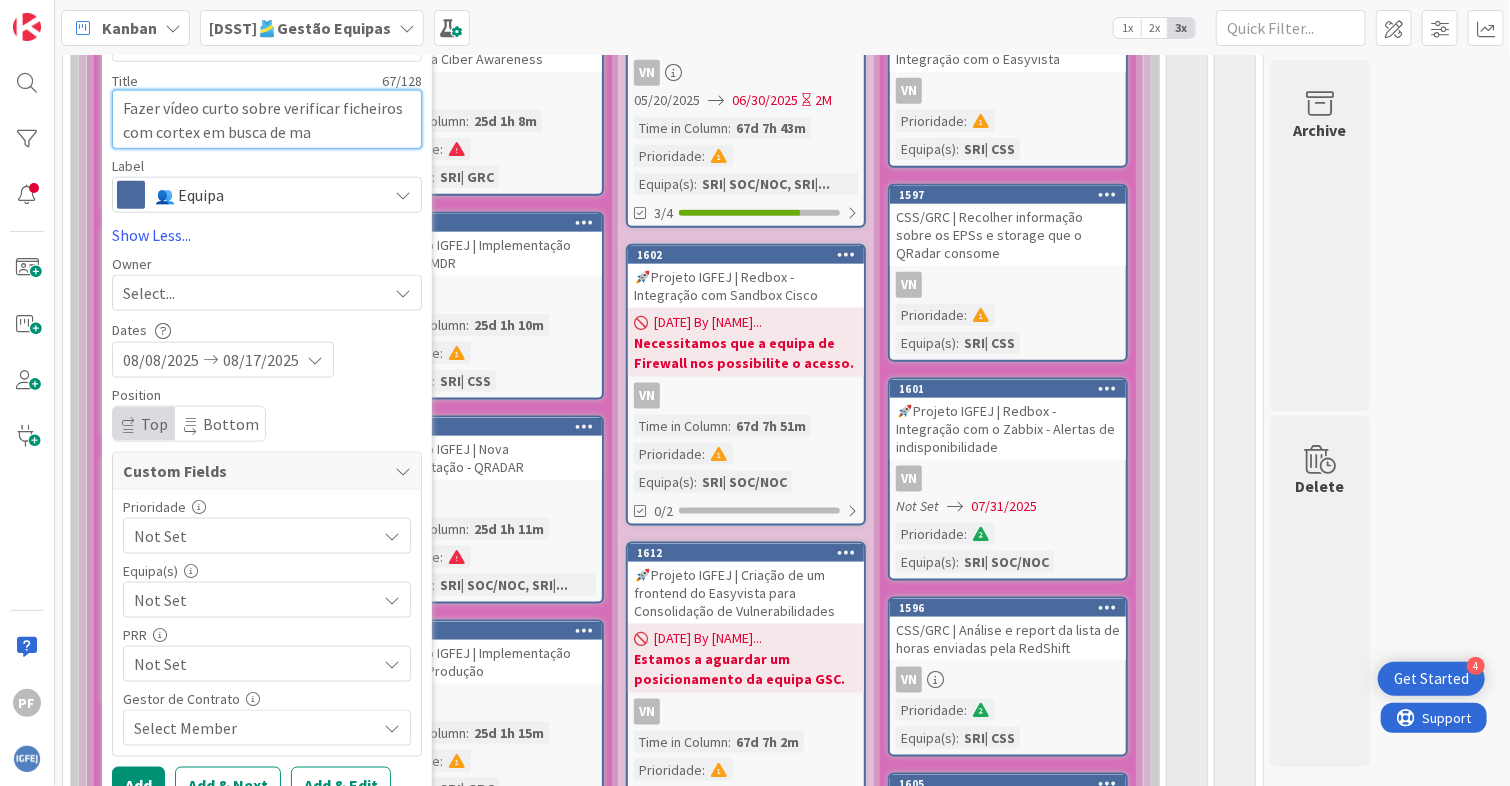 type on "x" 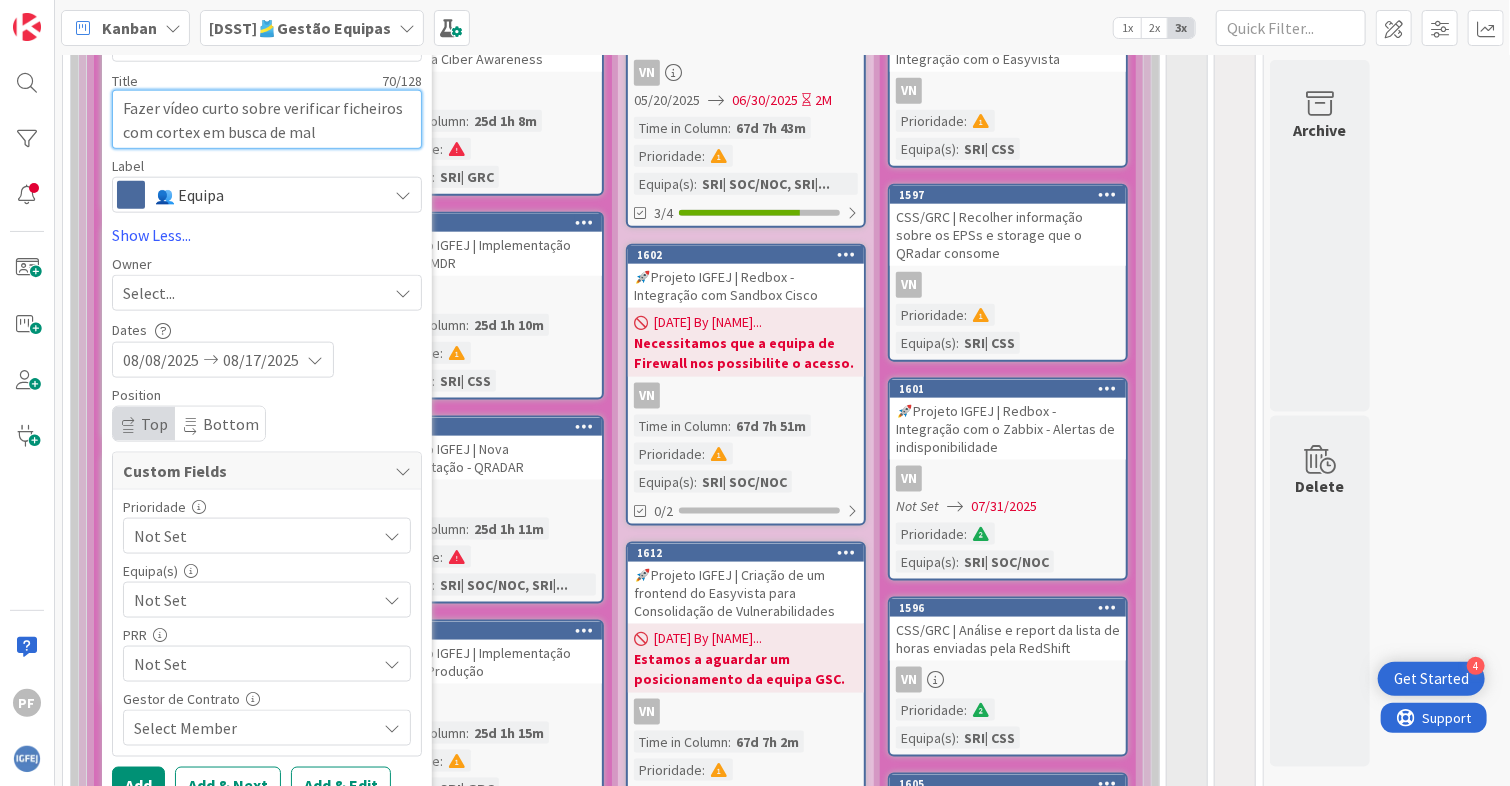 type on "x" 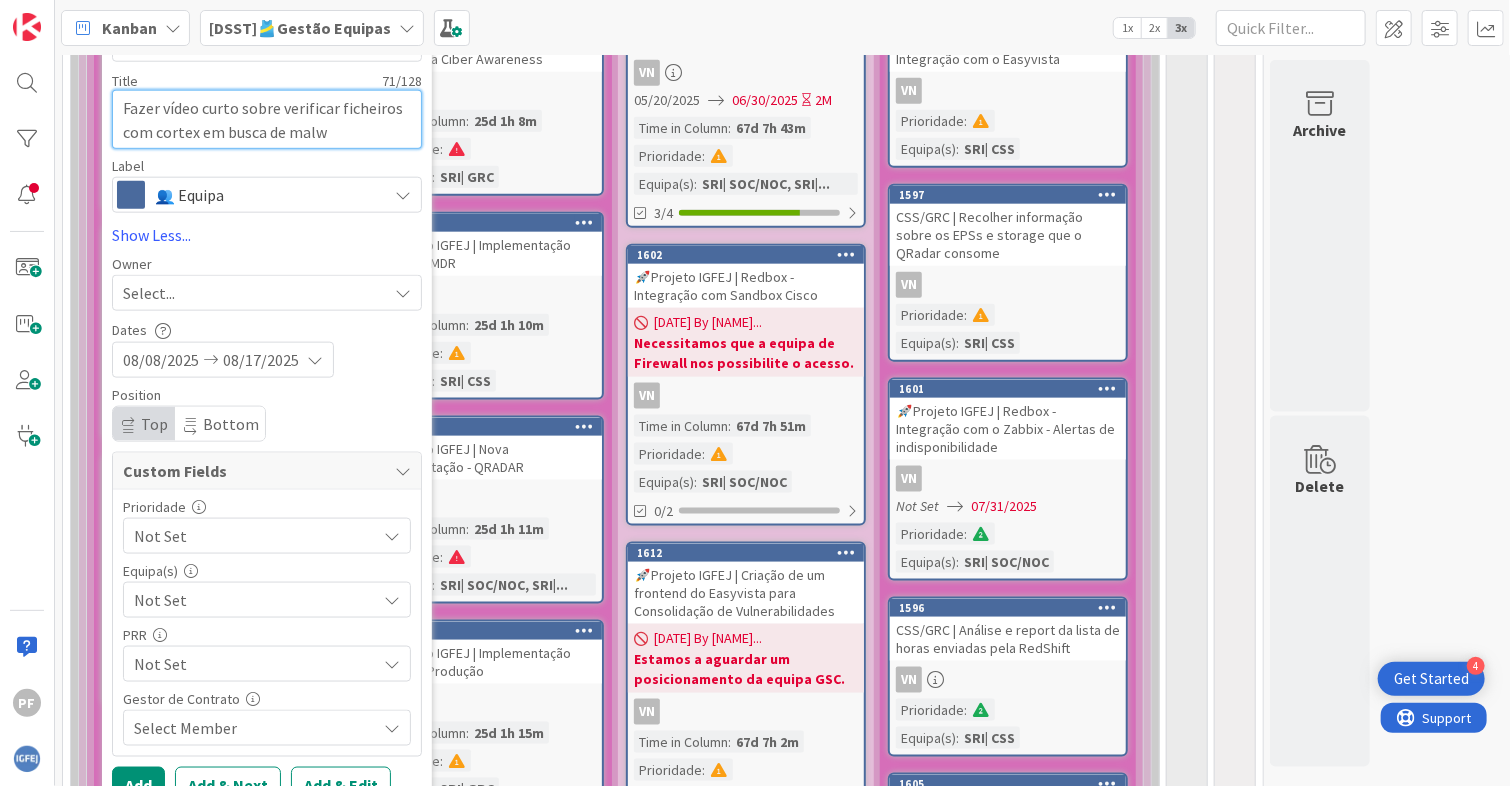 type on "x" 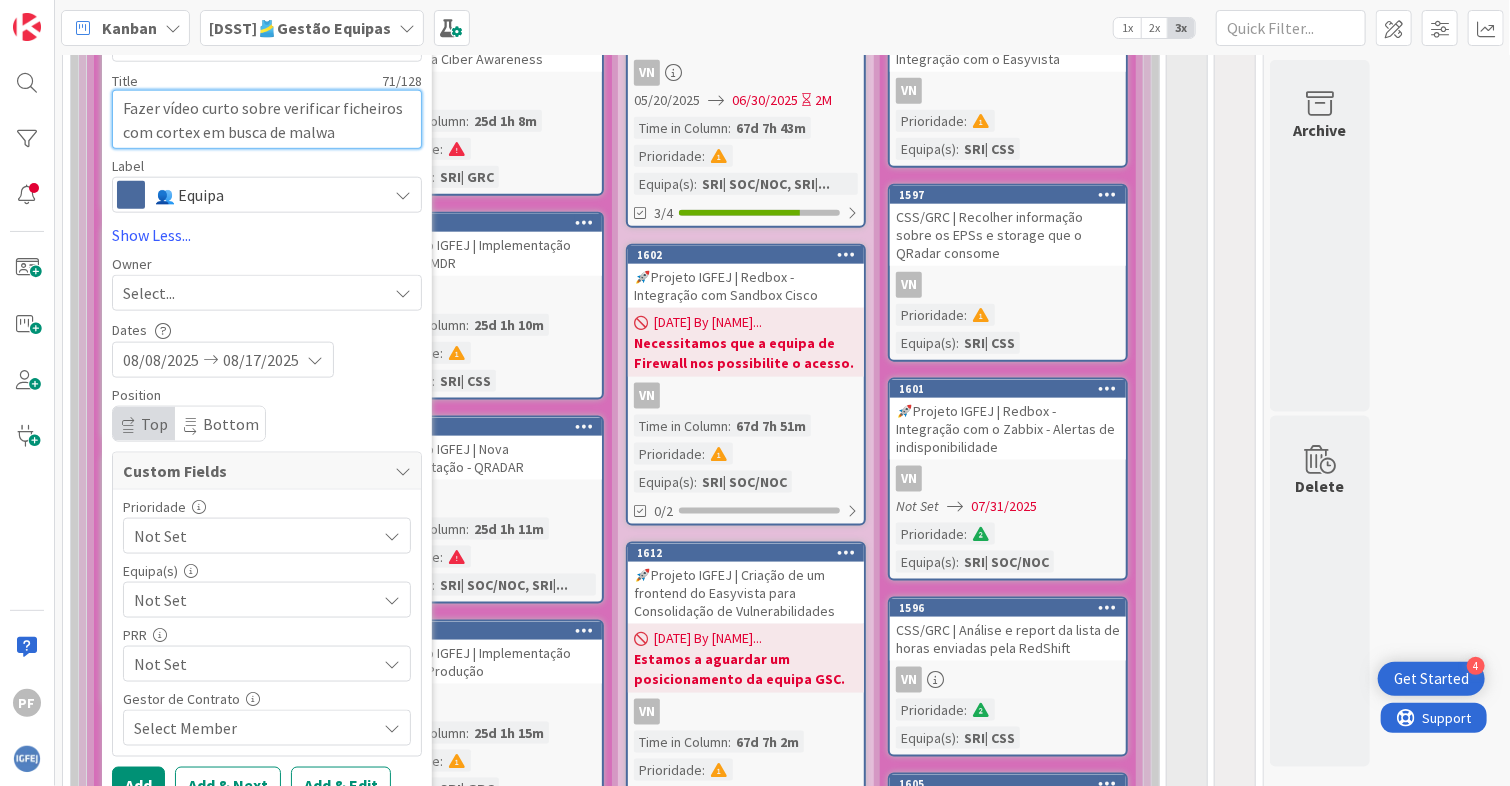 type on "x" 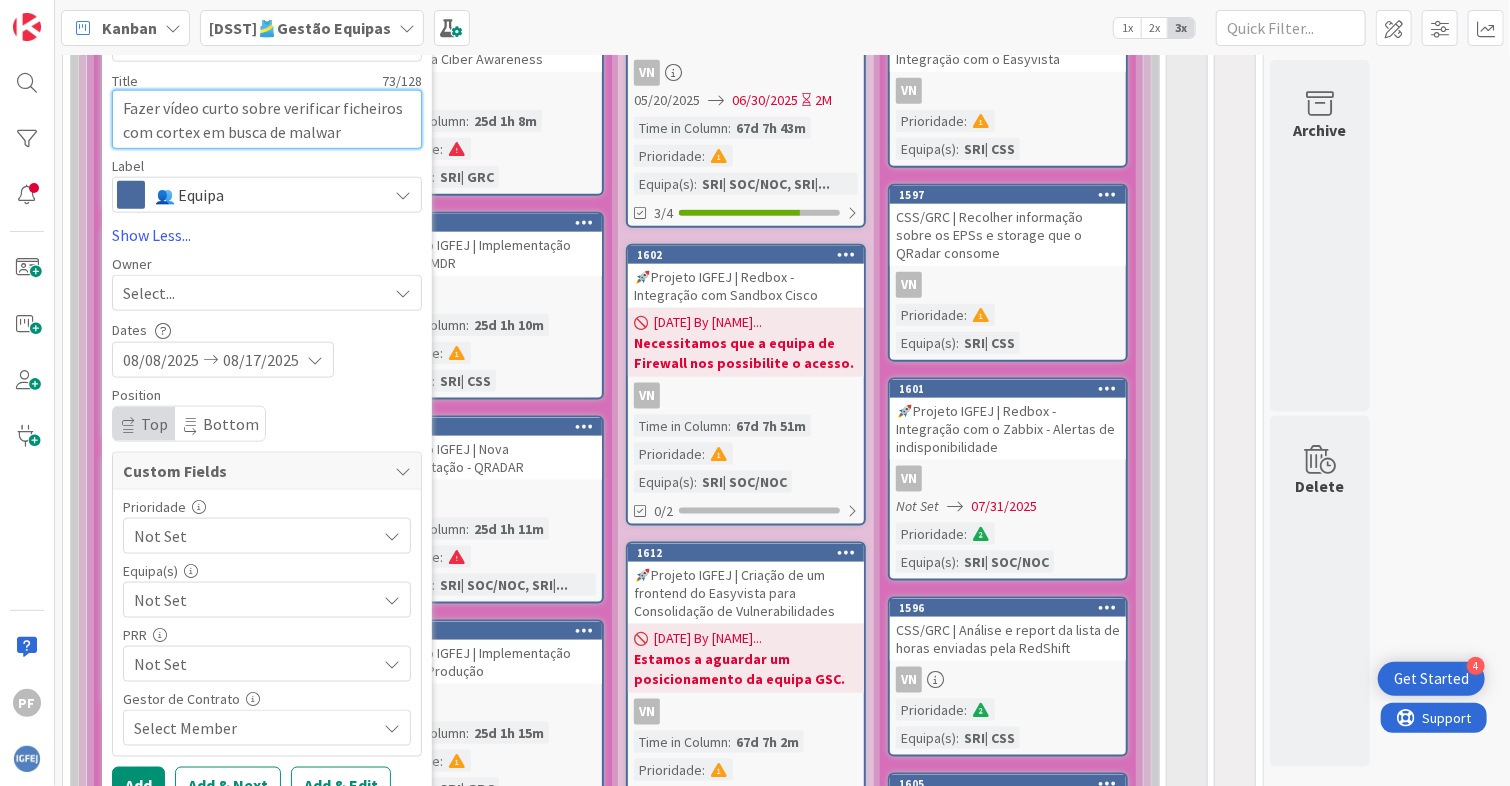 type on "x" 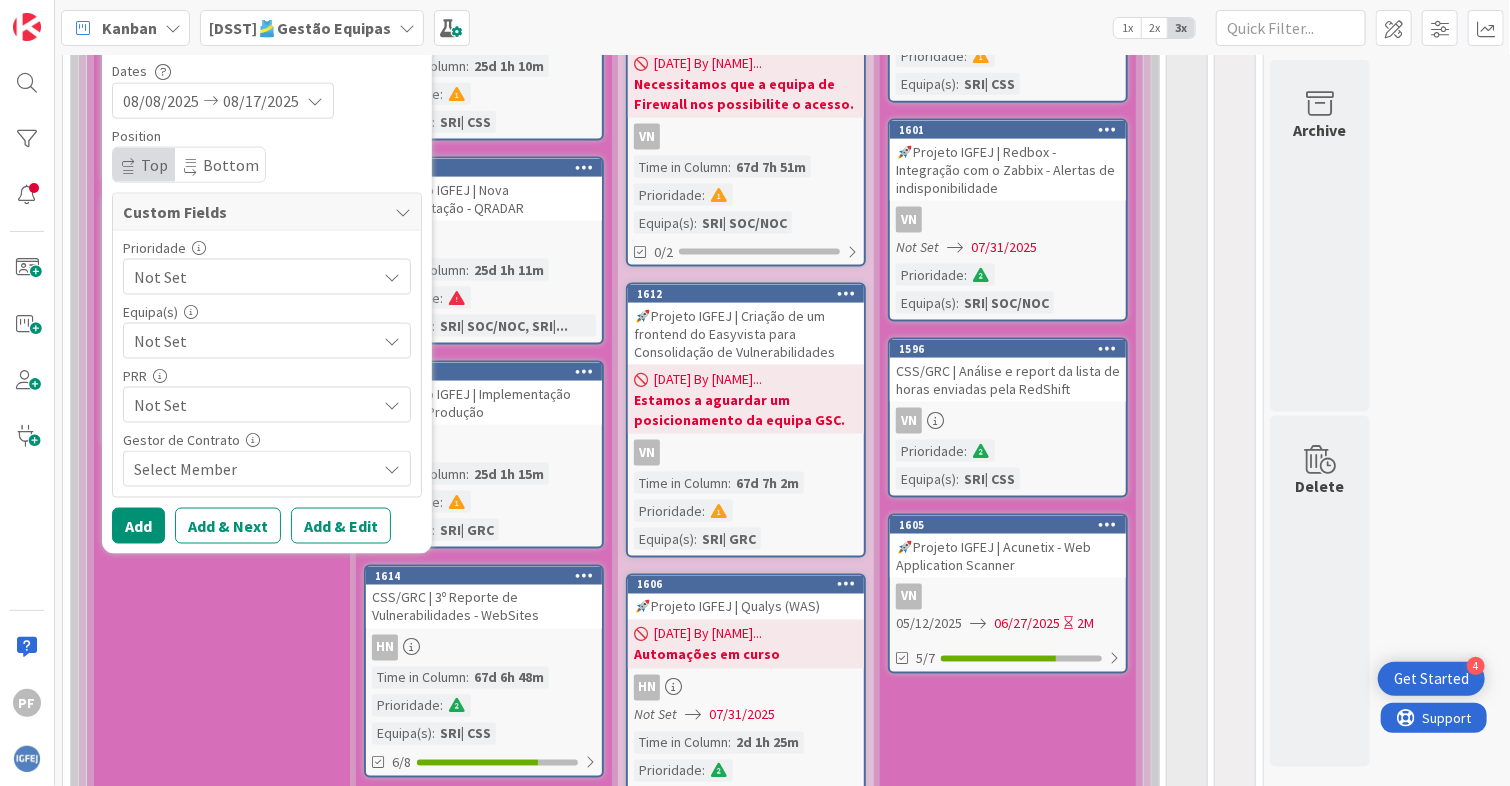 scroll, scrollTop: 1400, scrollLeft: 0, axis: vertical 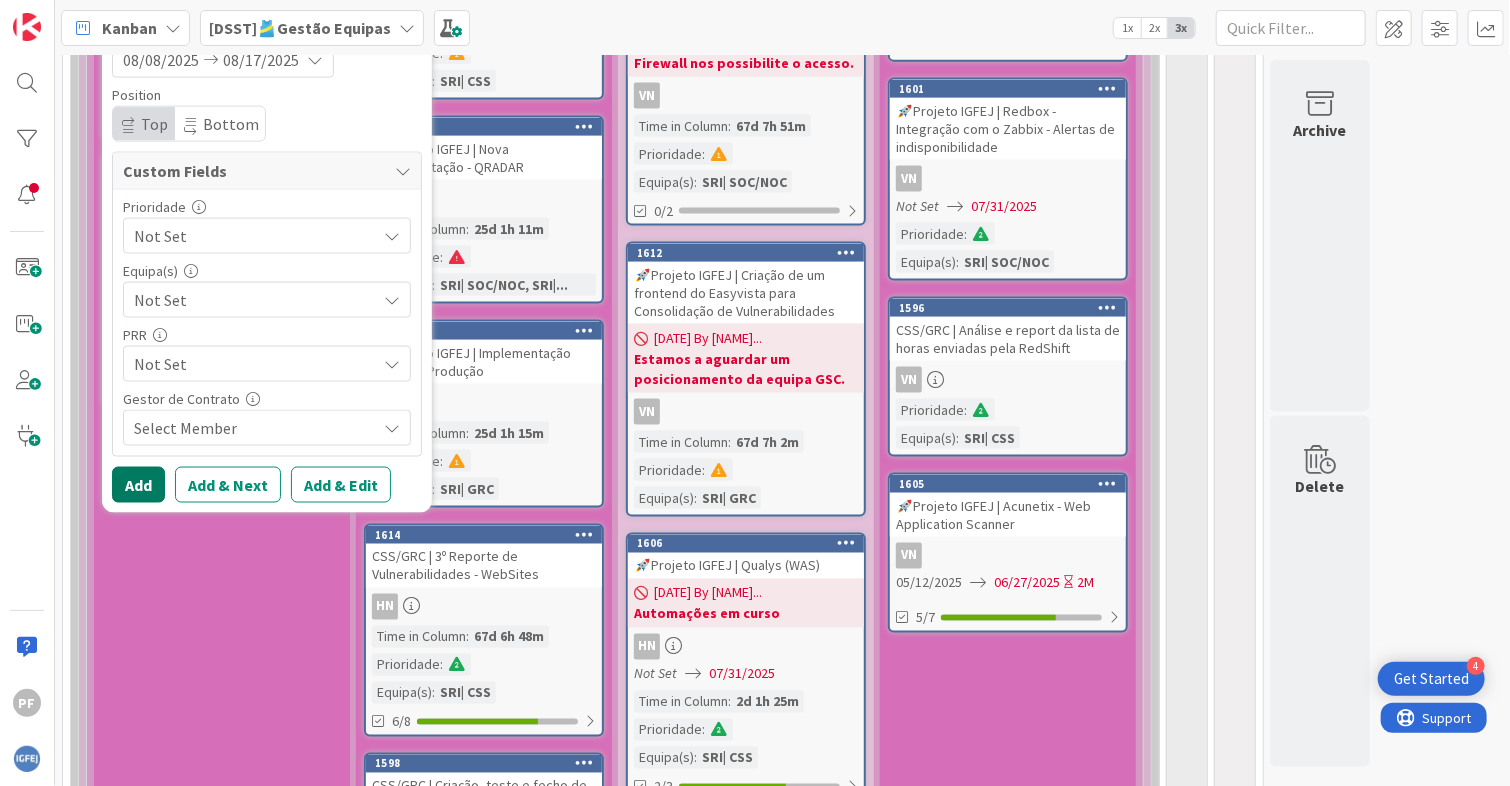 type on "Fazer vídeo curto sobre verificar ficheiros com cortex em busca de malware" 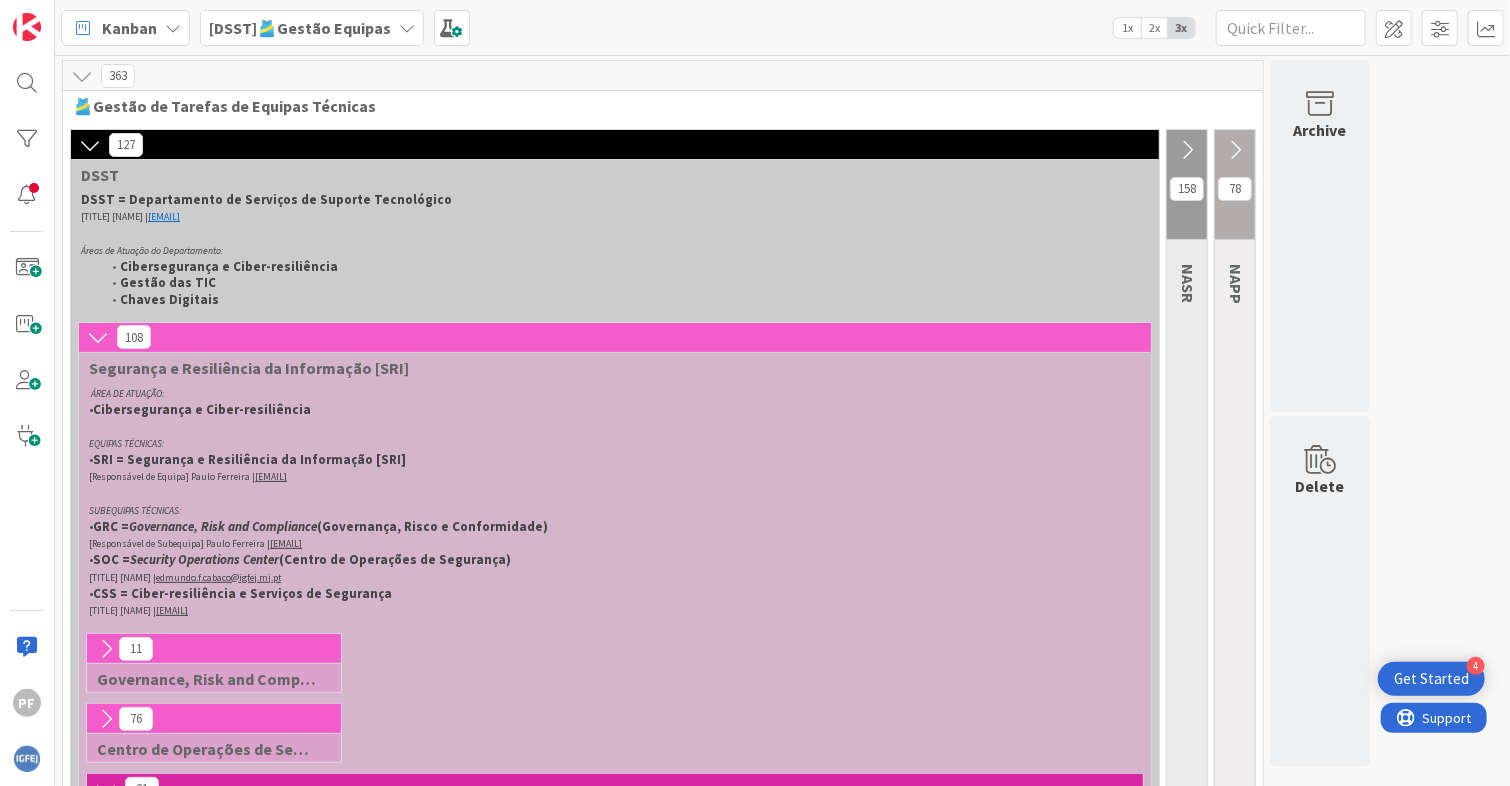 scroll, scrollTop: 0, scrollLeft: 0, axis: both 